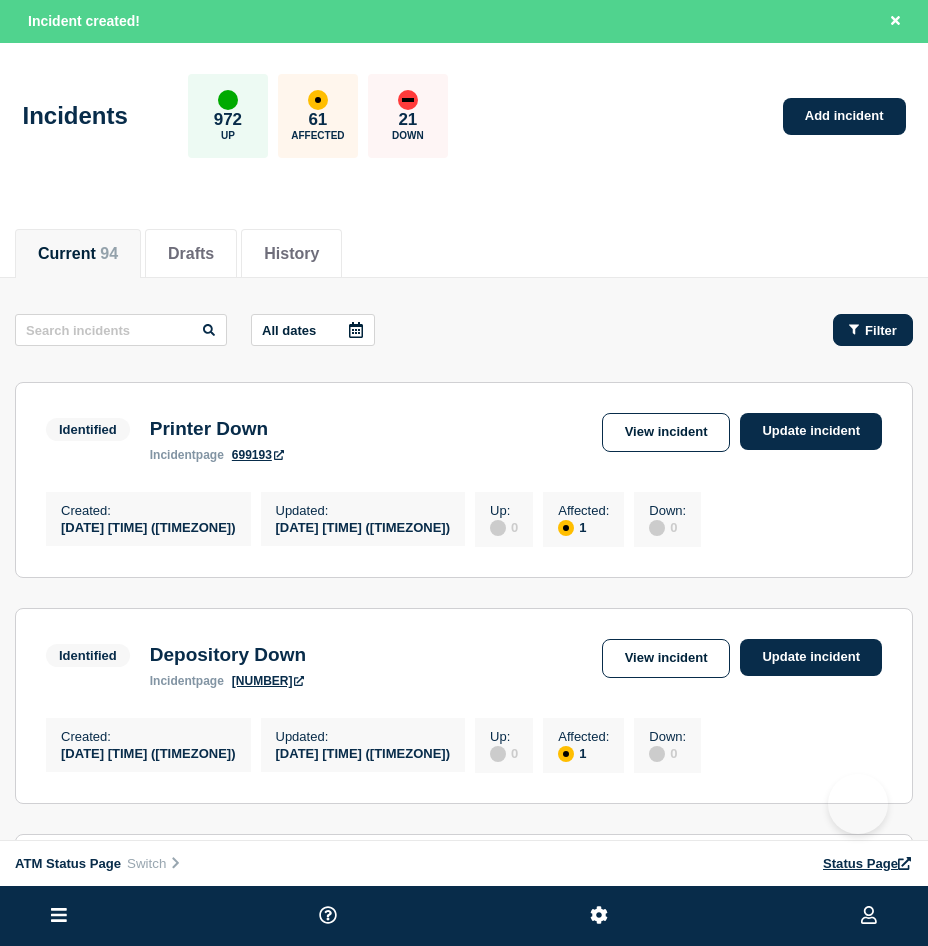 scroll, scrollTop: 0, scrollLeft: 0, axis: both 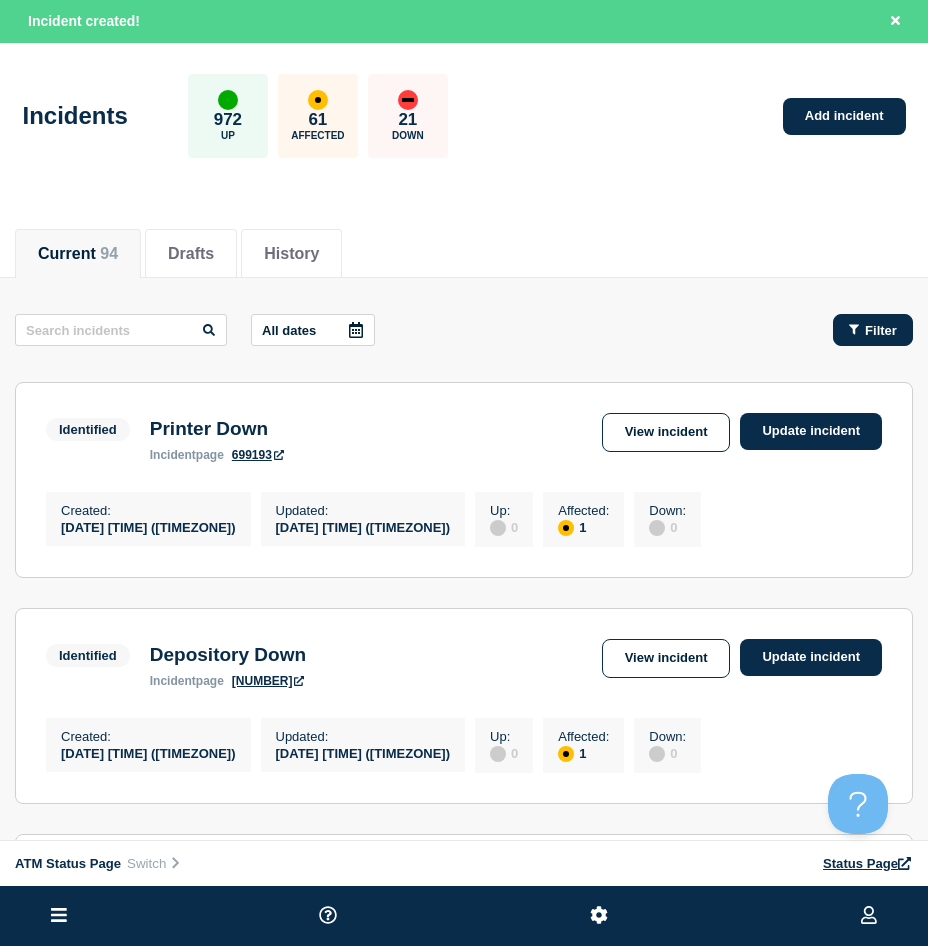 click on "Filter" at bounding box center [873, 330] 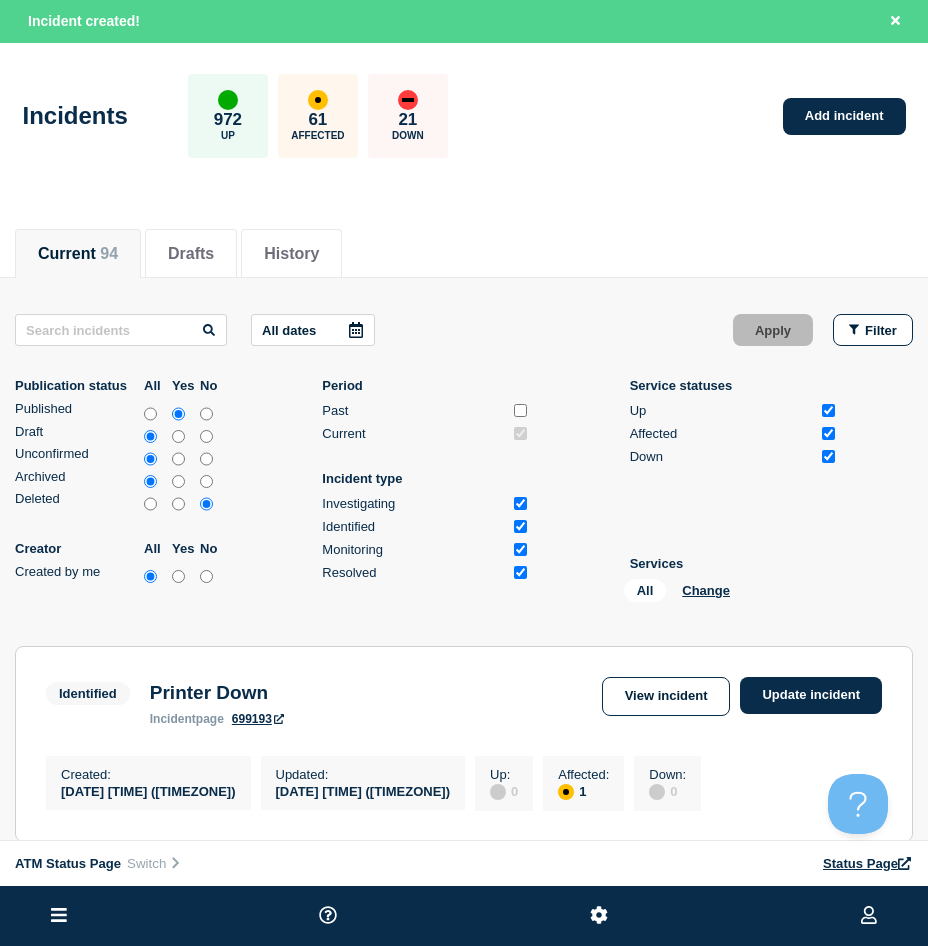 click on "All Change" at bounding box center [724, 594] 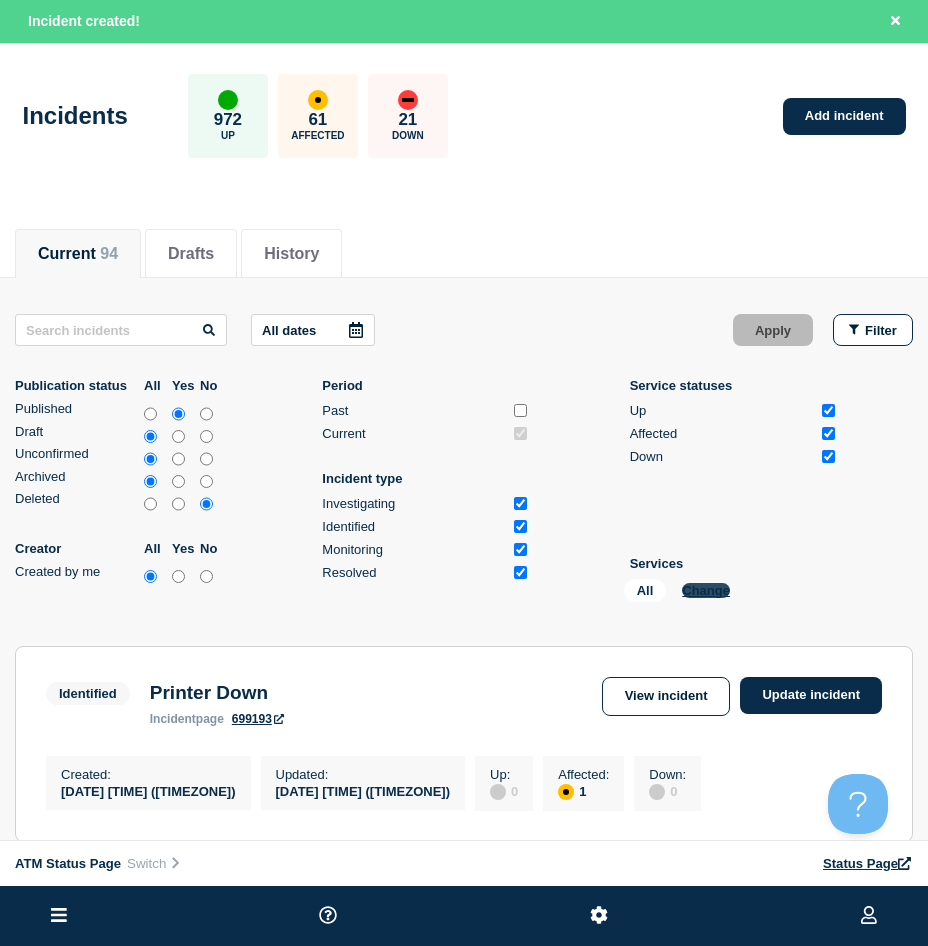 click on "Change" at bounding box center (706, 590) 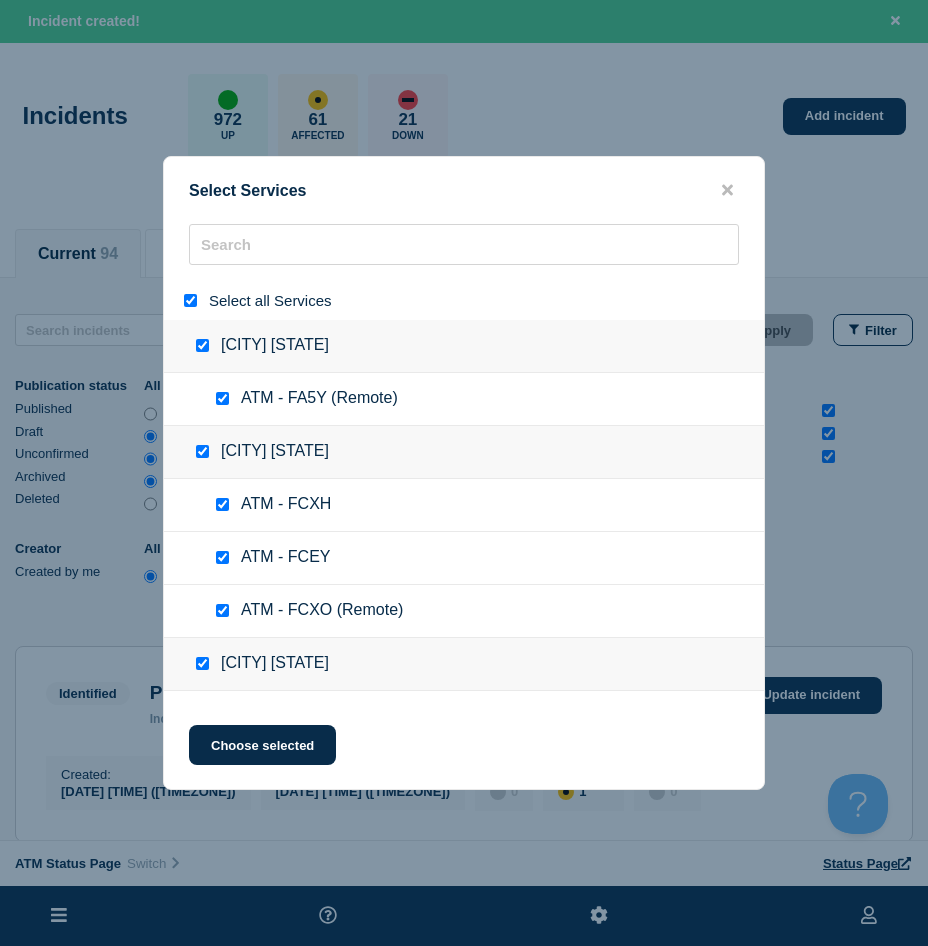 click at bounding box center (190, 300) 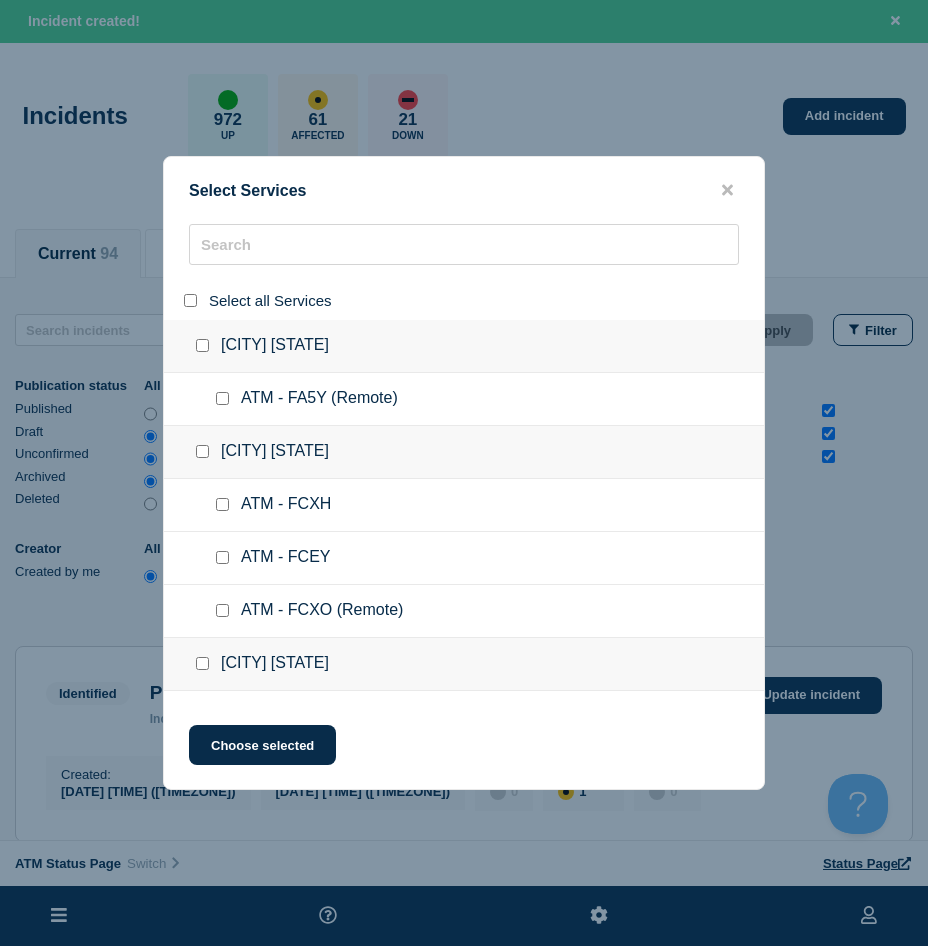 checkbox on "false" 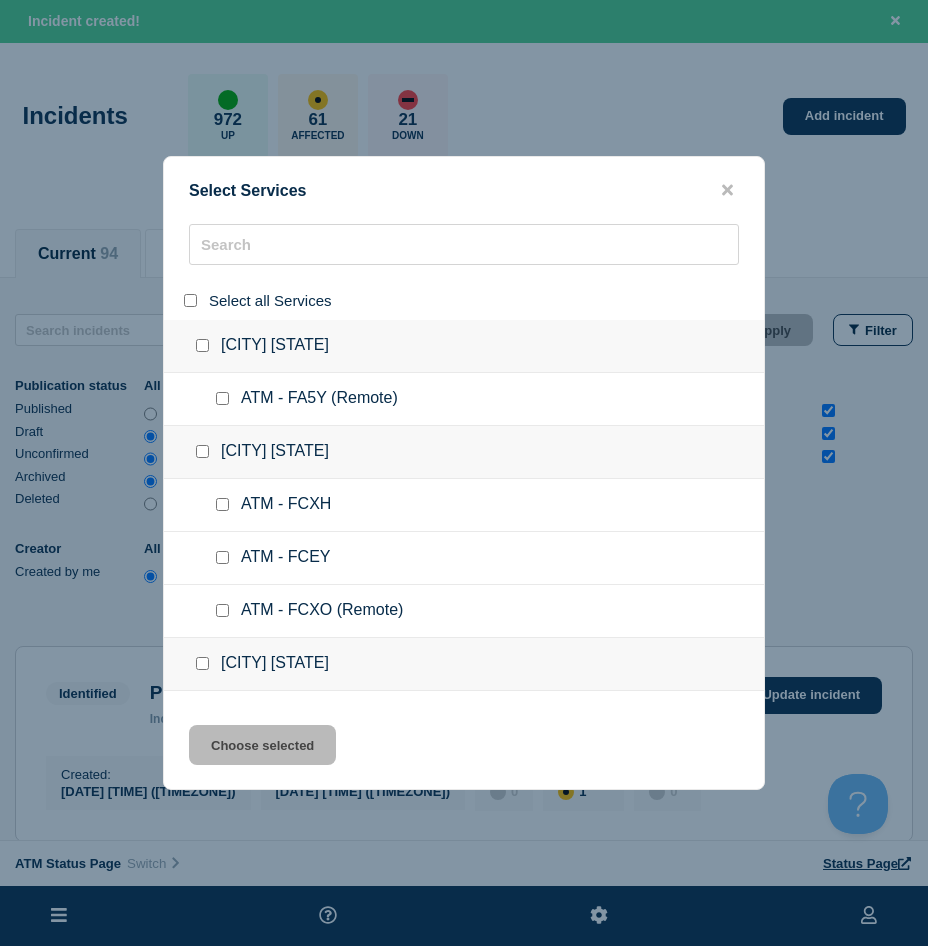 click 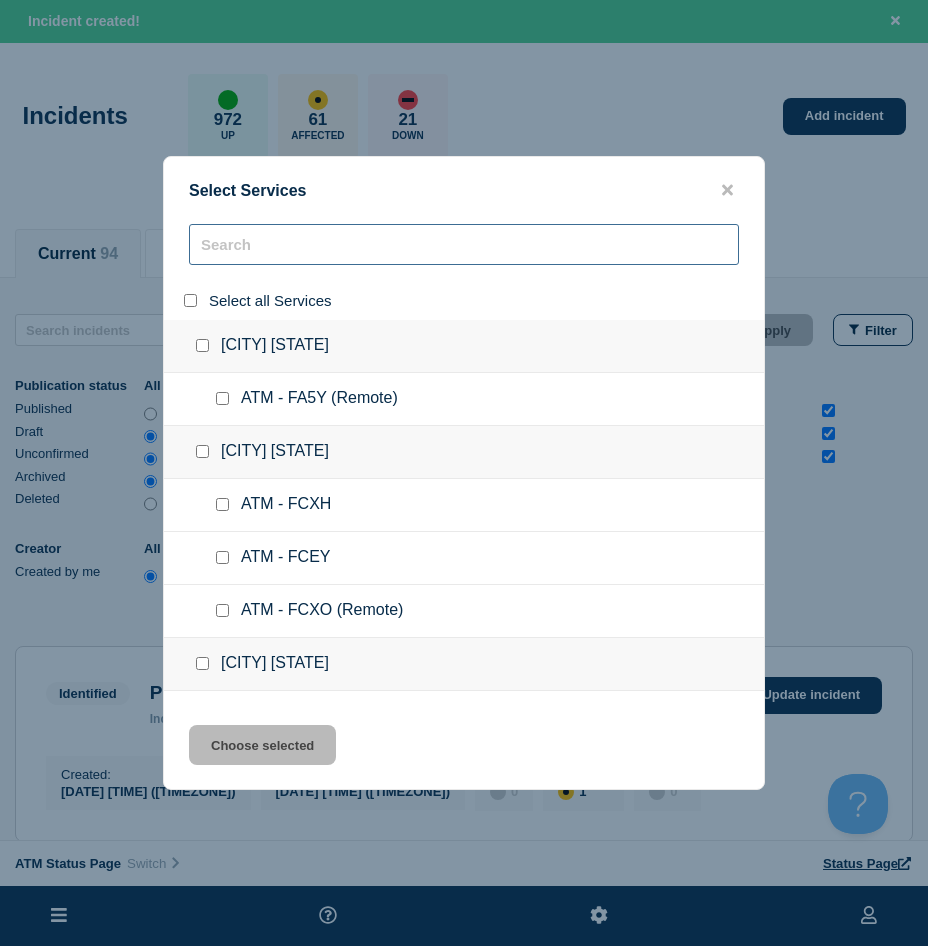 click at bounding box center (464, 244) 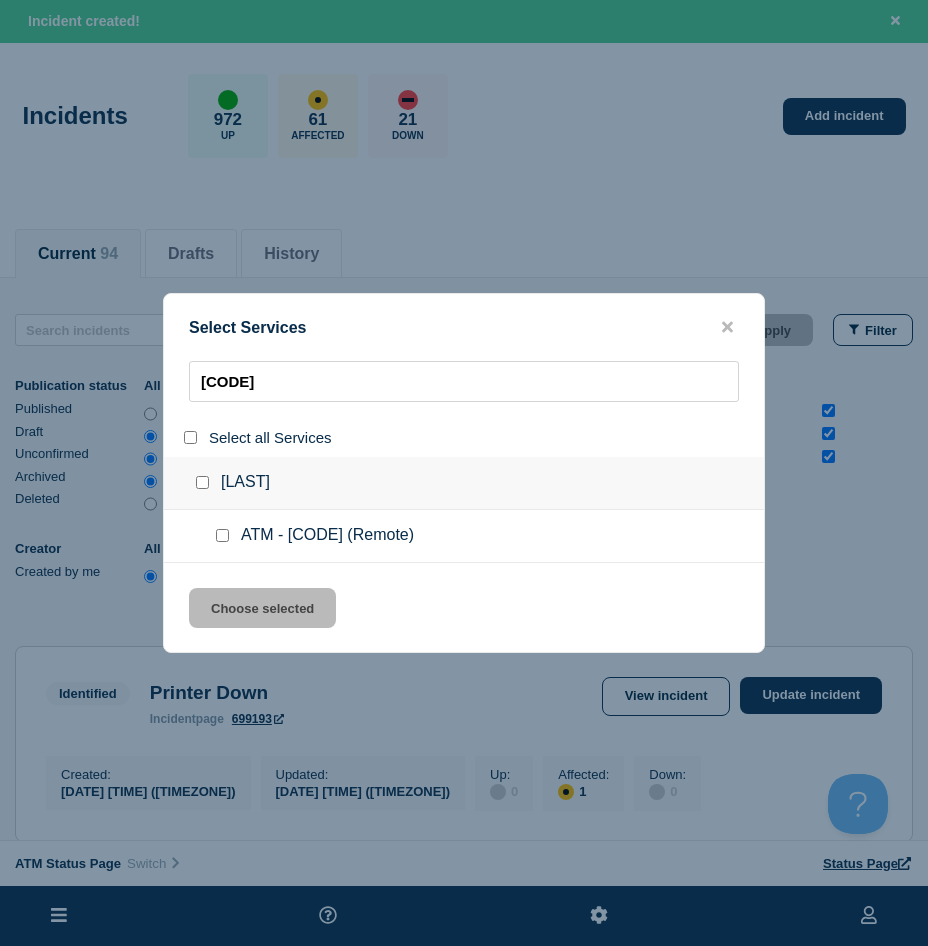 click at bounding box center (222, 535) 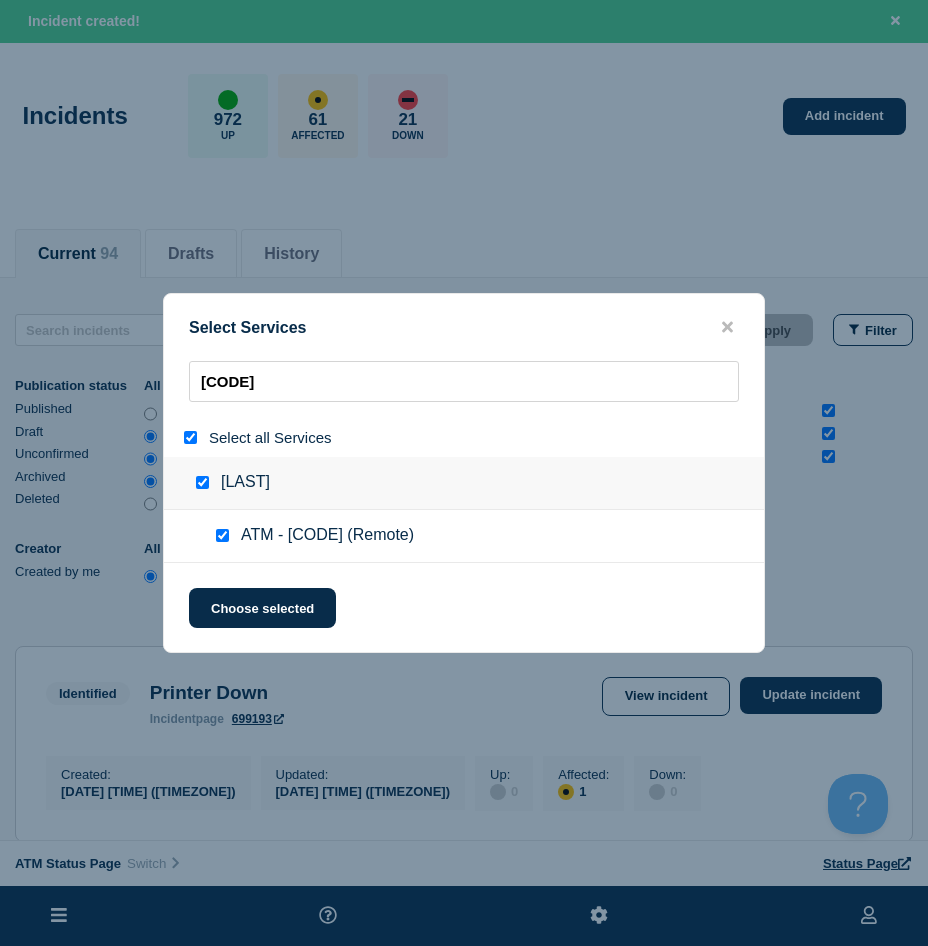 drag, startPoint x: 226, startPoint y: 592, endPoint x: 389, endPoint y: 628, distance: 166.92813 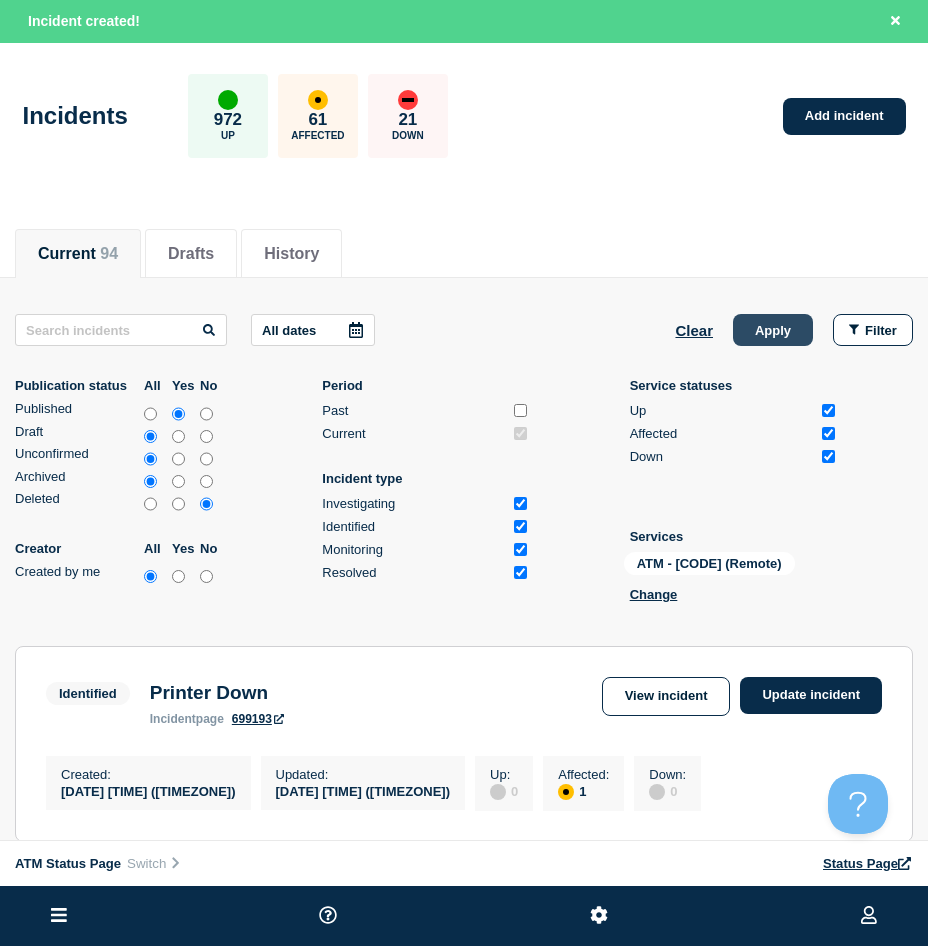 click on "Apply" 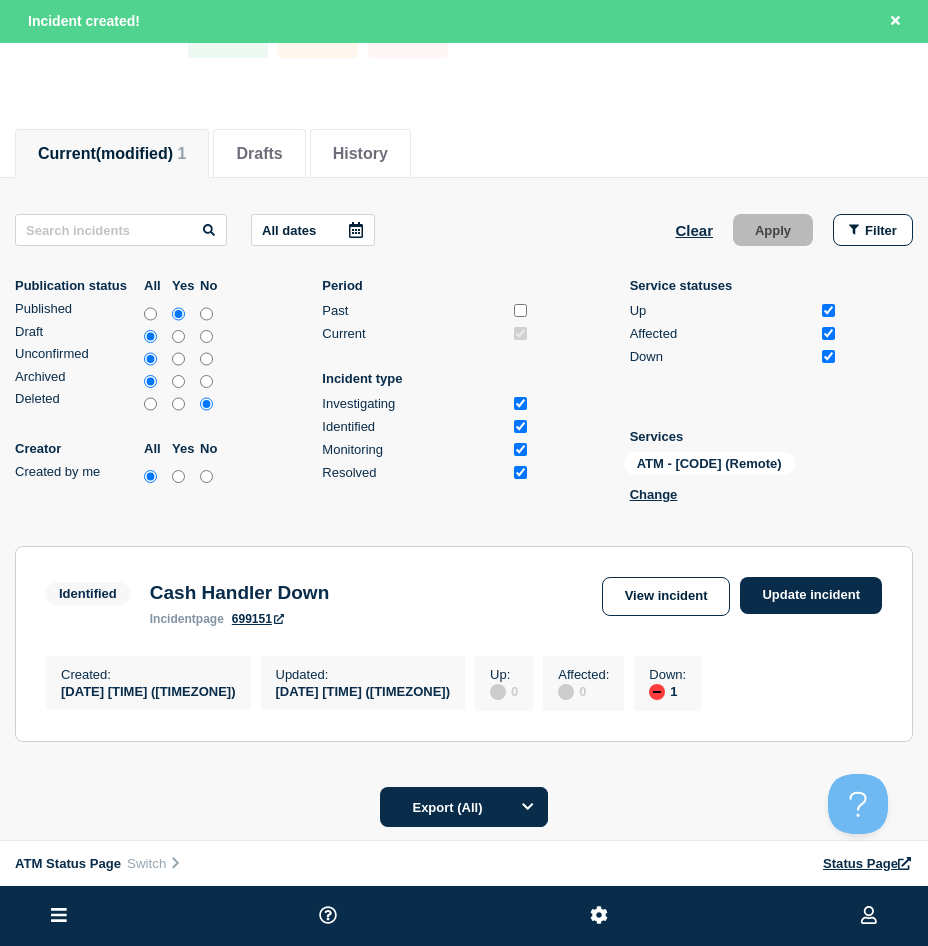 scroll, scrollTop: 262, scrollLeft: 0, axis: vertical 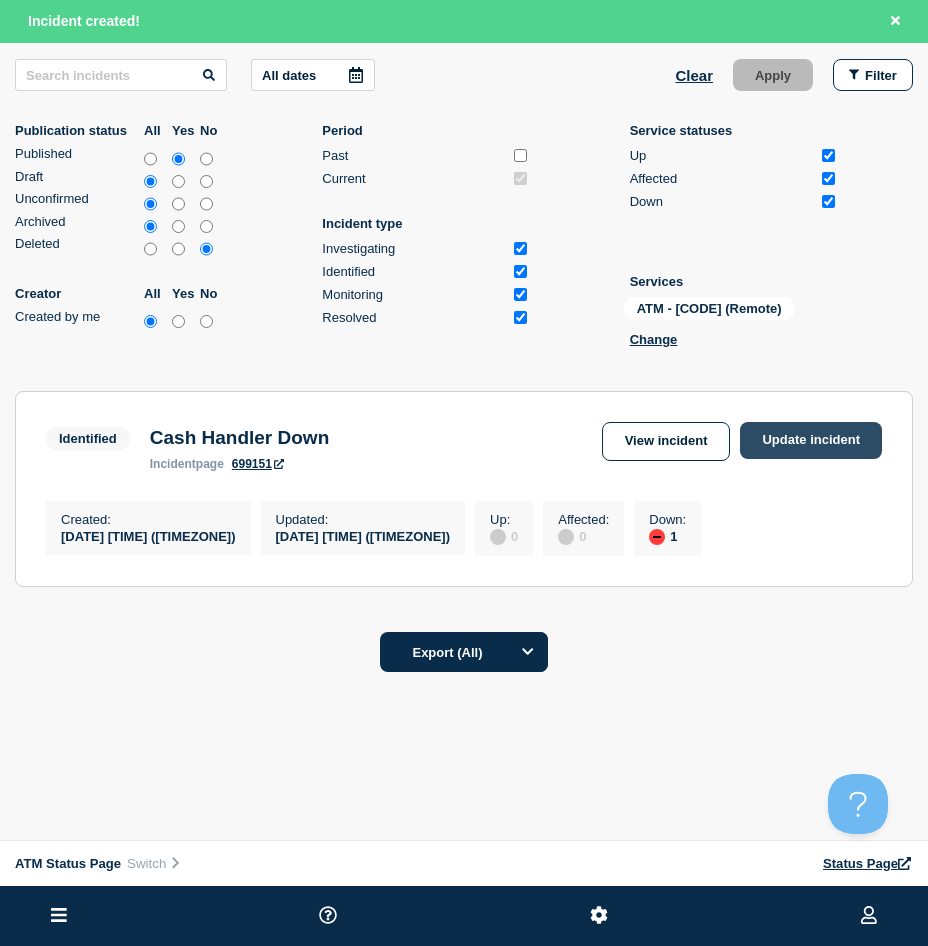 click on "Update incident" at bounding box center (811, 440) 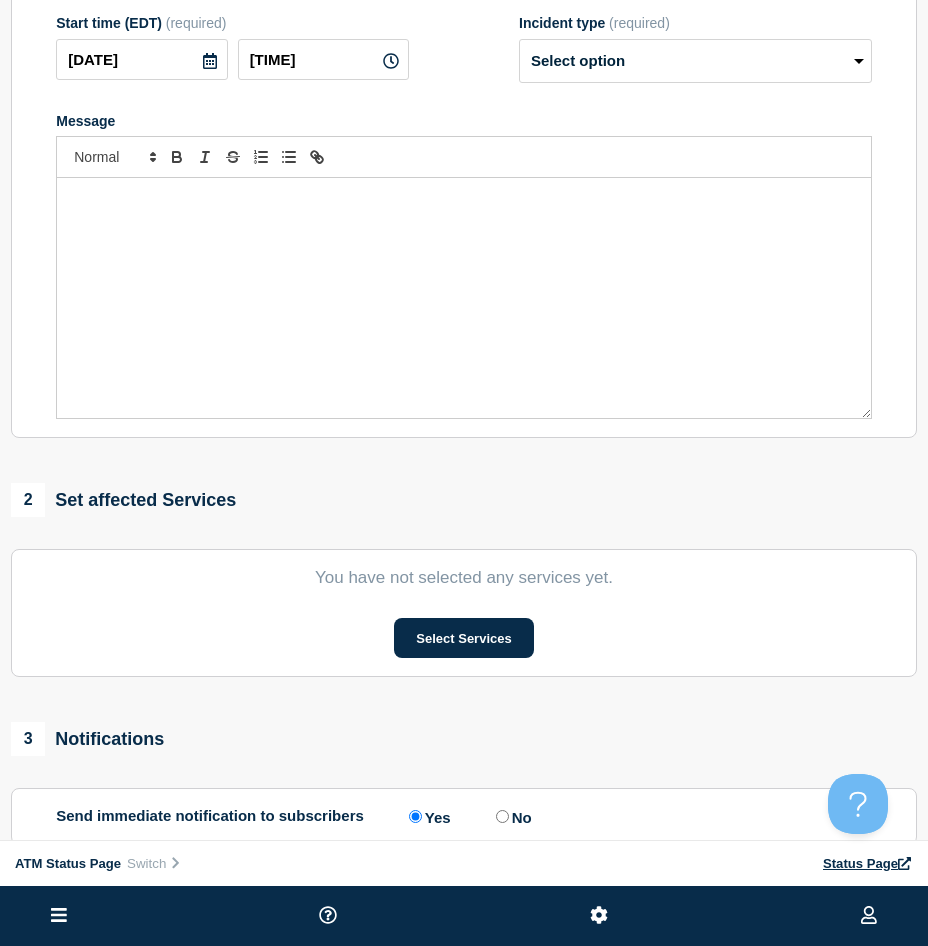 scroll, scrollTop: 0, scrollLeft: 0, axis: both 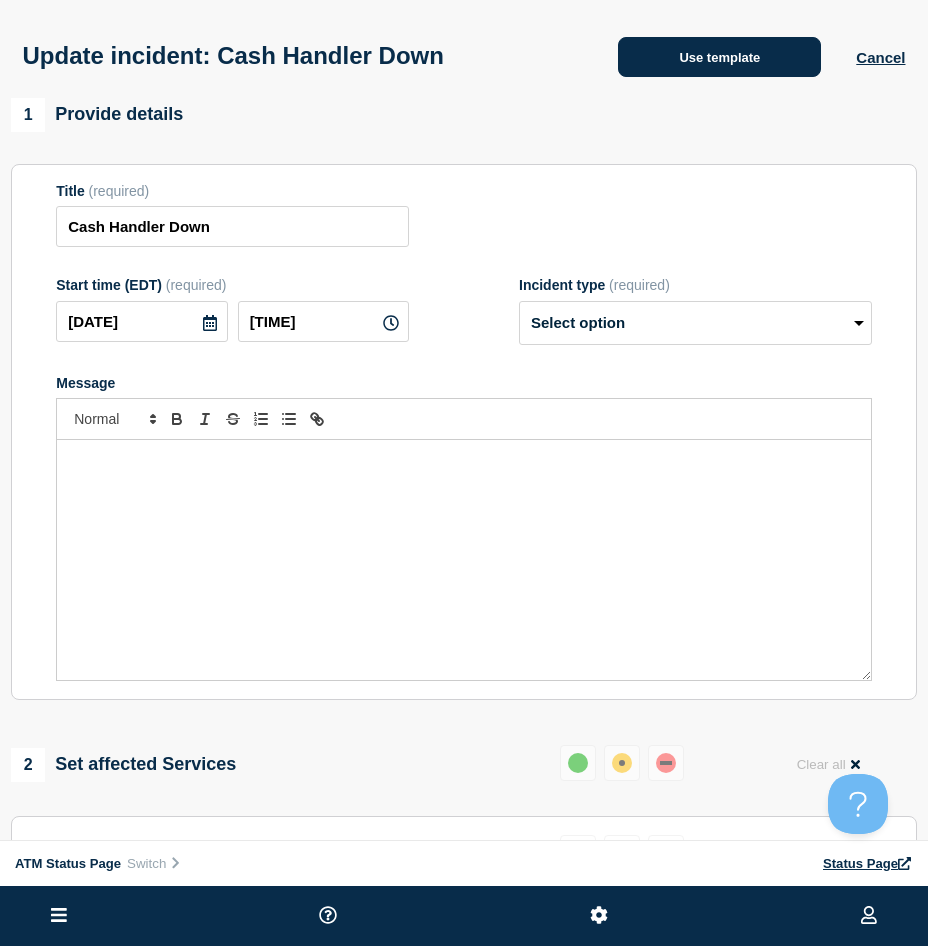 click on "Use template" at bounding box center [719, 57] 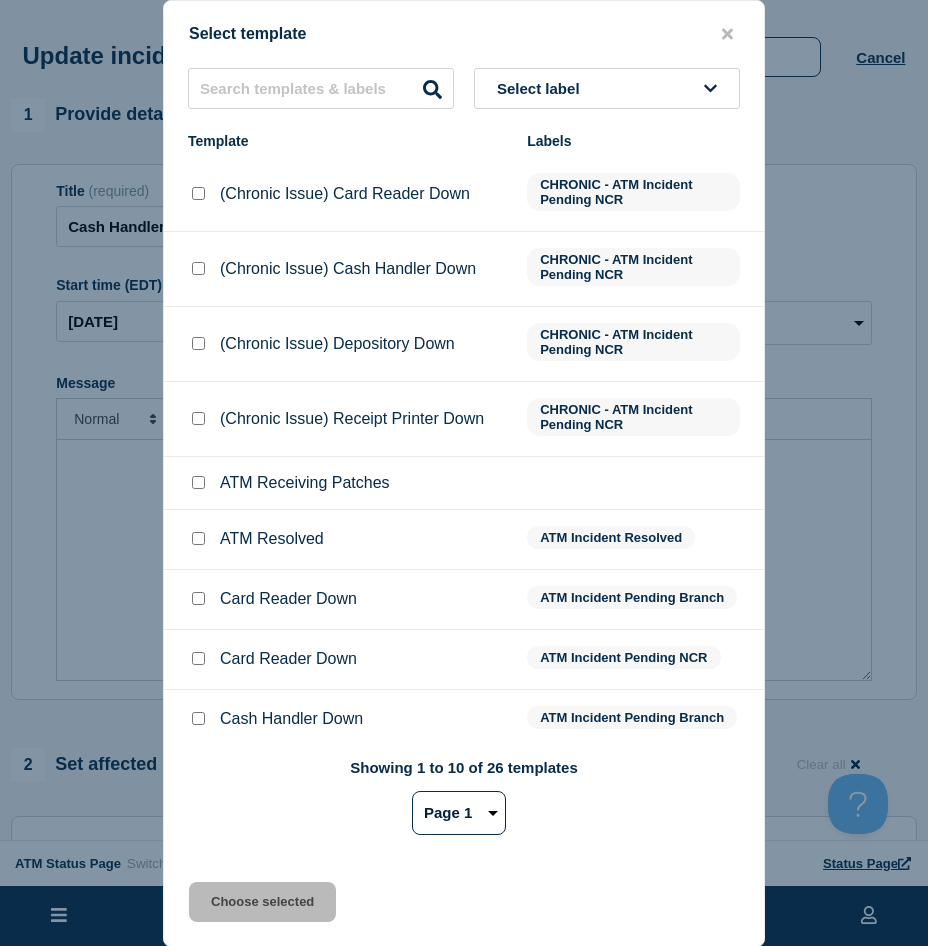 click at bounding box center [198, 538] 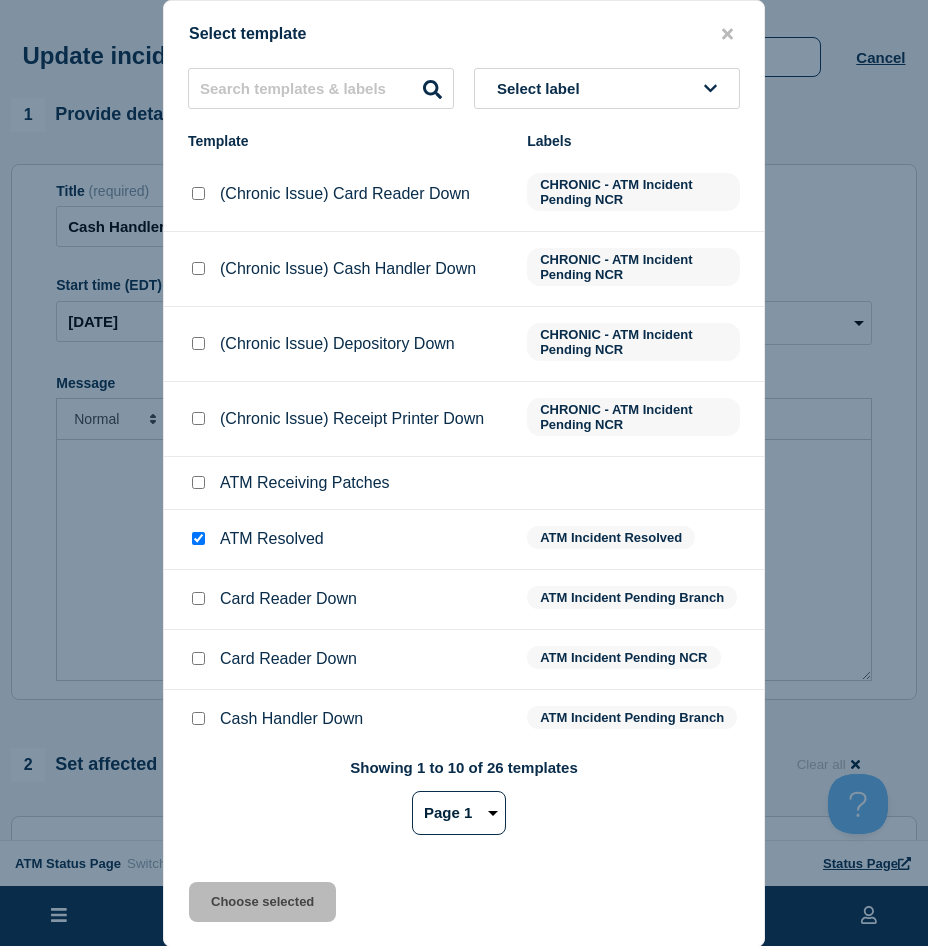 click at bounding box center [198, 538] 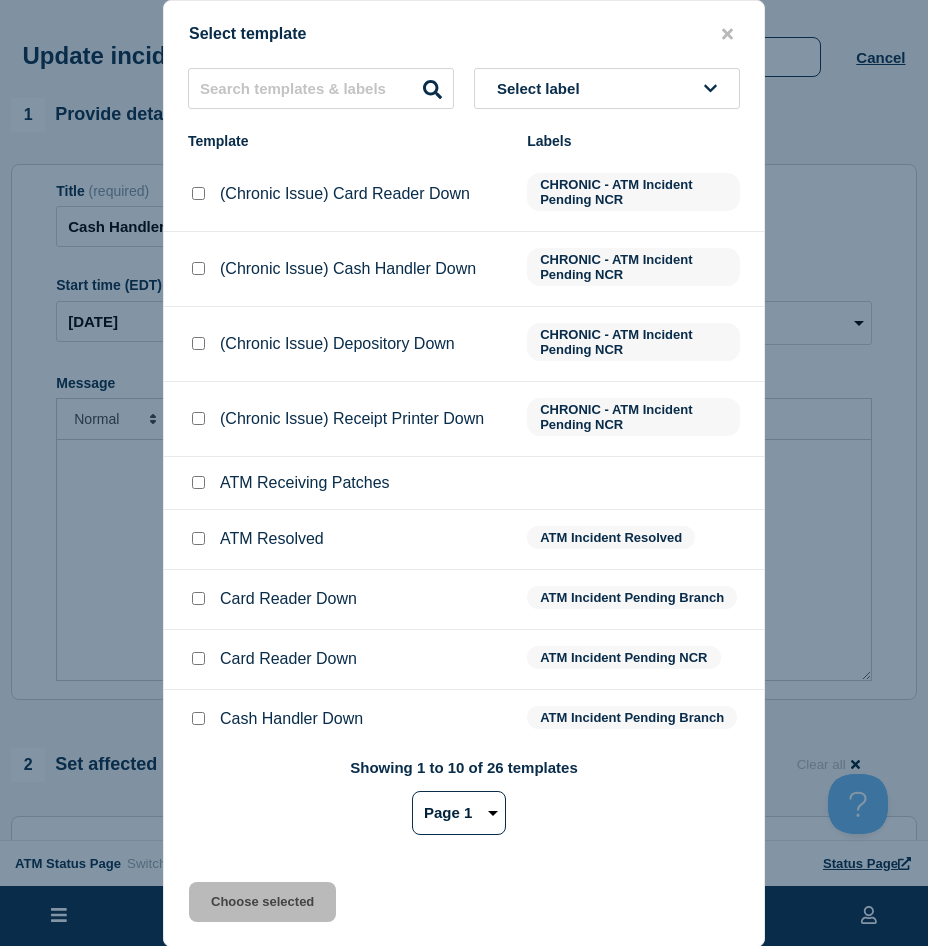 click at bounding box center (198, 538) 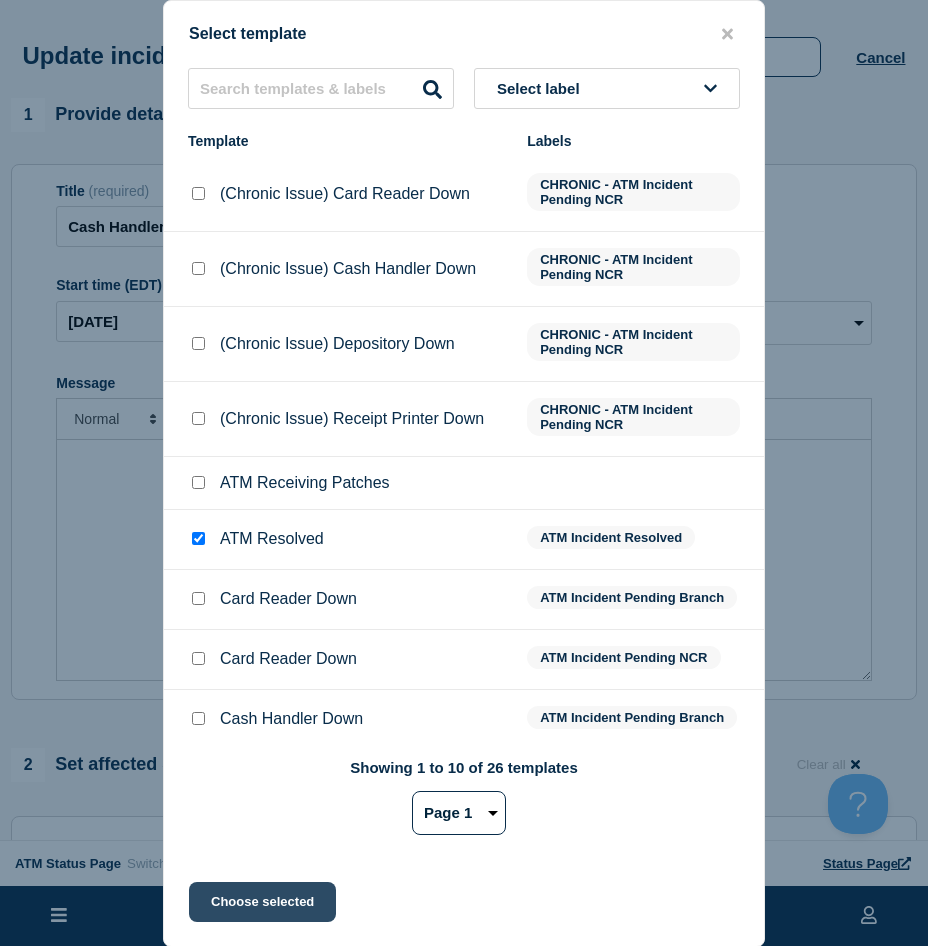 click on "Choose selected" 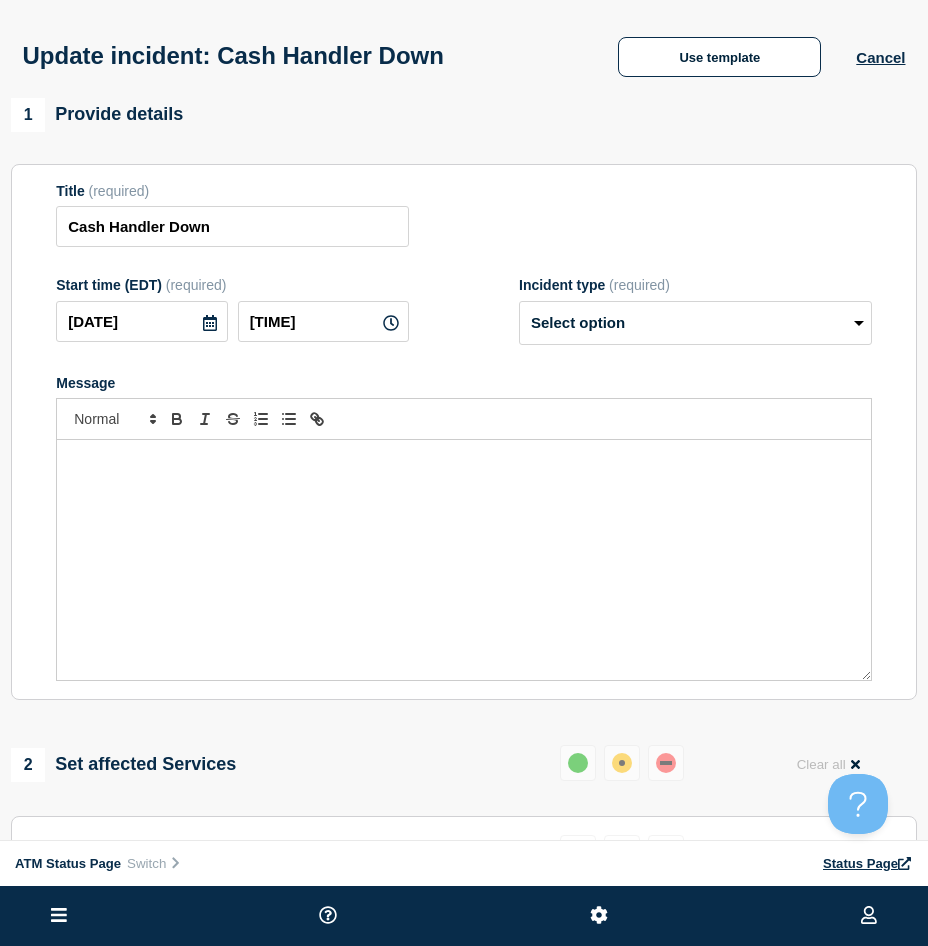 scroll, scrollTop: 300, scrollLeft: 0, axis: vertical 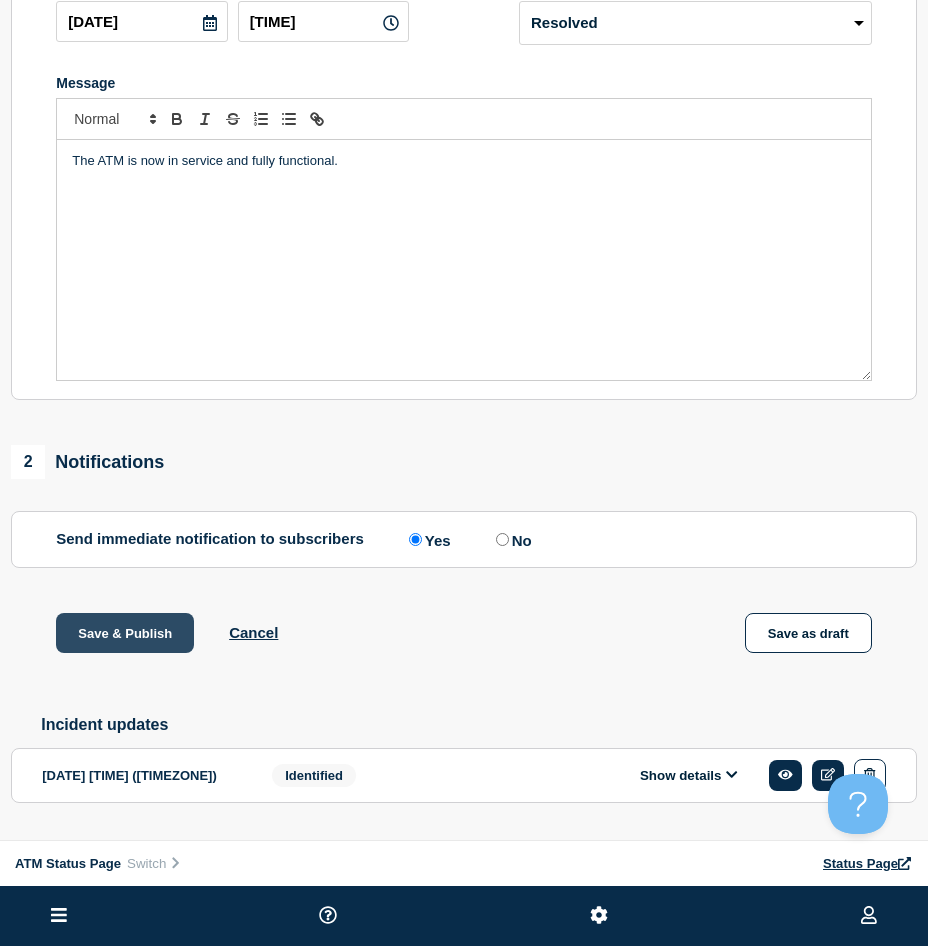 click on "Save & Publish" at bounding box center [125, 633] 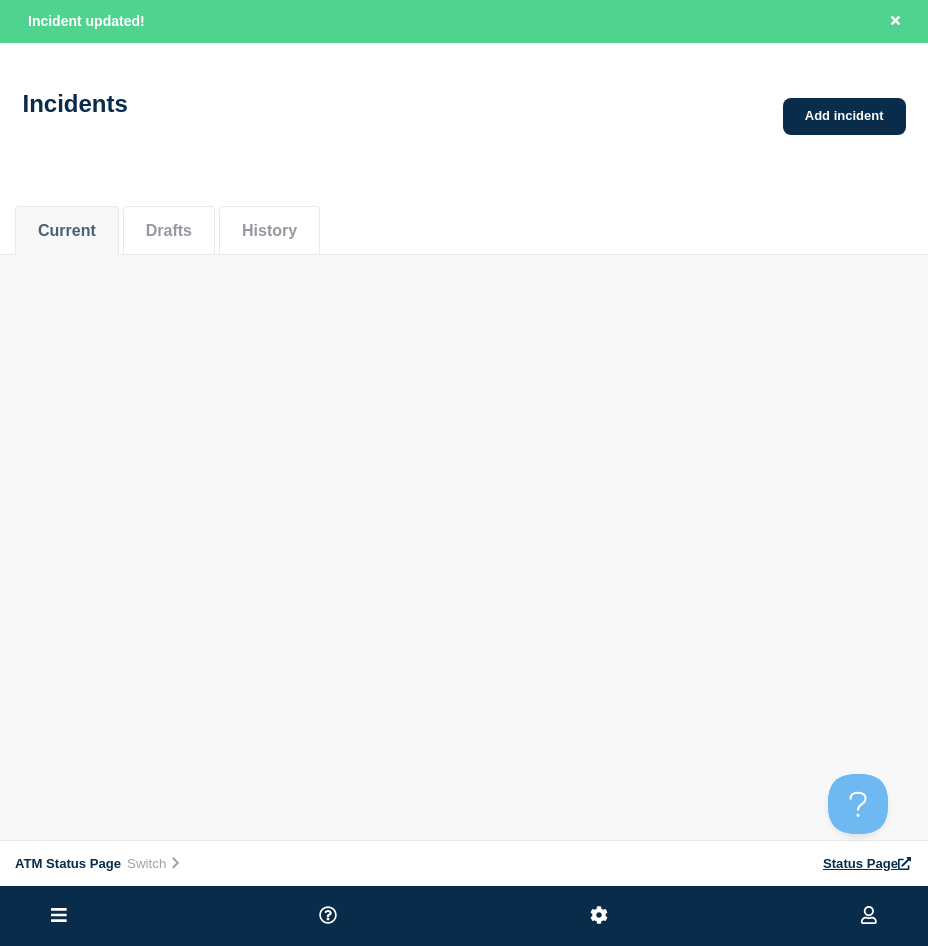 scroll, scrollTop: 0, scrollLeft: 0, axis: both 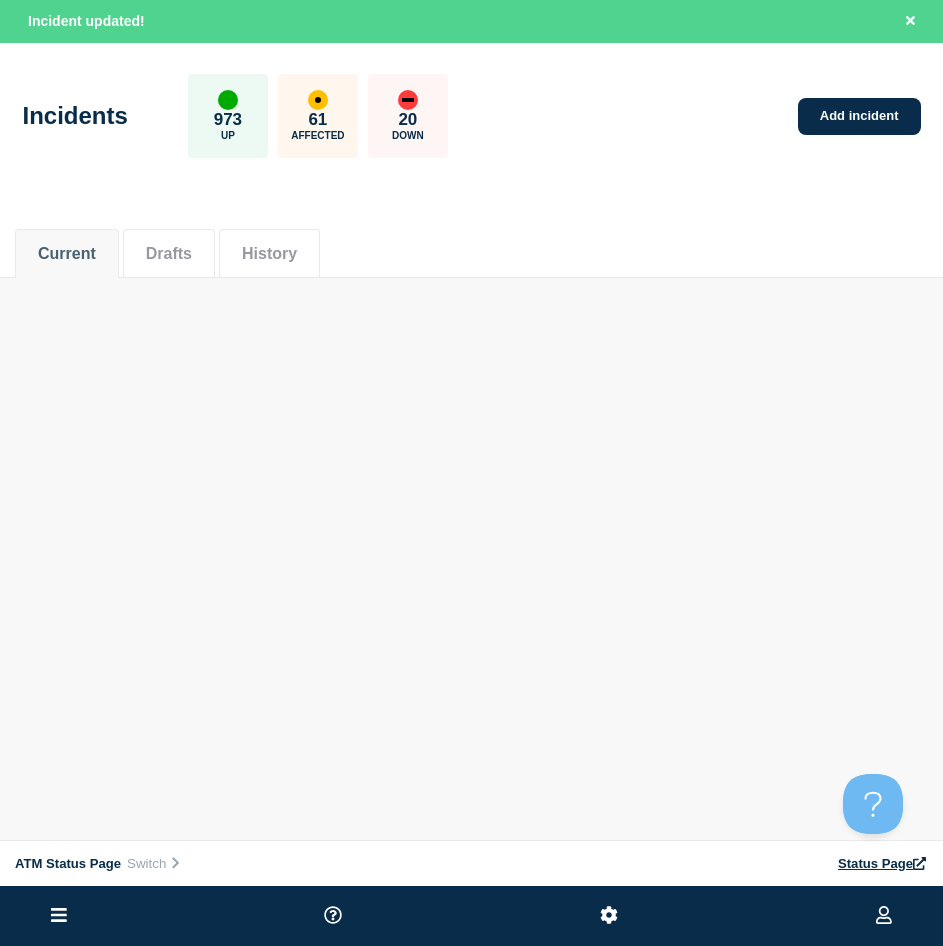 click on "ATM Status Page Connected Hub View Status Page NFCU [NAME] Incident updated! Incidents [NUMBER] Up [NUMBER] Affected [NUMBER] Down Add incident Current Drafts History Current Drafts History ATM Status Page Switch Status Page" at bounding box center (471, 200) 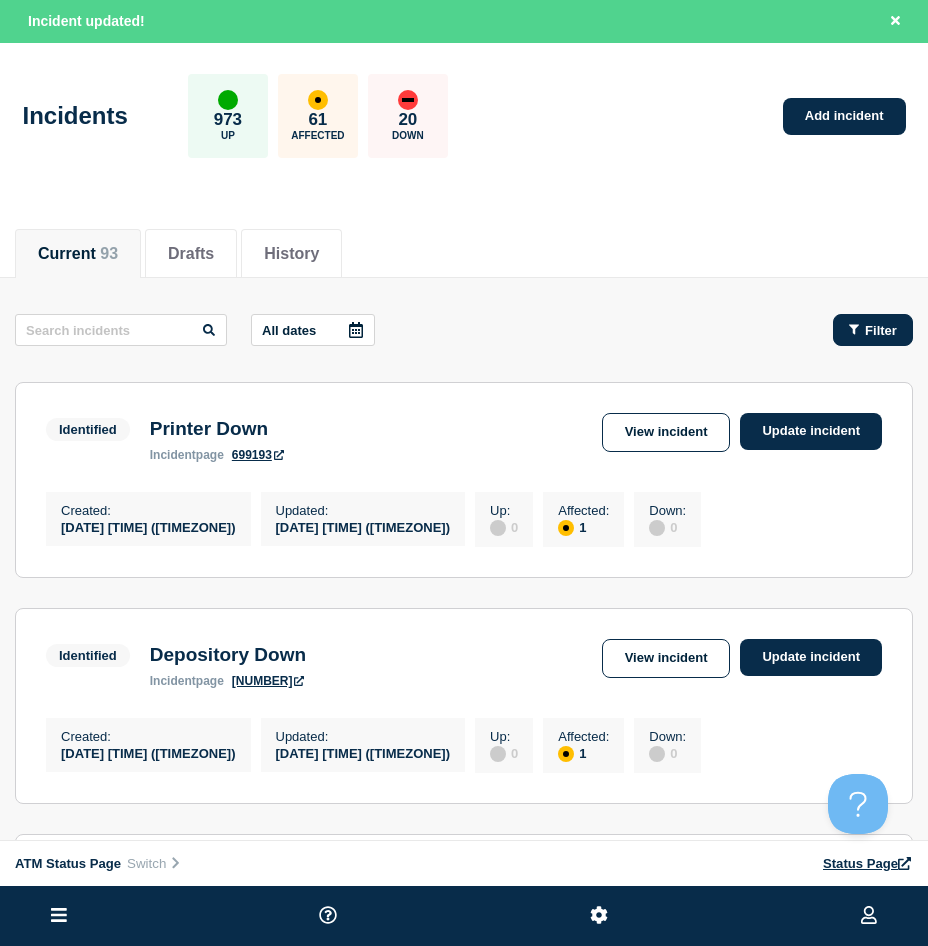 click on "Filter" at bounding box center [881, 330] 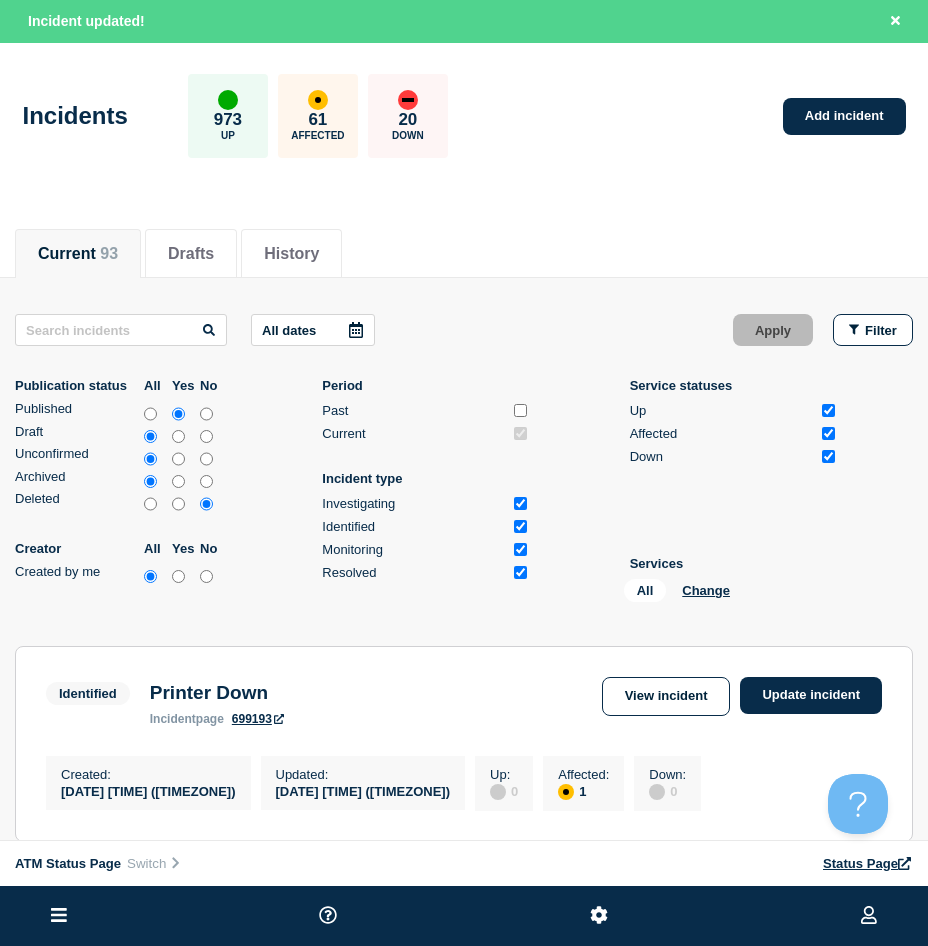 click on "All Change" at bounding box center [724, 594] 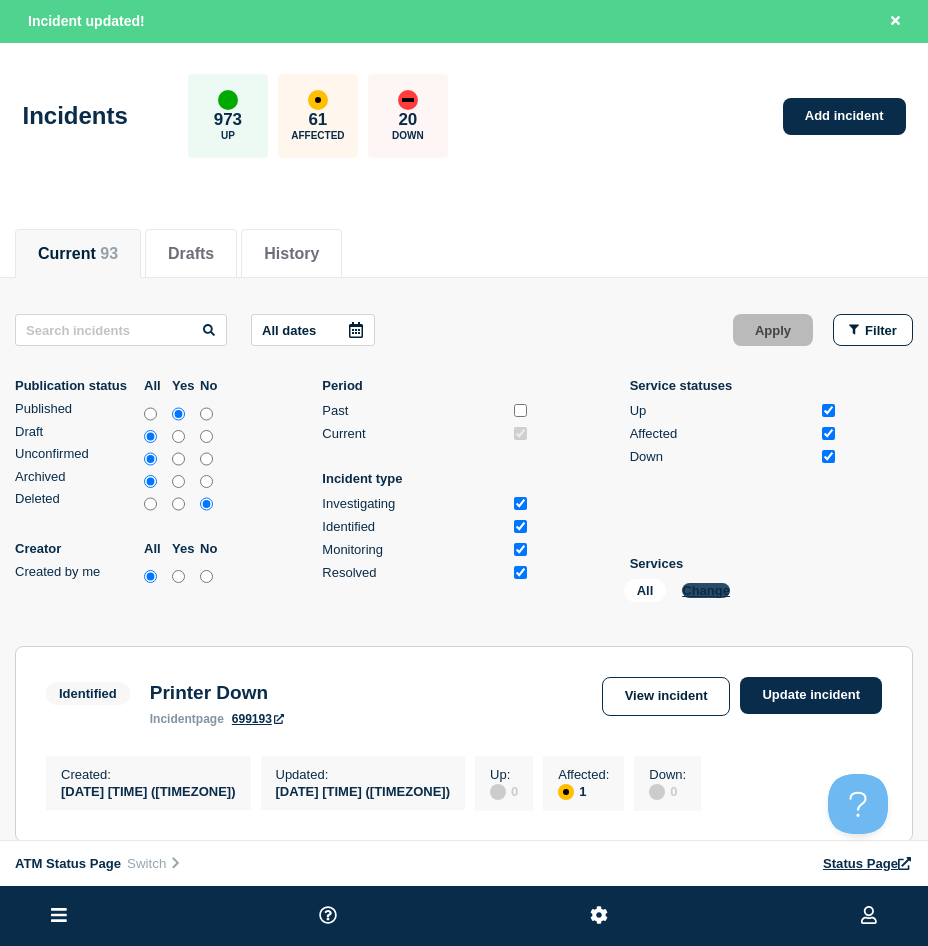 click on "Change" at bounding box center (706, 590) 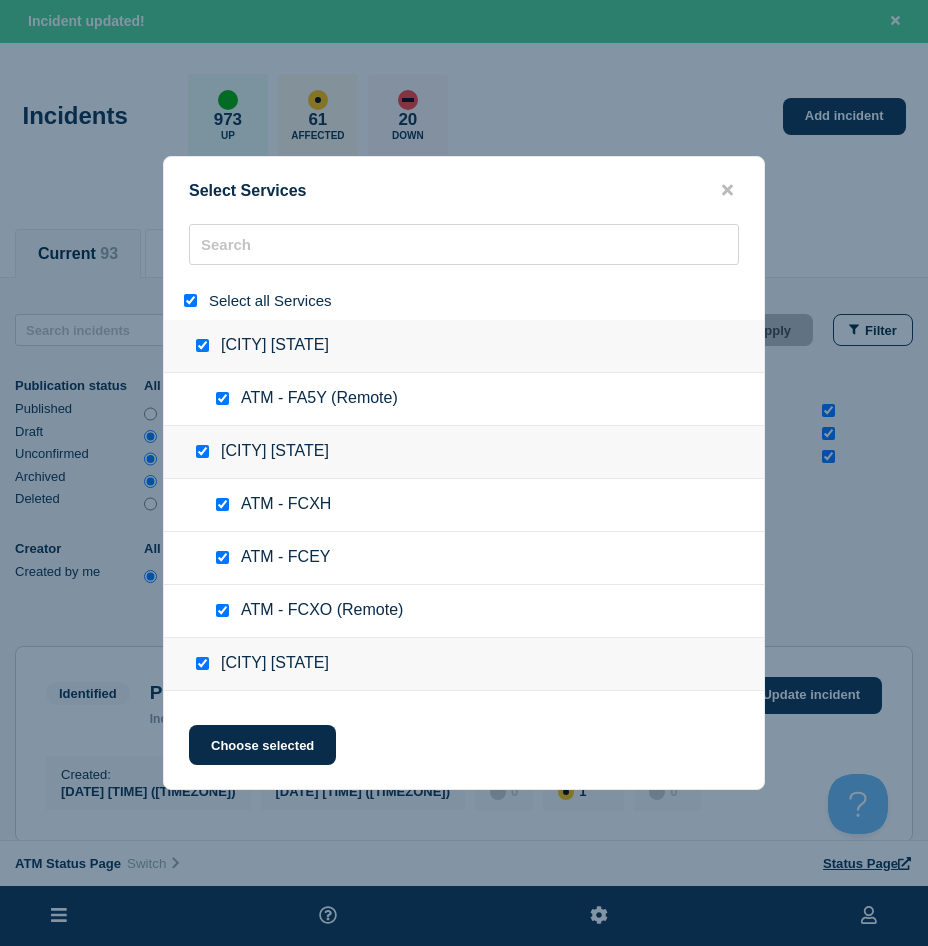 click at bounding box center [190, 300] 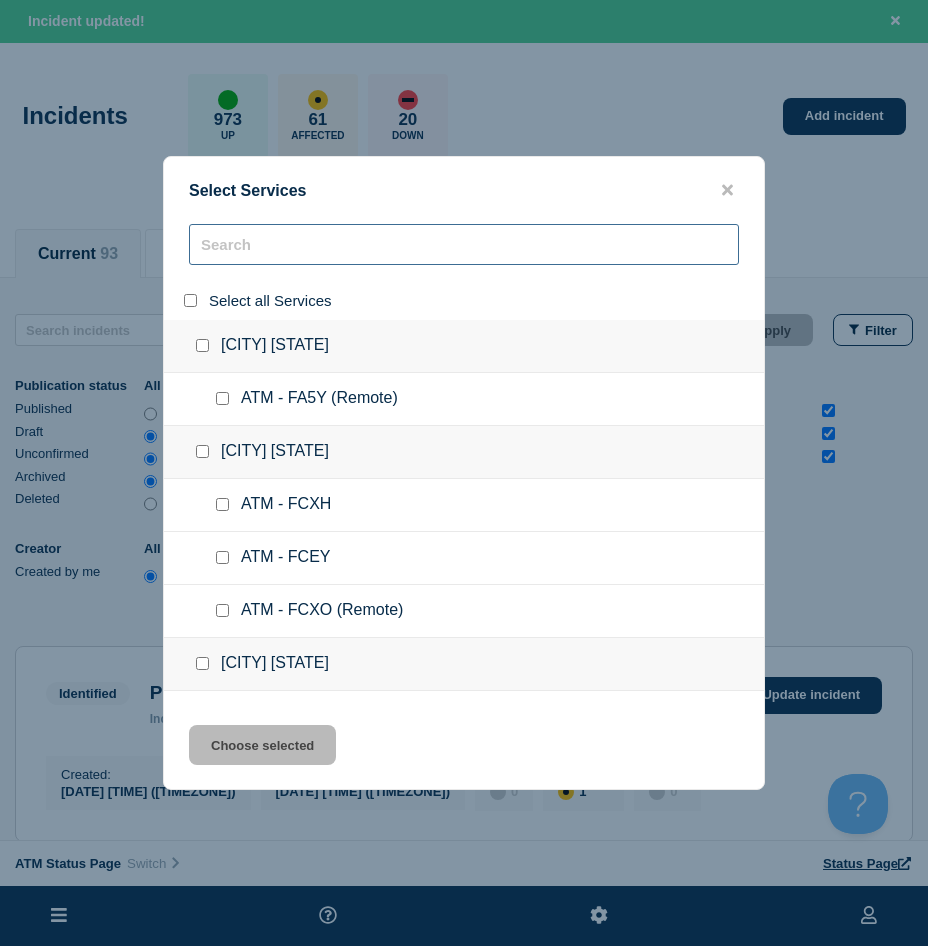 click at bounding box center (464, 244) 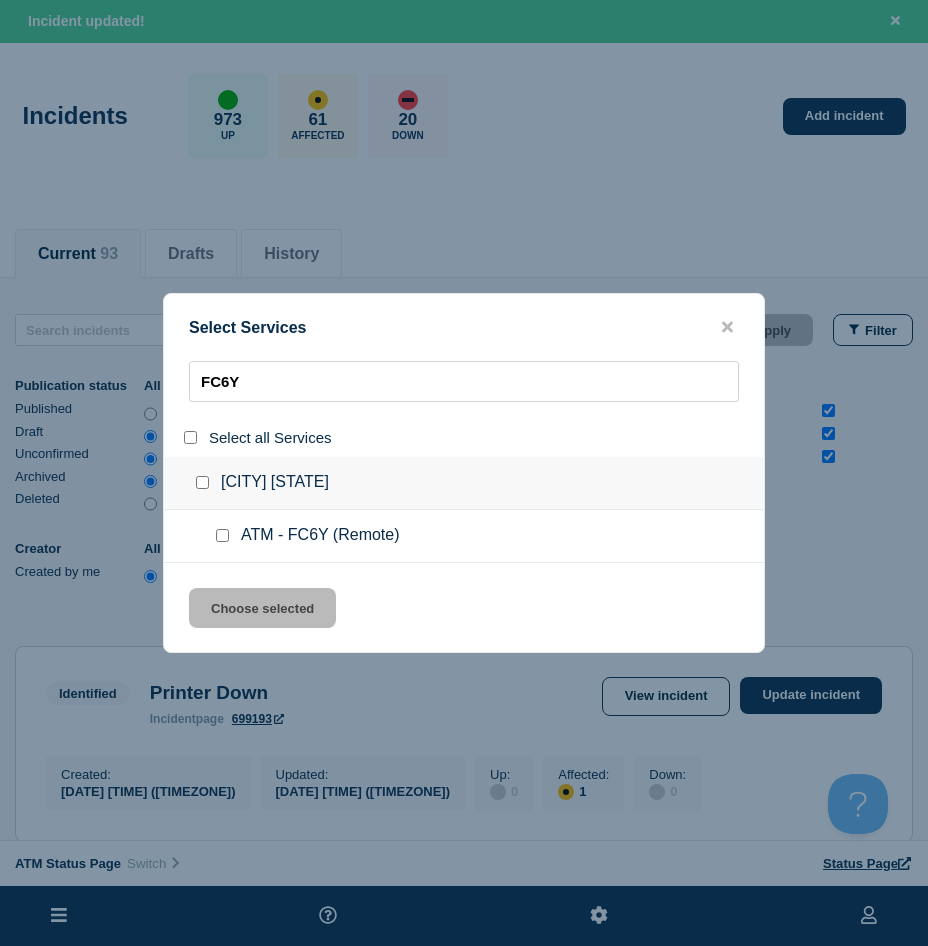 click at bounding box center (222, 535) 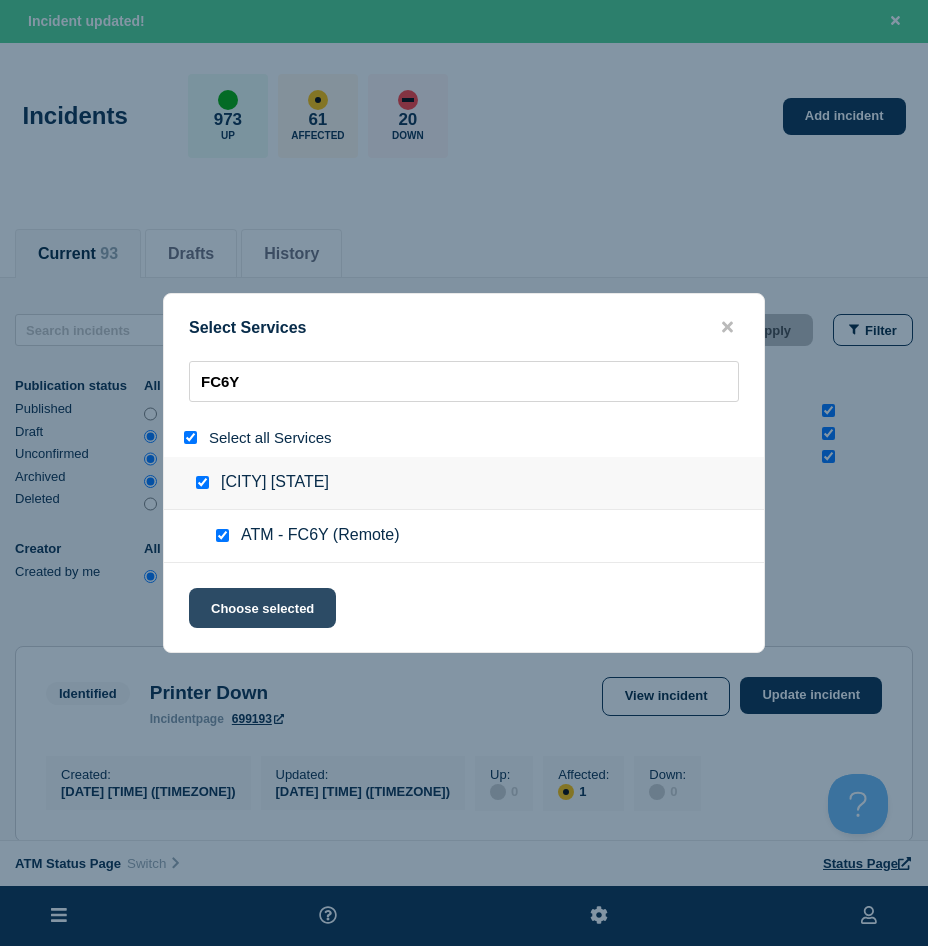 click on "Choose selected" 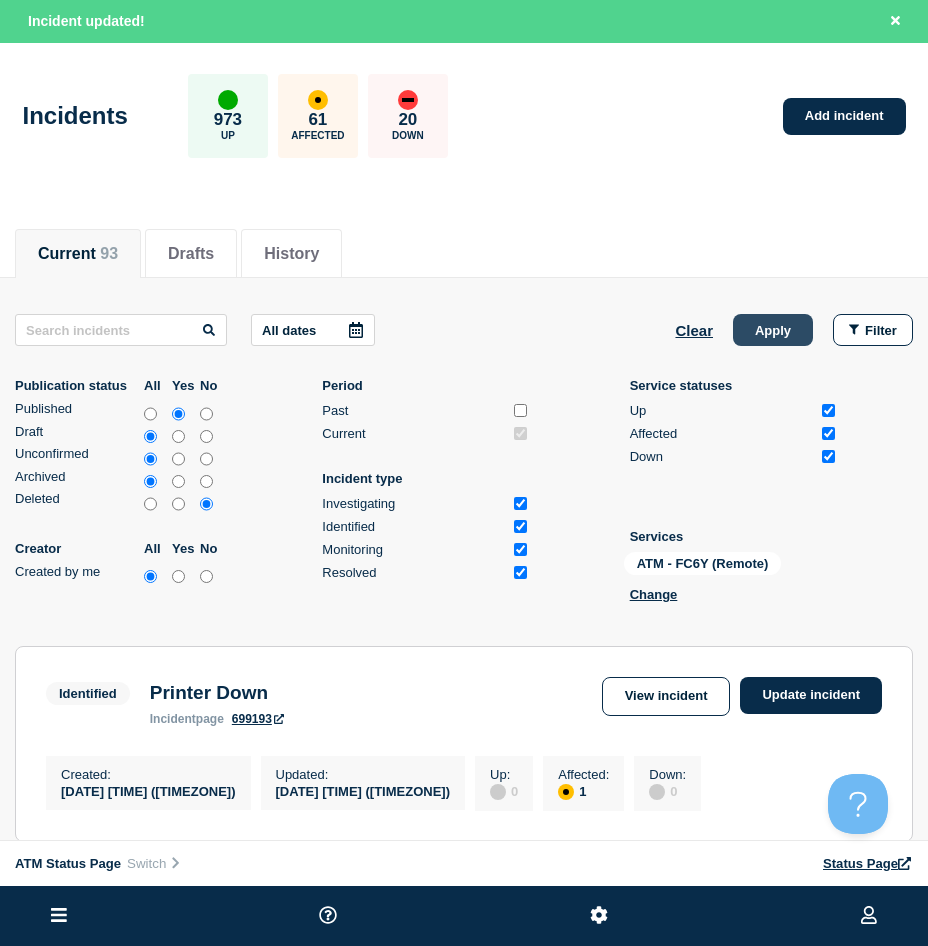 click on "Apply" 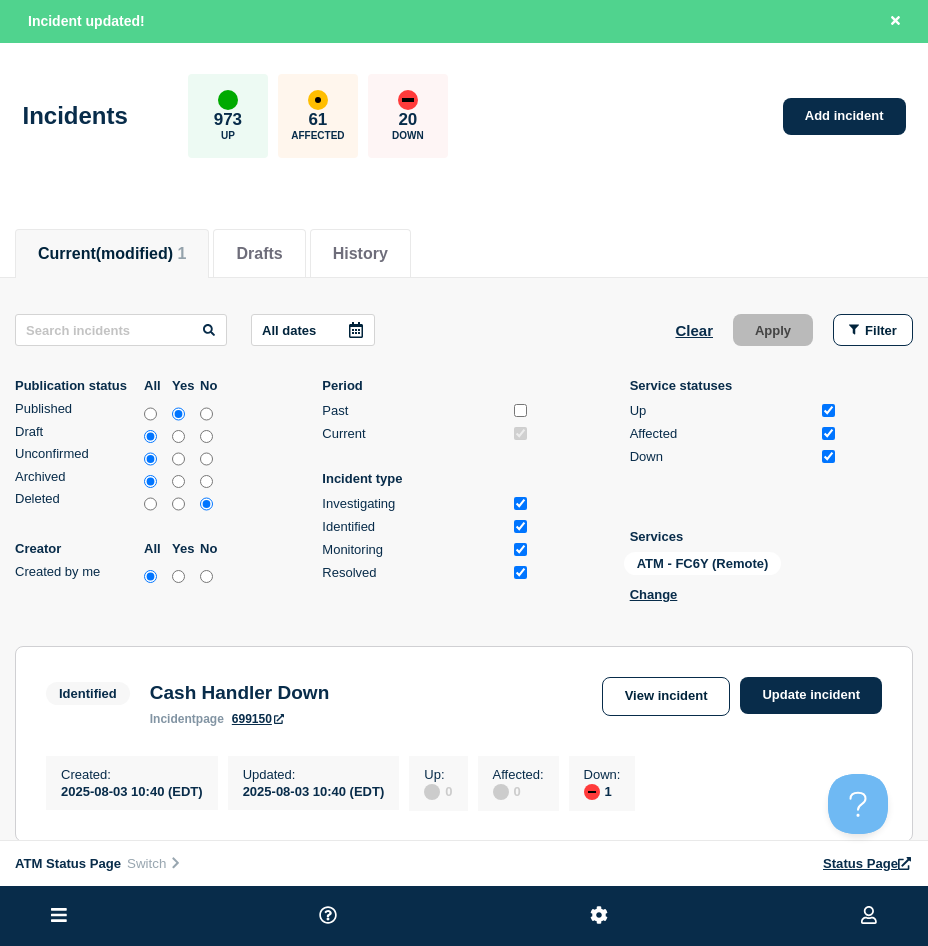click on "Identified Cash Handler Down incident page [NUMBER] View incident Update incident" 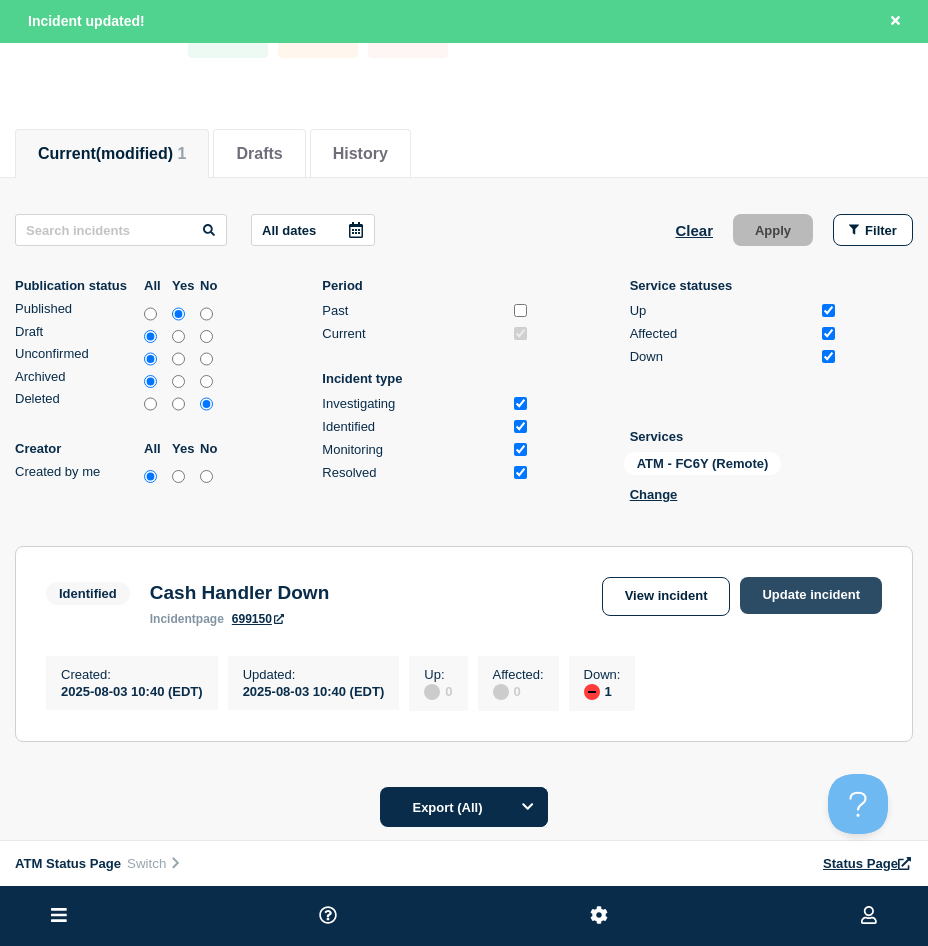 click on "Update incident" at bounding box center [811, 595] 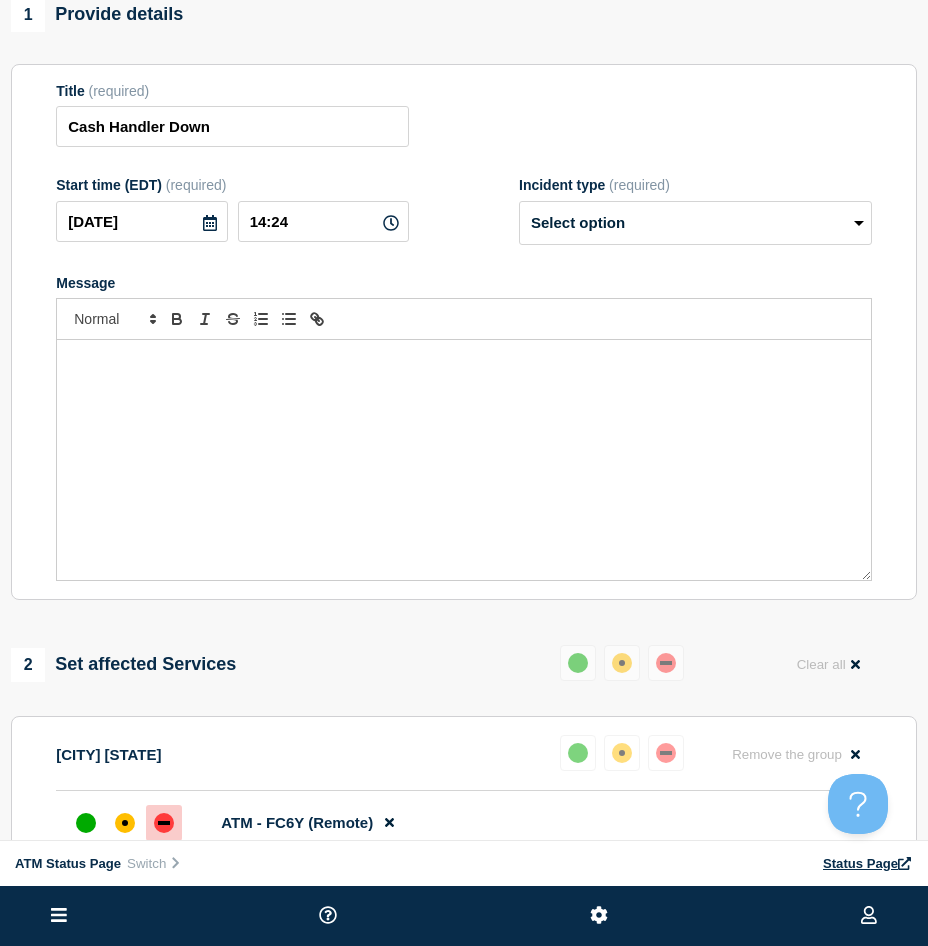 scroll, scrollTop: 0, scrollLeft: 0, axis: both 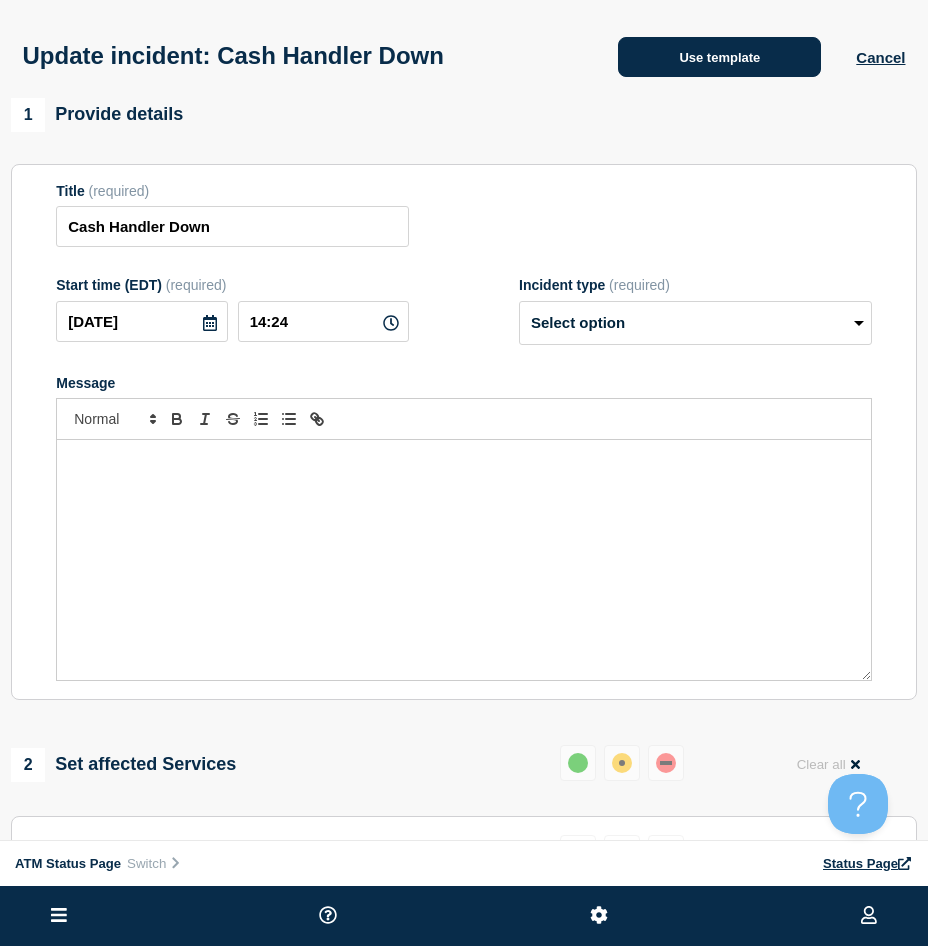 click on "Use template" at bounding box center [719, 57] 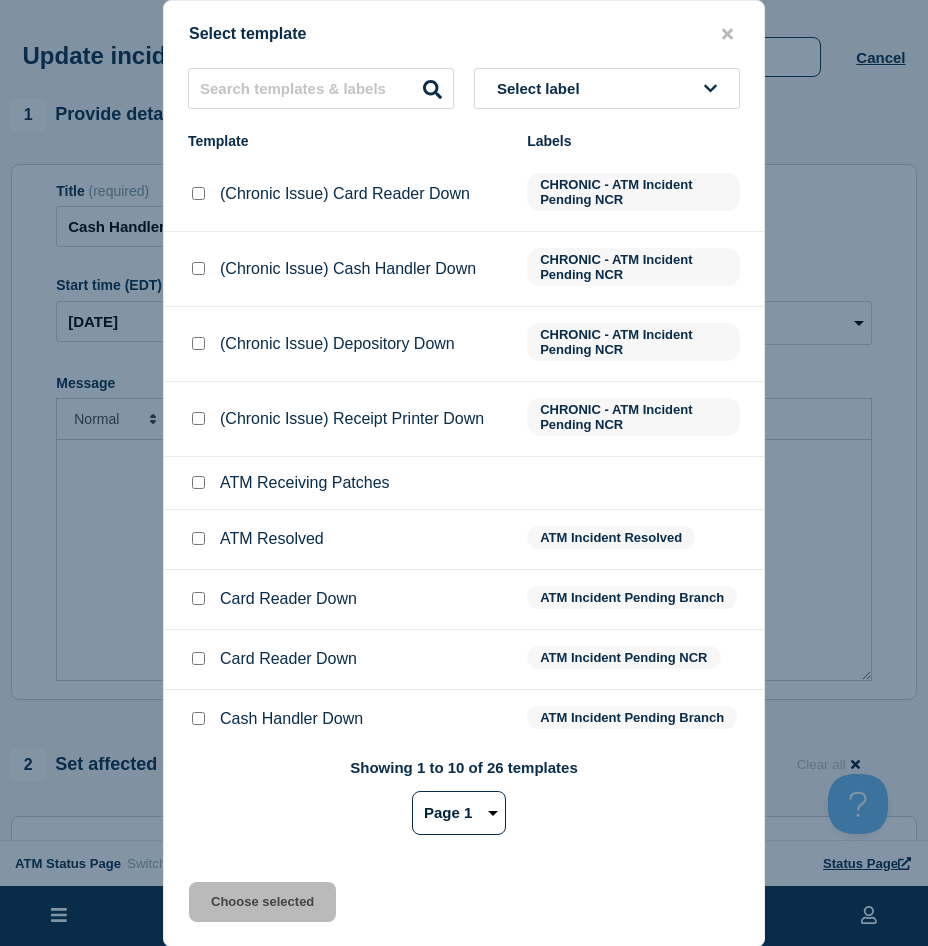 click at bounding box center (198, 539) 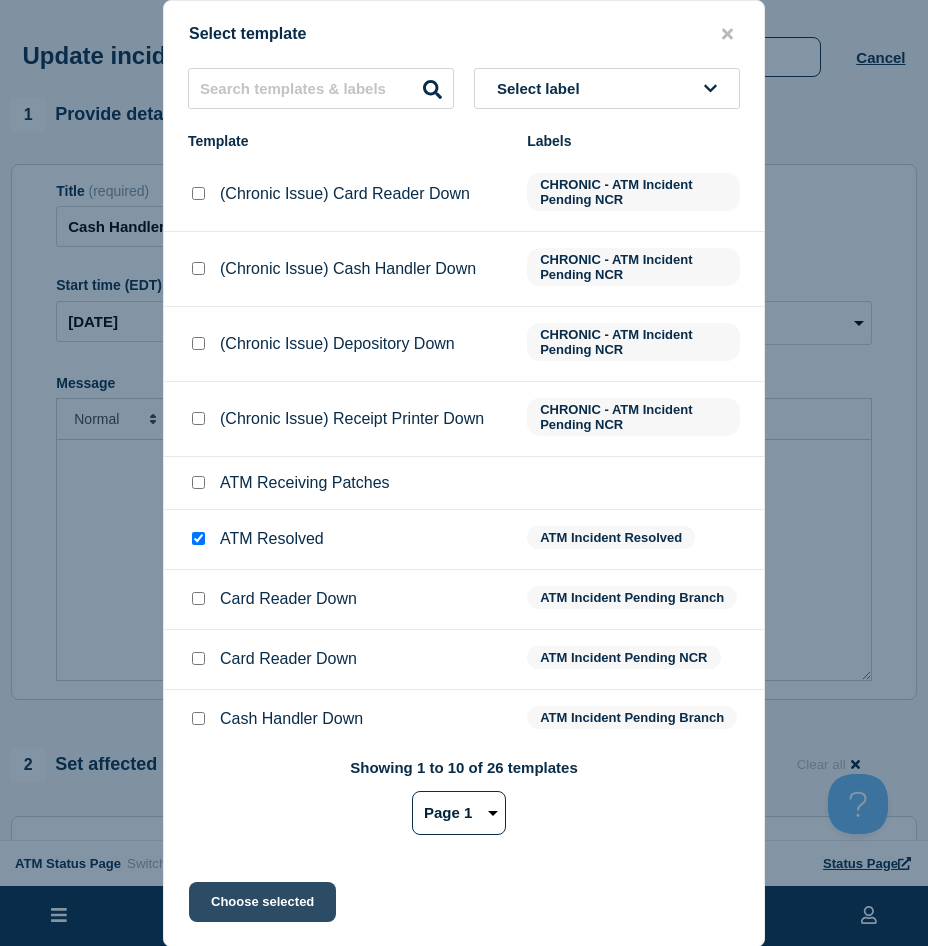 click on "Choose selected" 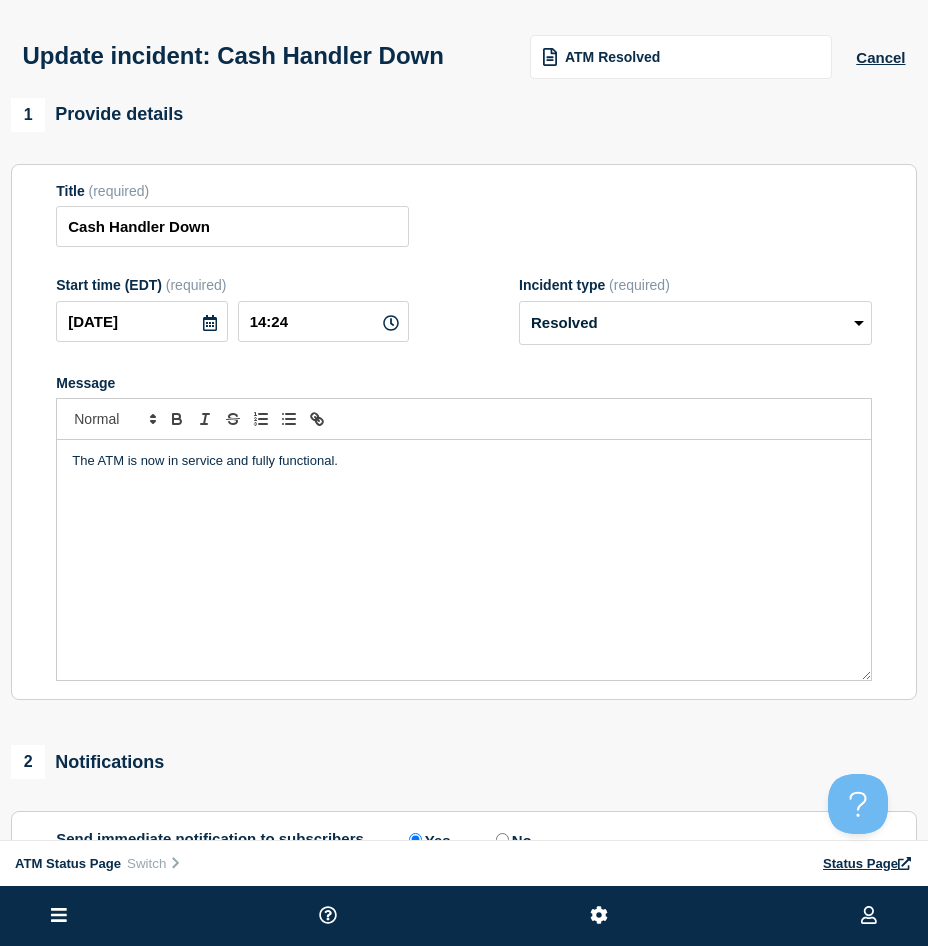 scroll, scrollTop: 200, scrollLeft: 0, axis: vertical 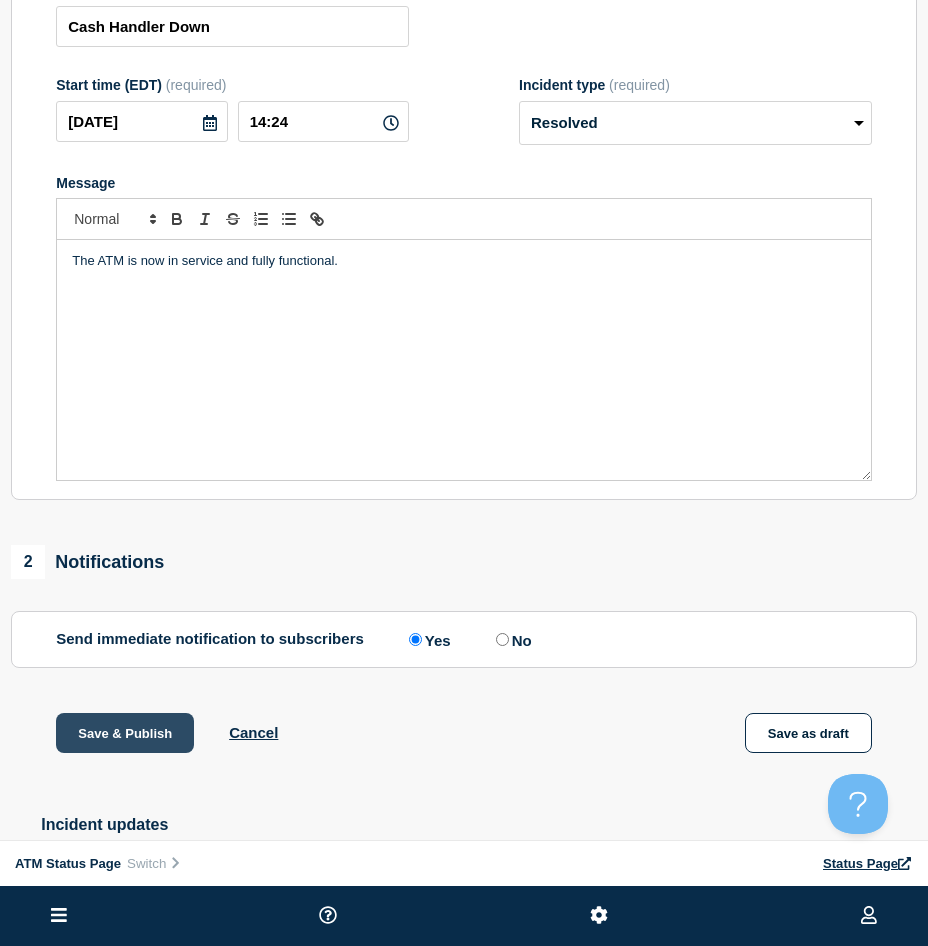 click on "Save & Publish" at bounding box center (125, 733) 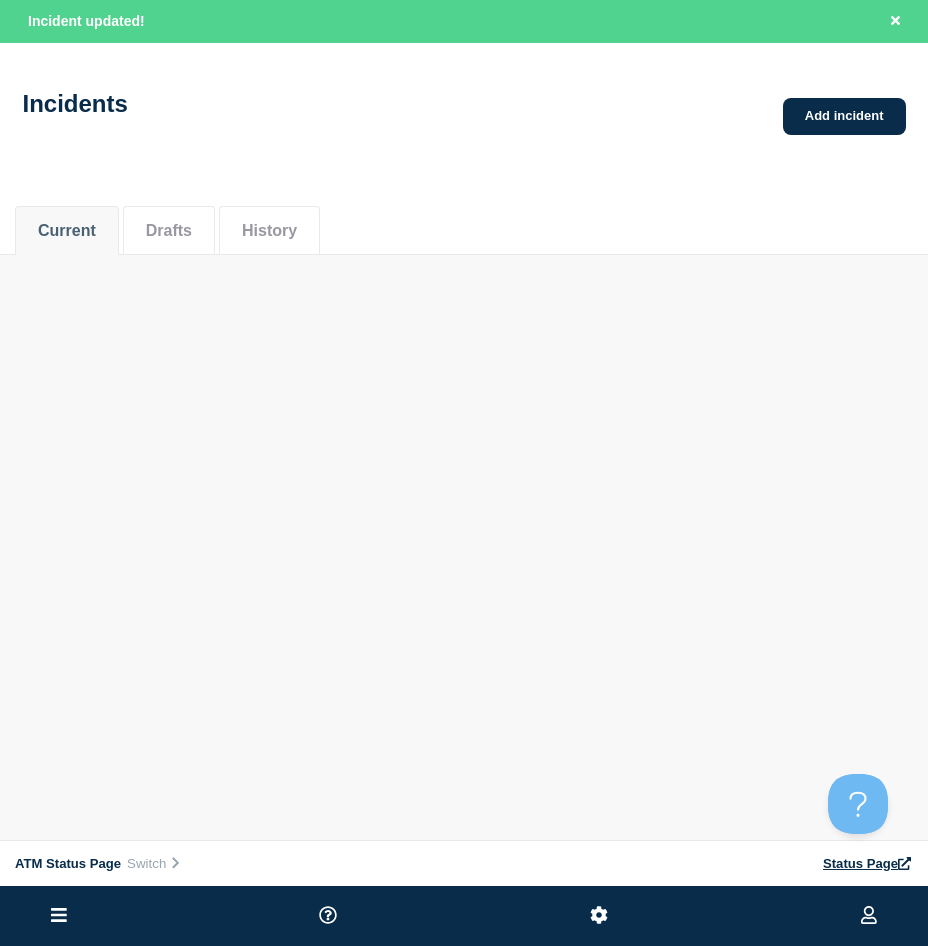 scroll, scrollTop: 0, scrollLeft: 0, axis: both 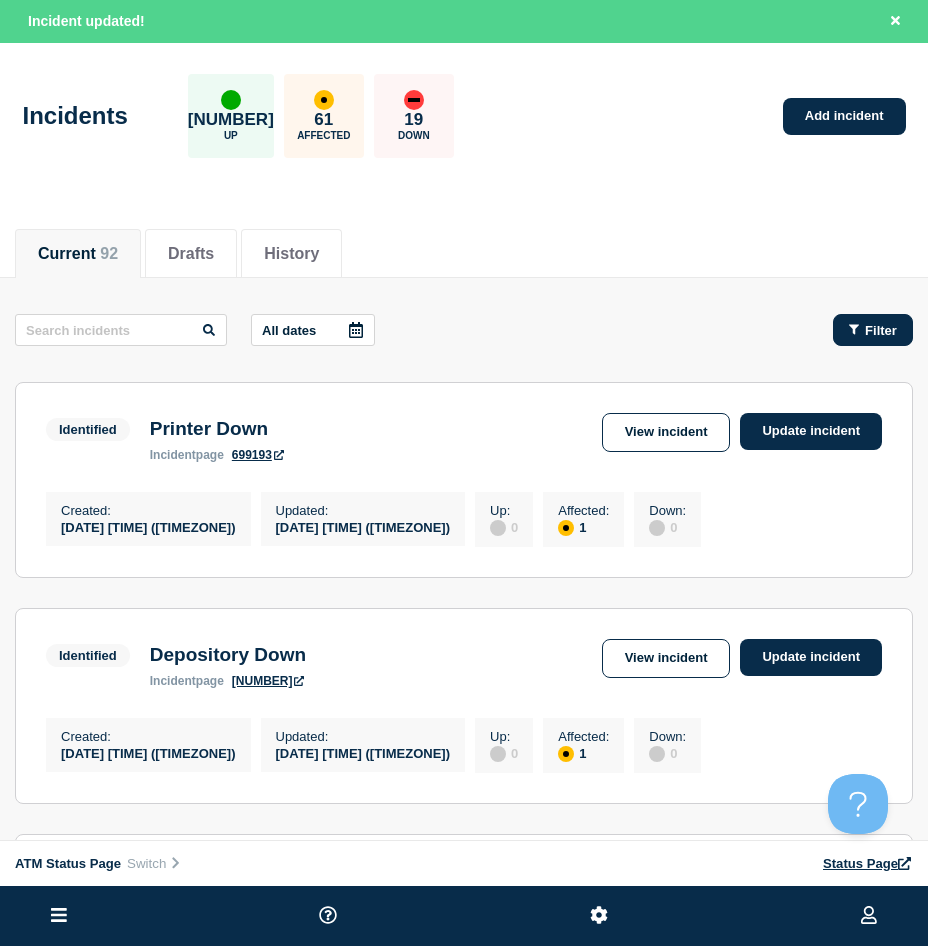 drag, startPoint x: 840, startPoint y: 350, endPoint x: 844, endPoint y: 337, distance: 13.601471 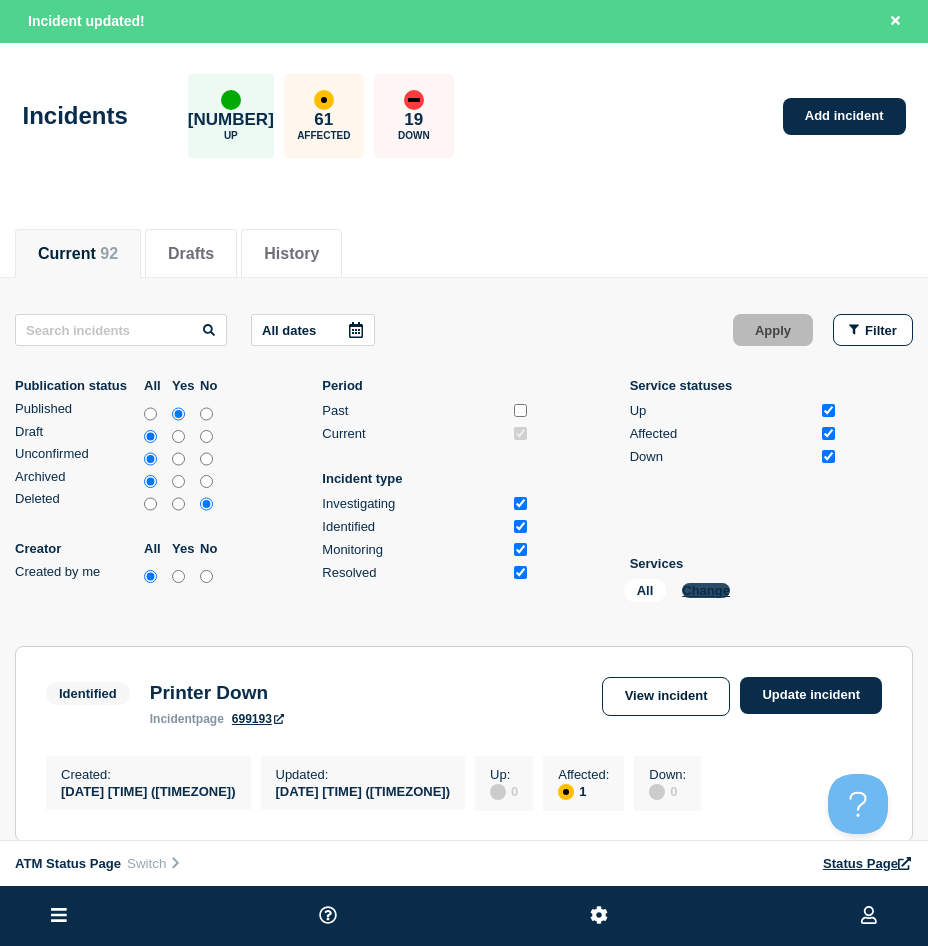 click on "Change" at bounding box center [706, 590] 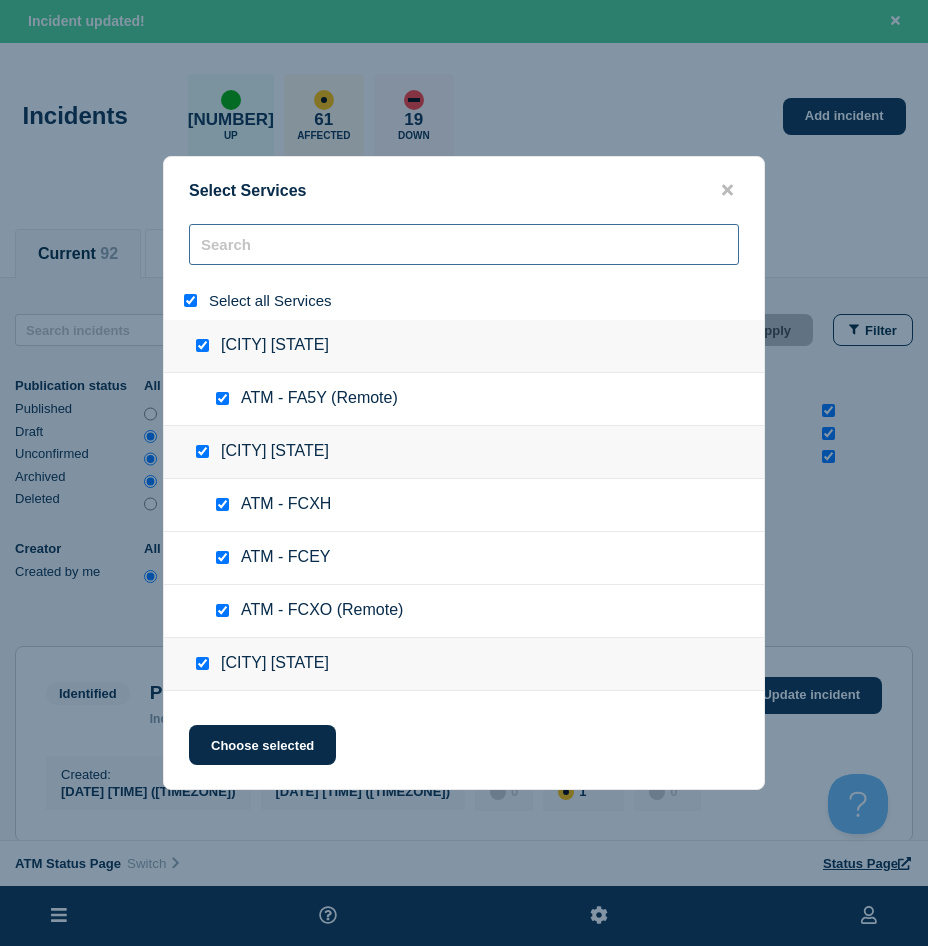 click at bounding box center (464, 244) 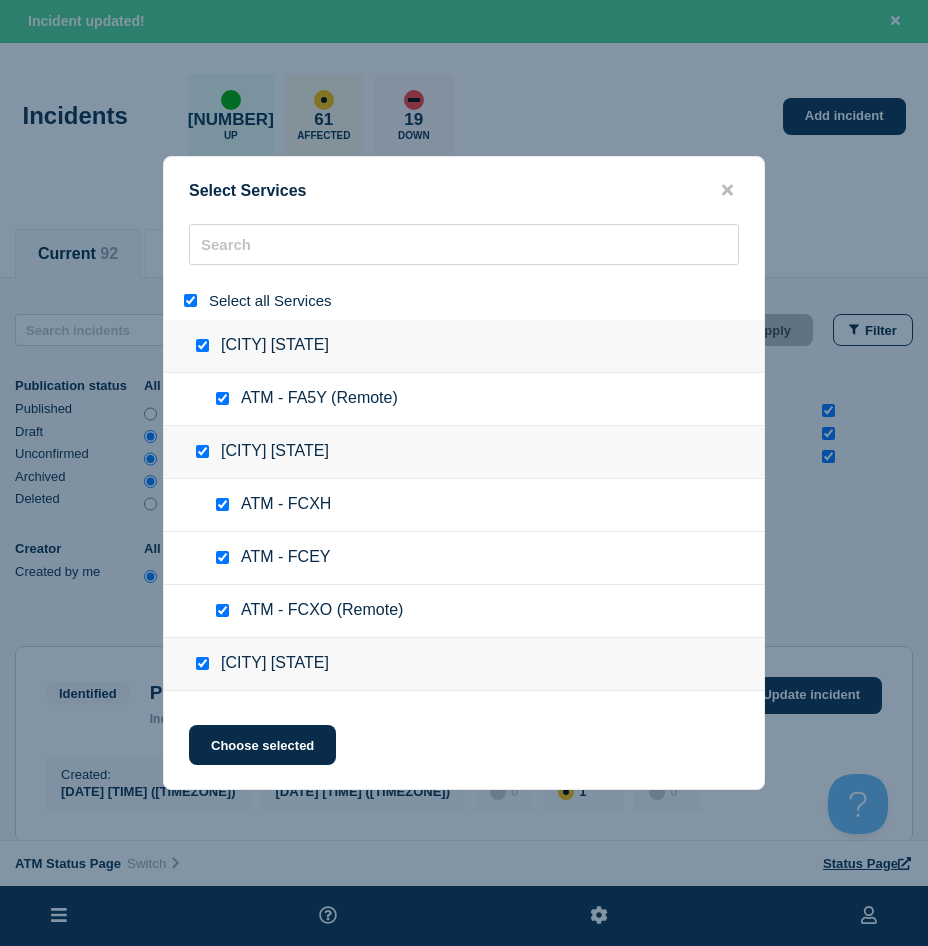 click at bounding box center [190, 300] 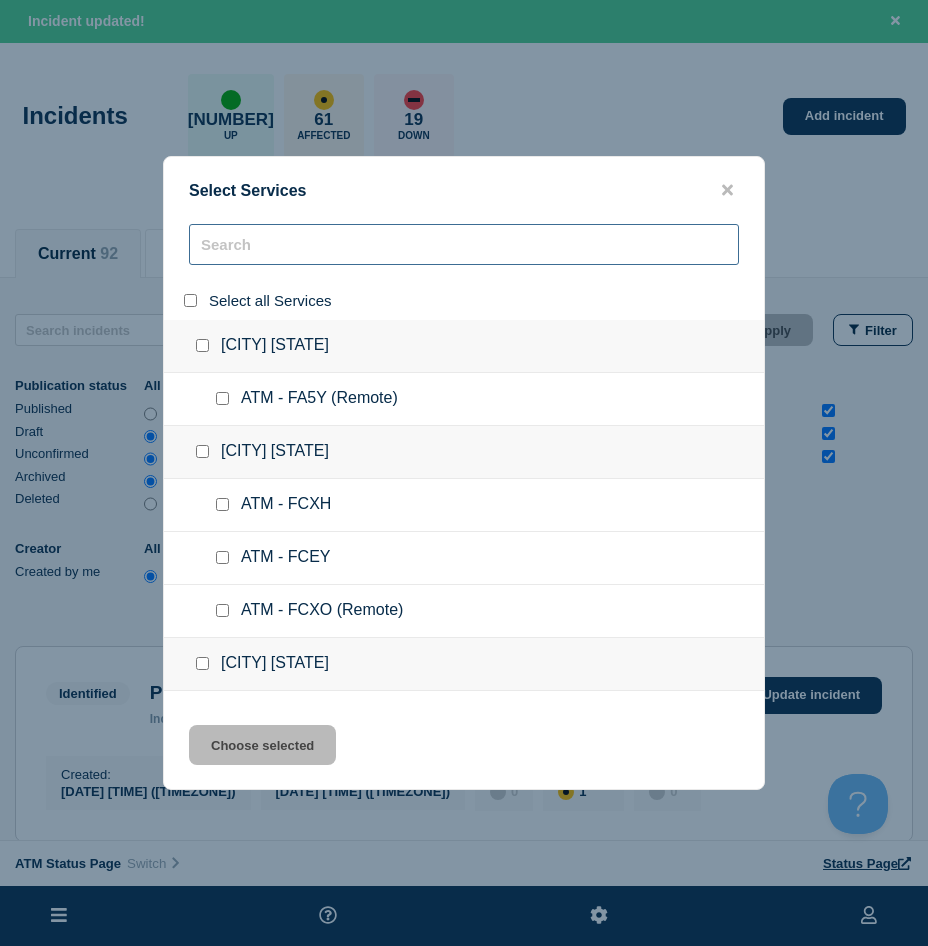 click at bounding box center [464, 244] 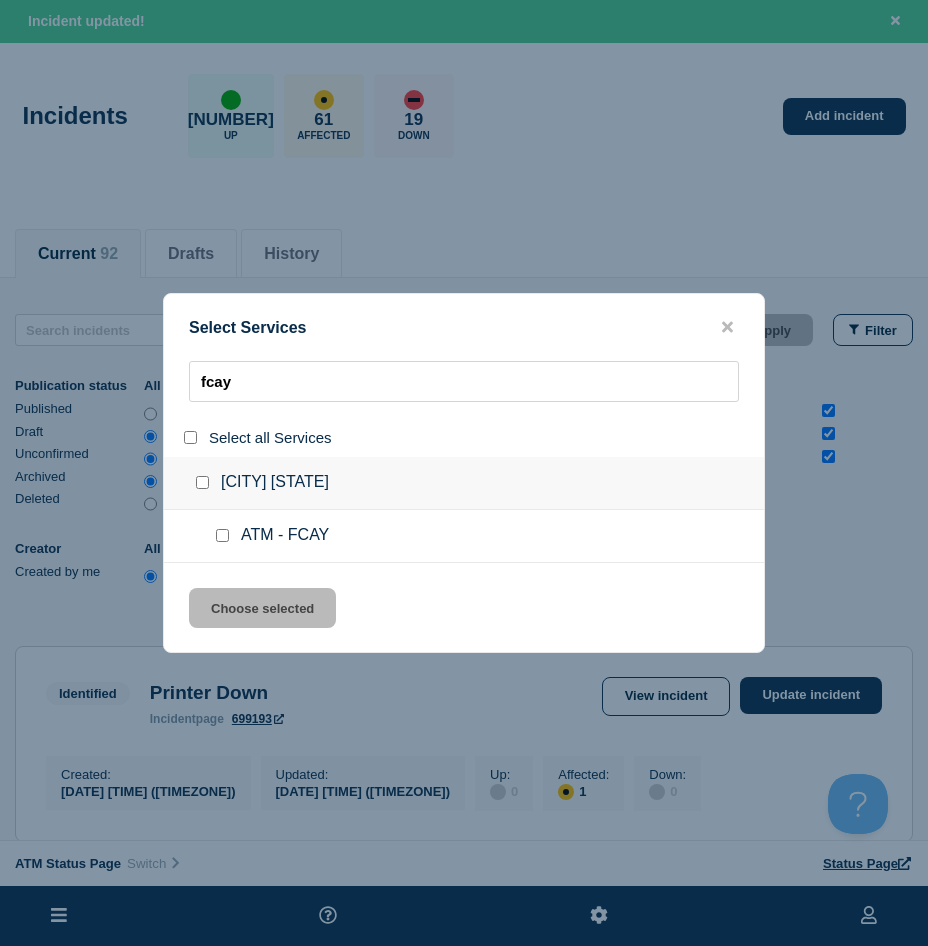 click at bounding box center [222, 535] 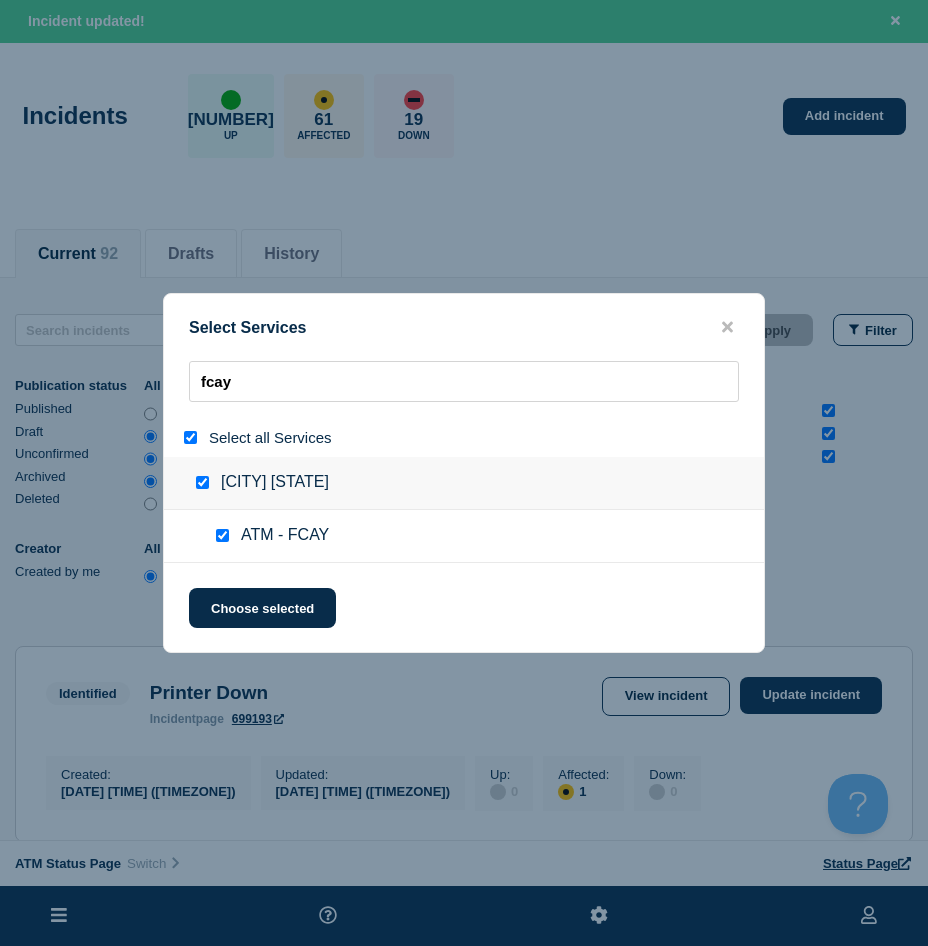 click on "Select Services fcay Select all Services Winter Park [STATE] ATM - FCAY Choose selected" at bounding box center [464, 473] 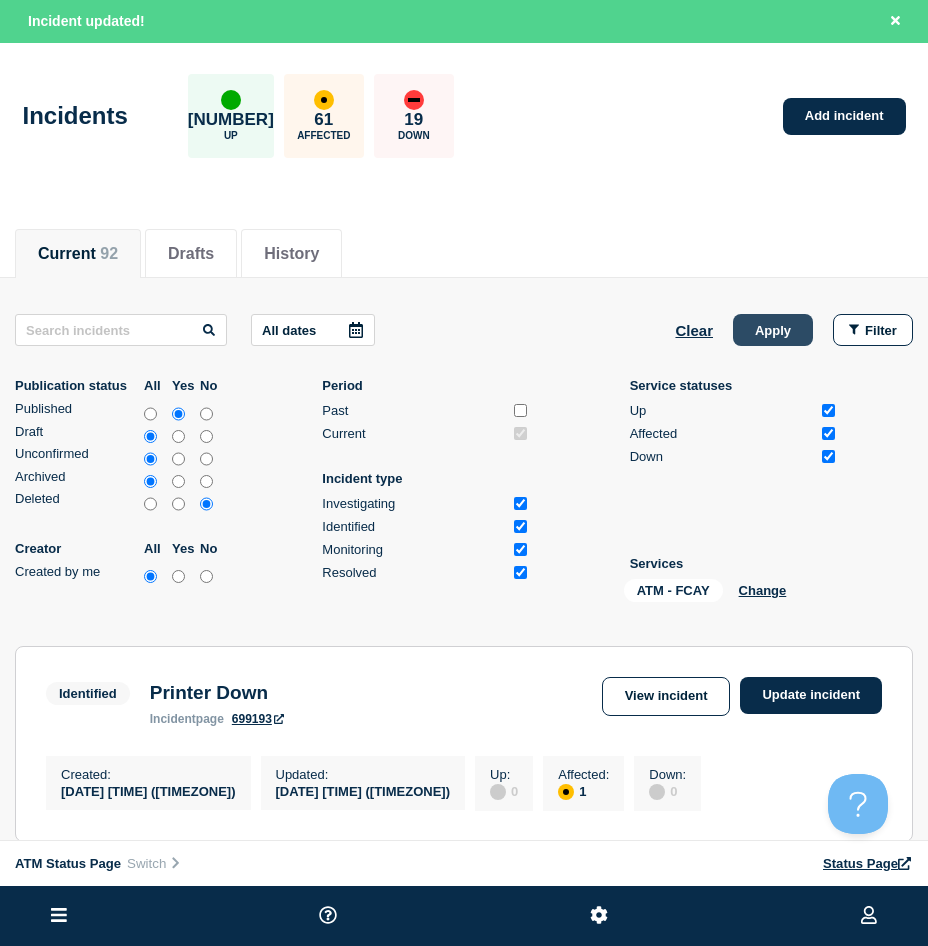 click on "Apply" 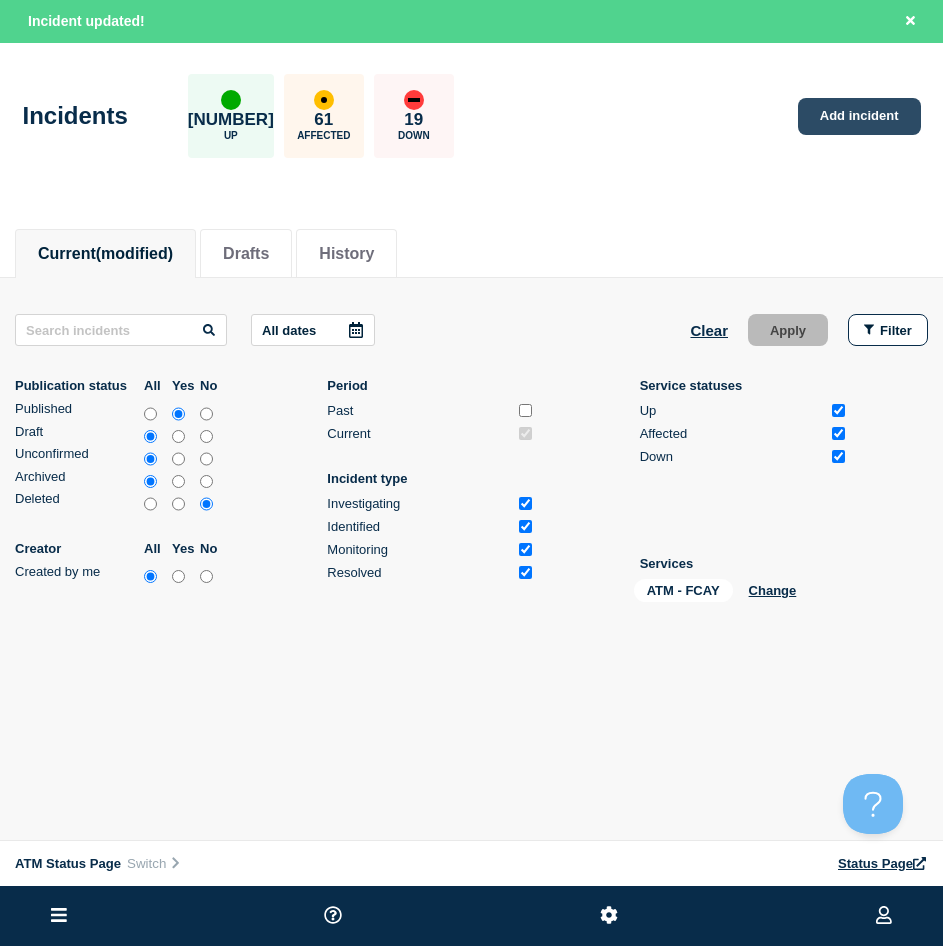 click on "Add incident" 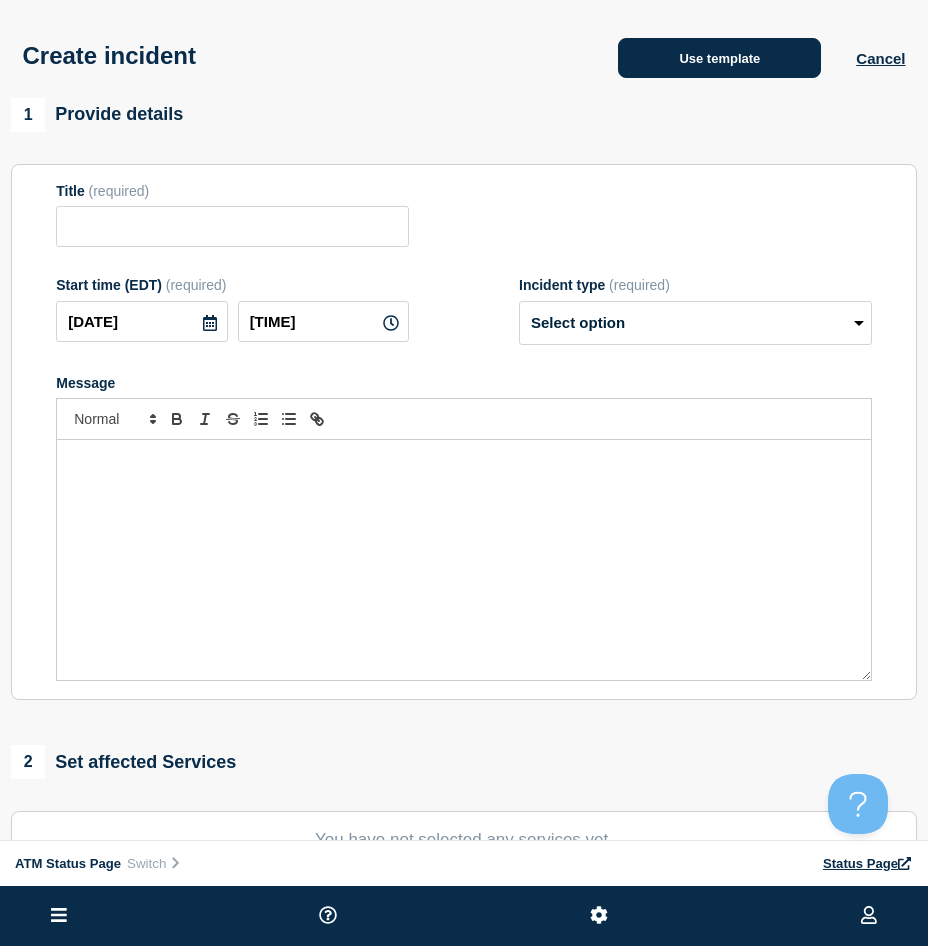 click on "Use template" at bounding box center (719, 58) 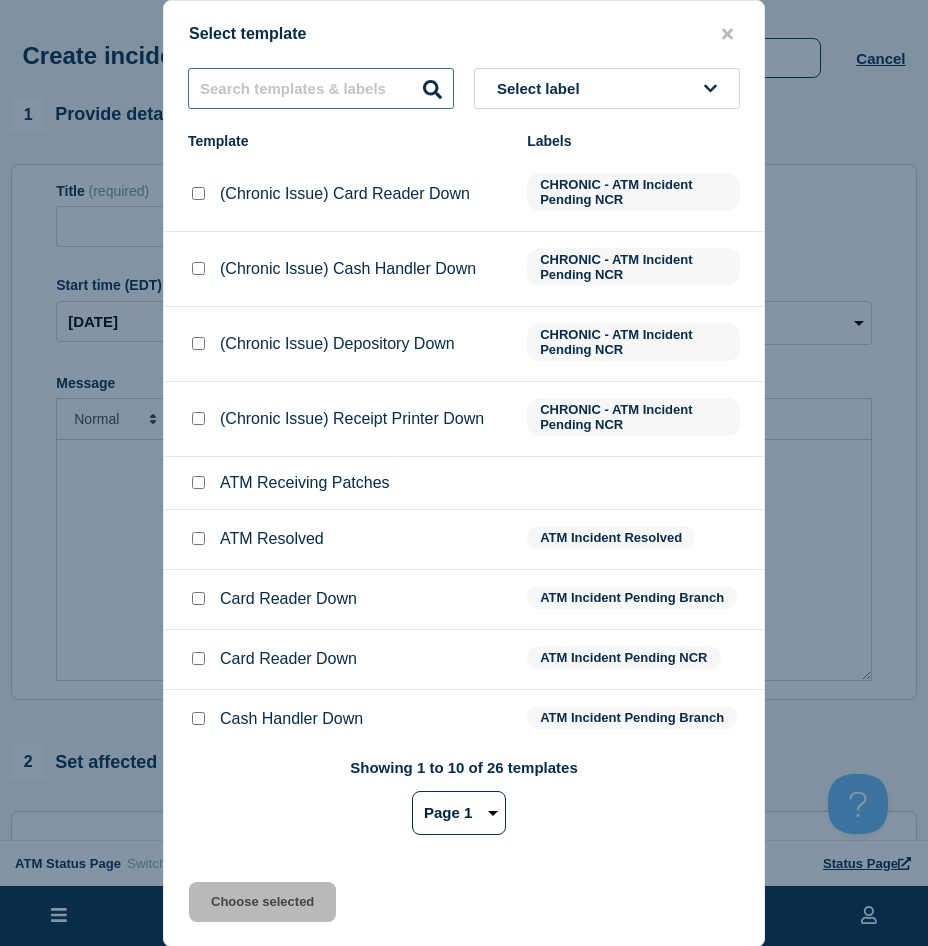 click at bounding box center [321, 88] 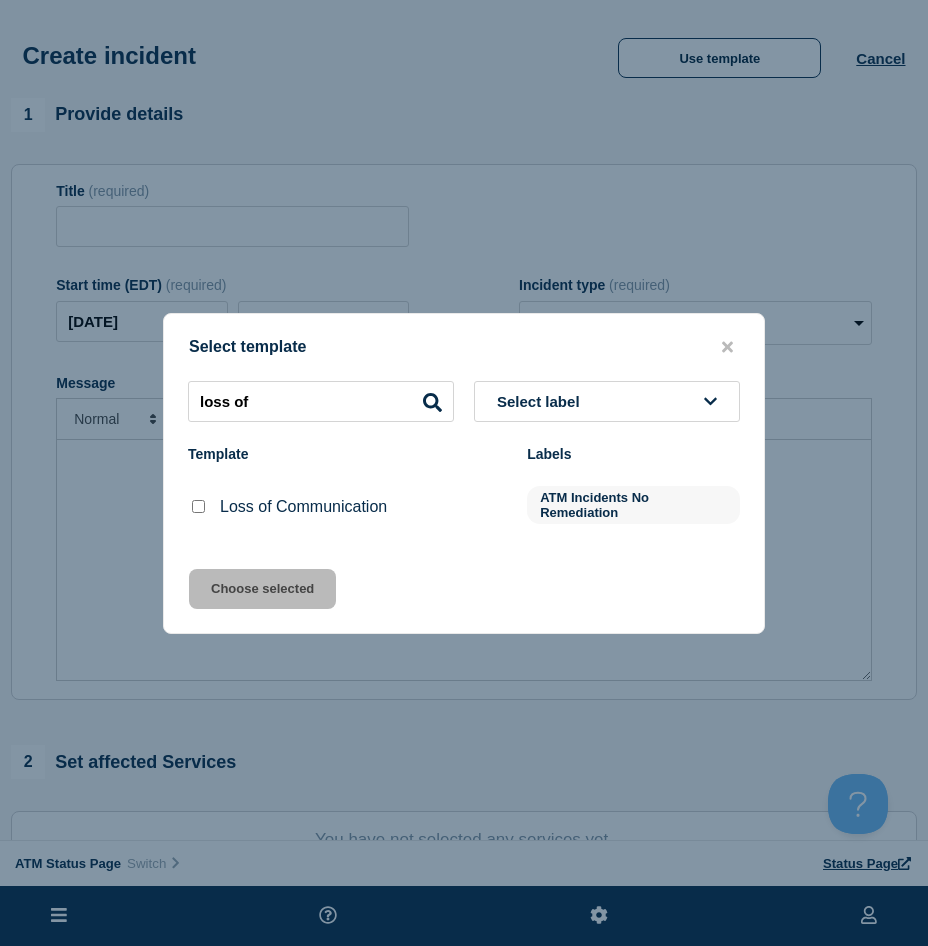 click at bounding box center [198, 506] 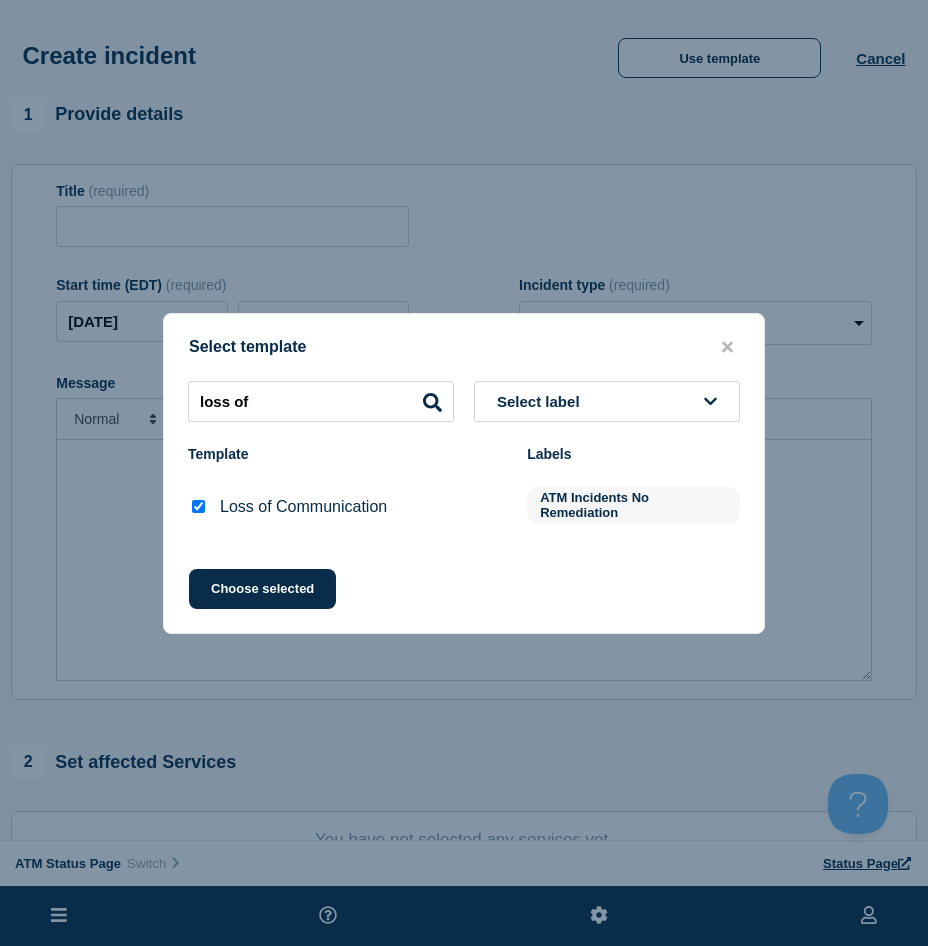 click on "Select template loss of Select label  Template Labels Loss of Communication ATM Incidents No Remediation Choose selected" at bounding box center (464, 473) 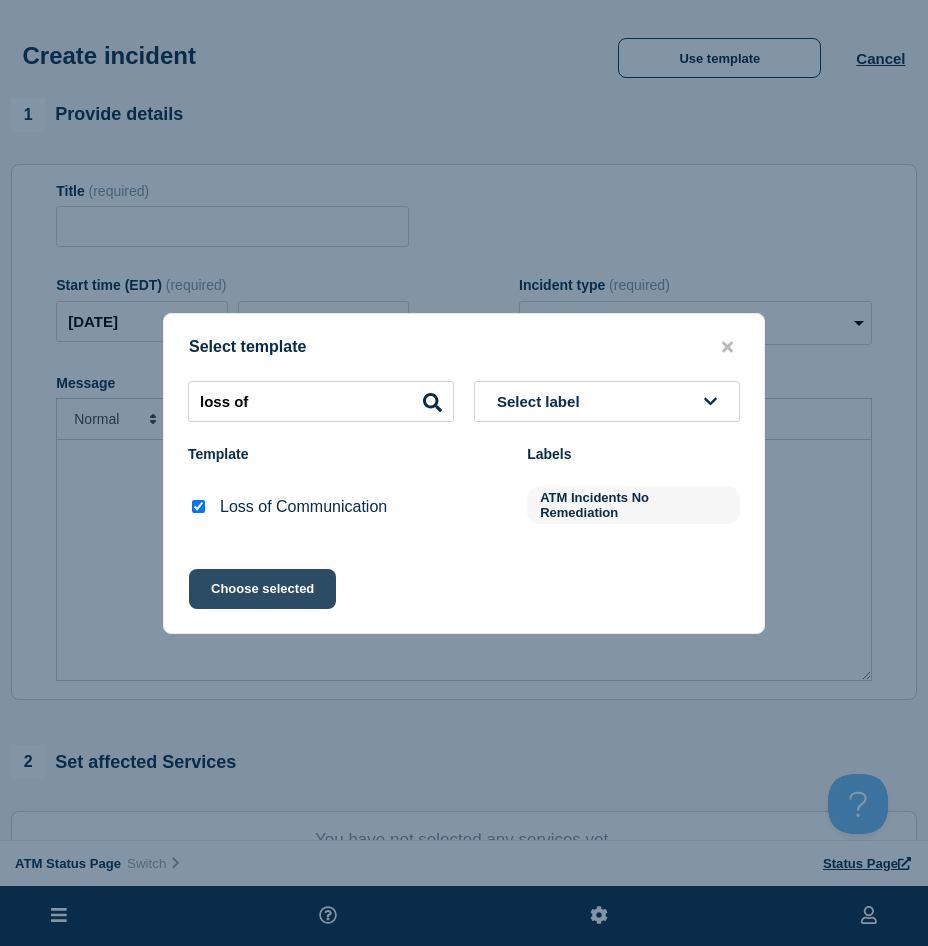 click on "Choose selected" 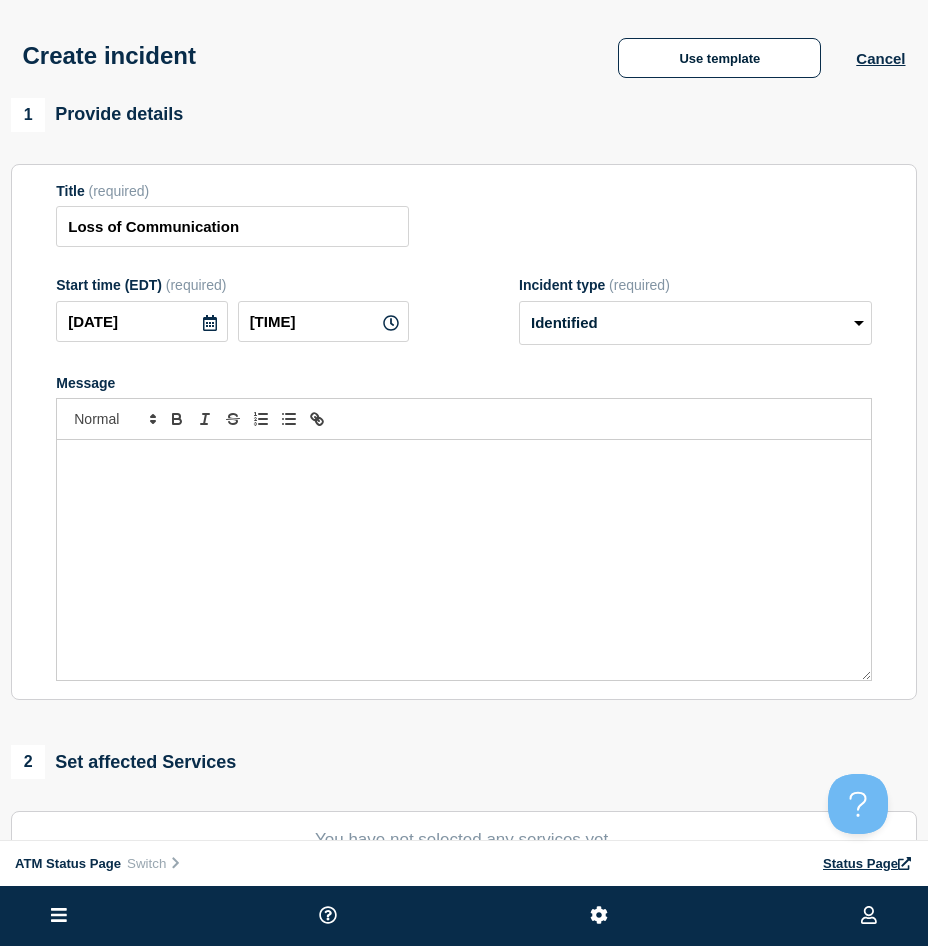 scroll, scrollTop: 200, scrollLeft: 0, axis: vertical 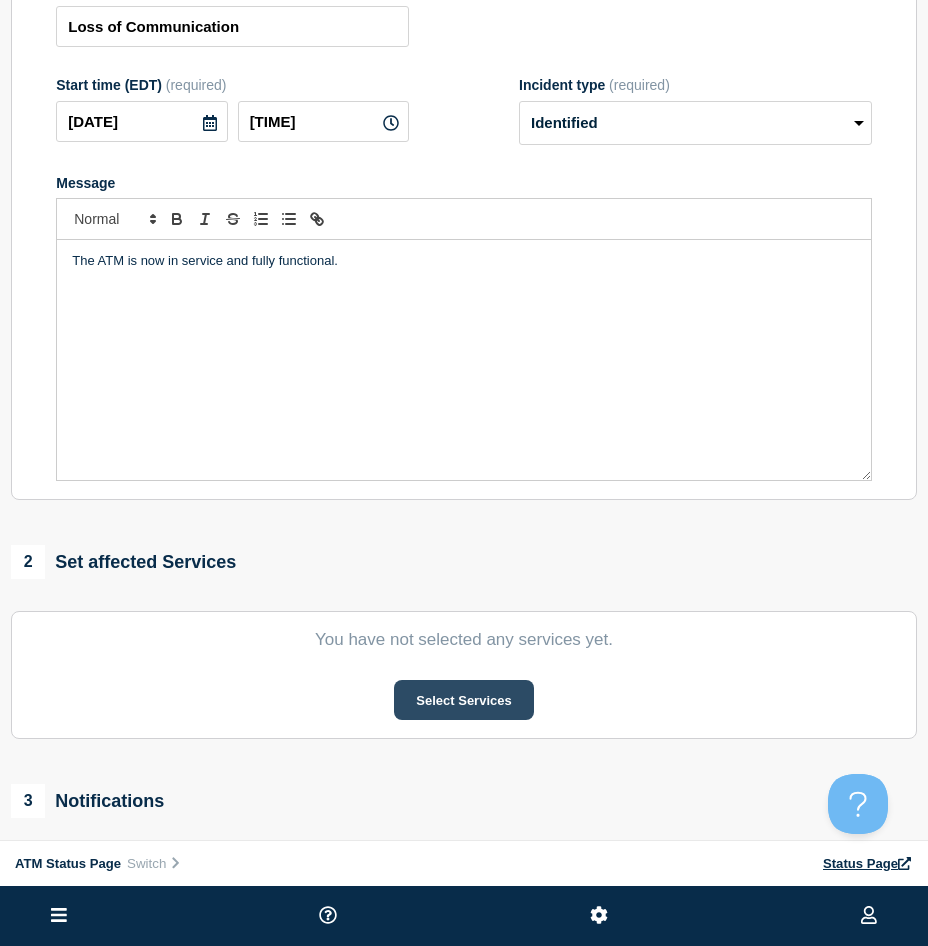 click on "Select Services" at bounding box center [463, 700] 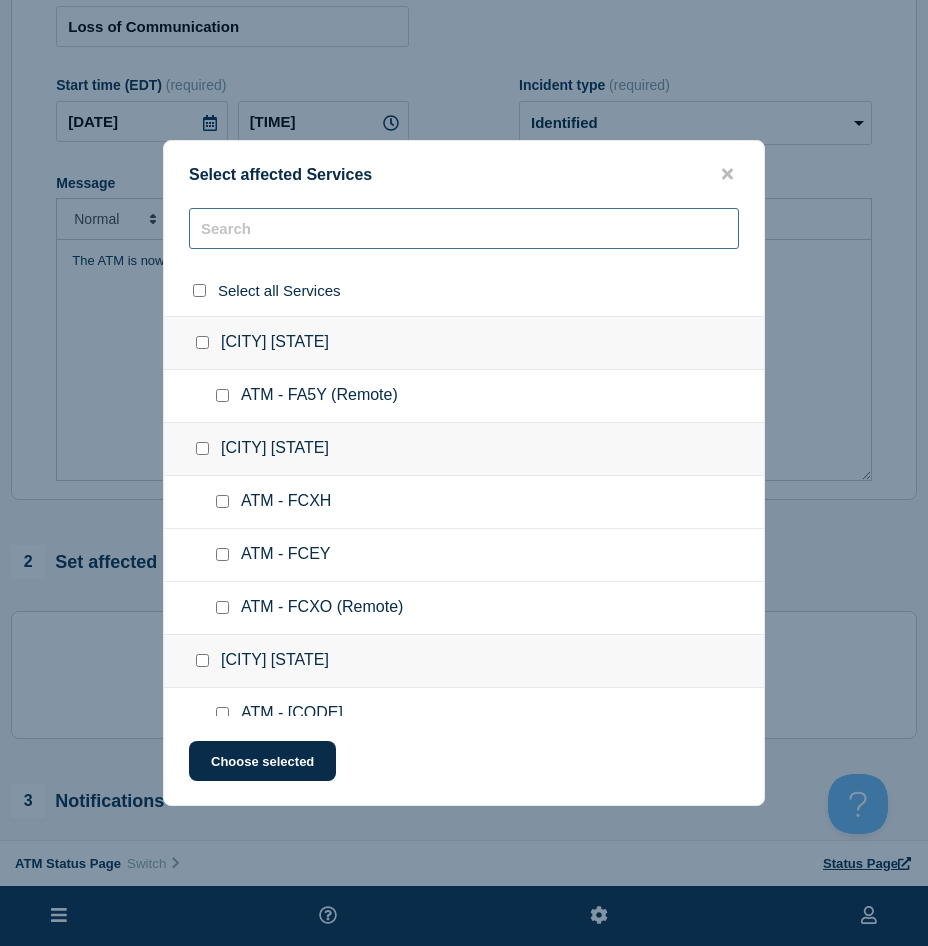 click at bounding box center (464, 228) 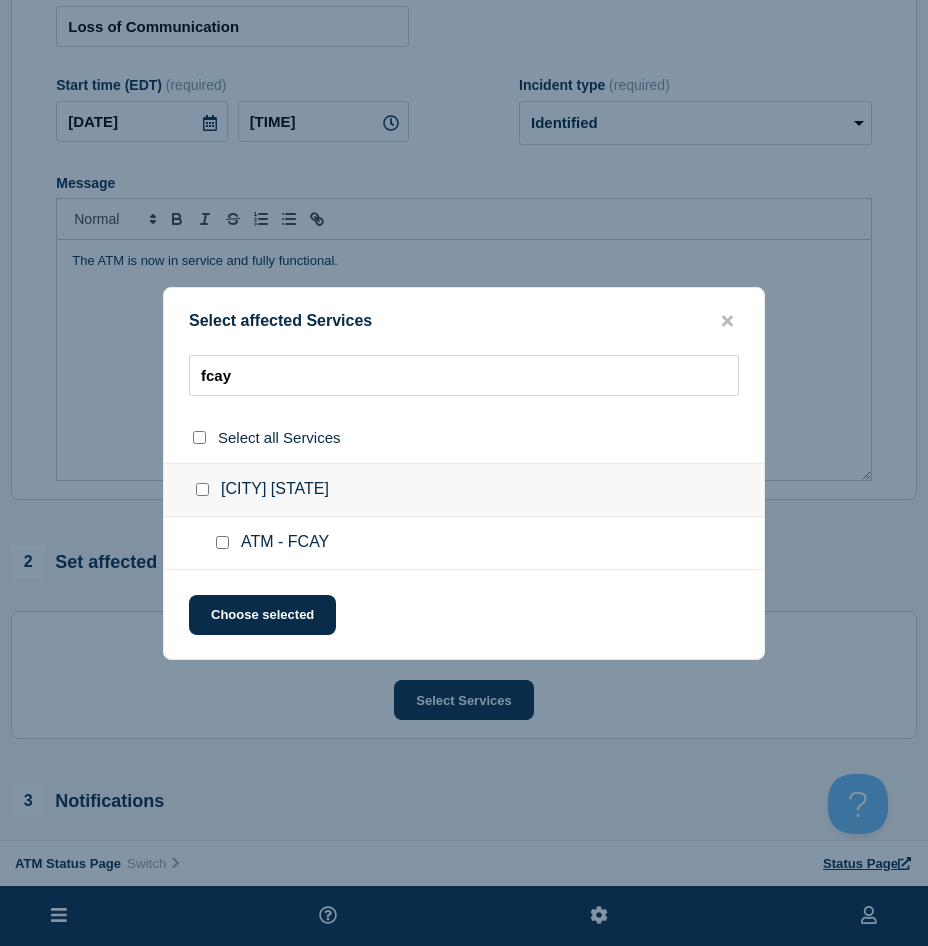 click at bounding box center (222, 542) 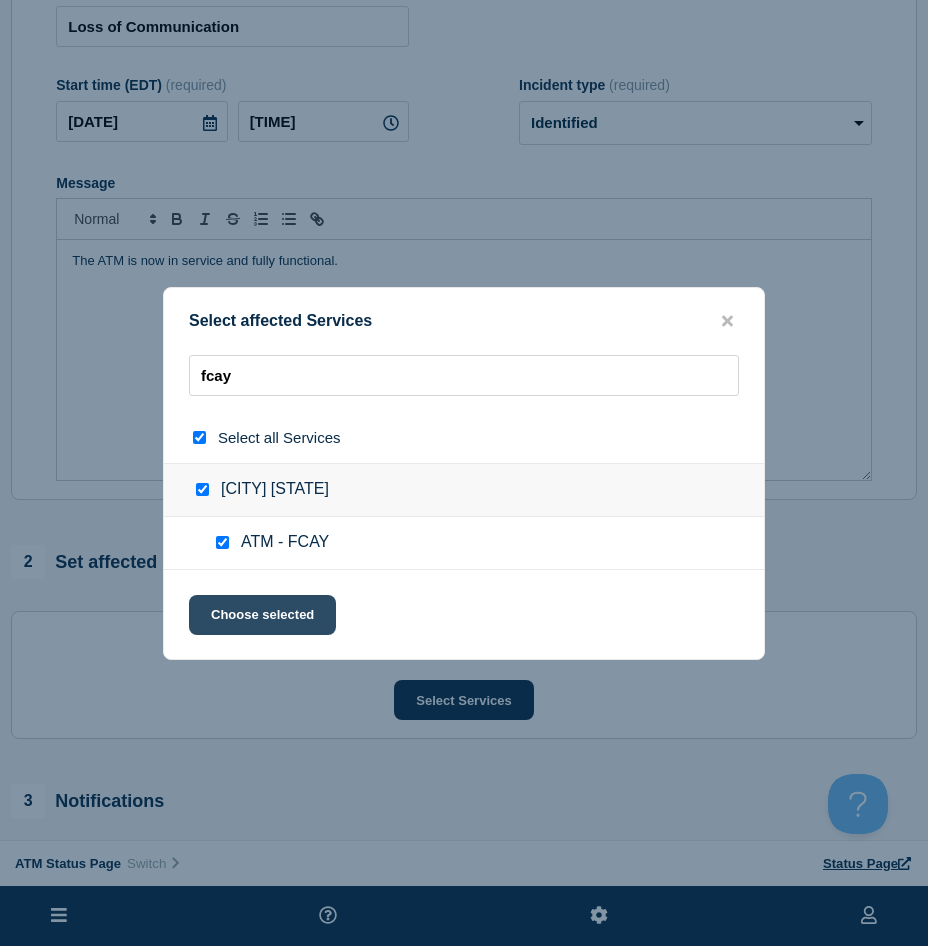 click on "Choose selected" 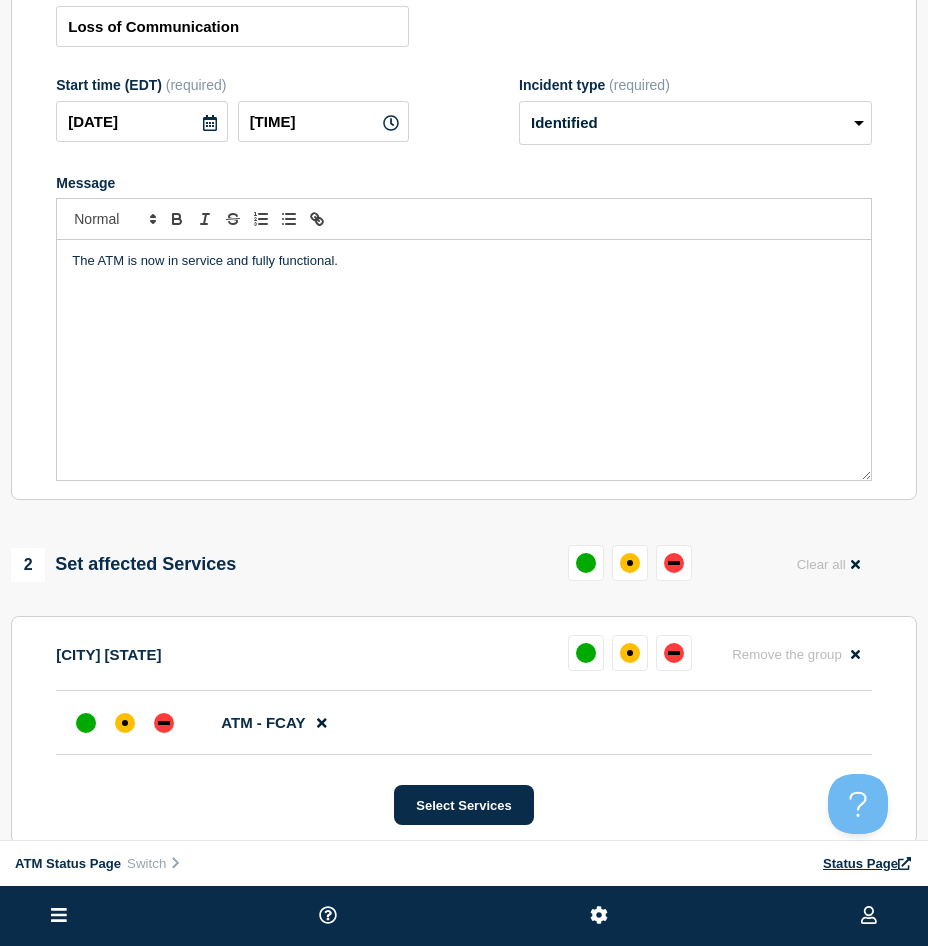 scroll, scrollTop: 300, scrollLeft: 0, axis: vertical 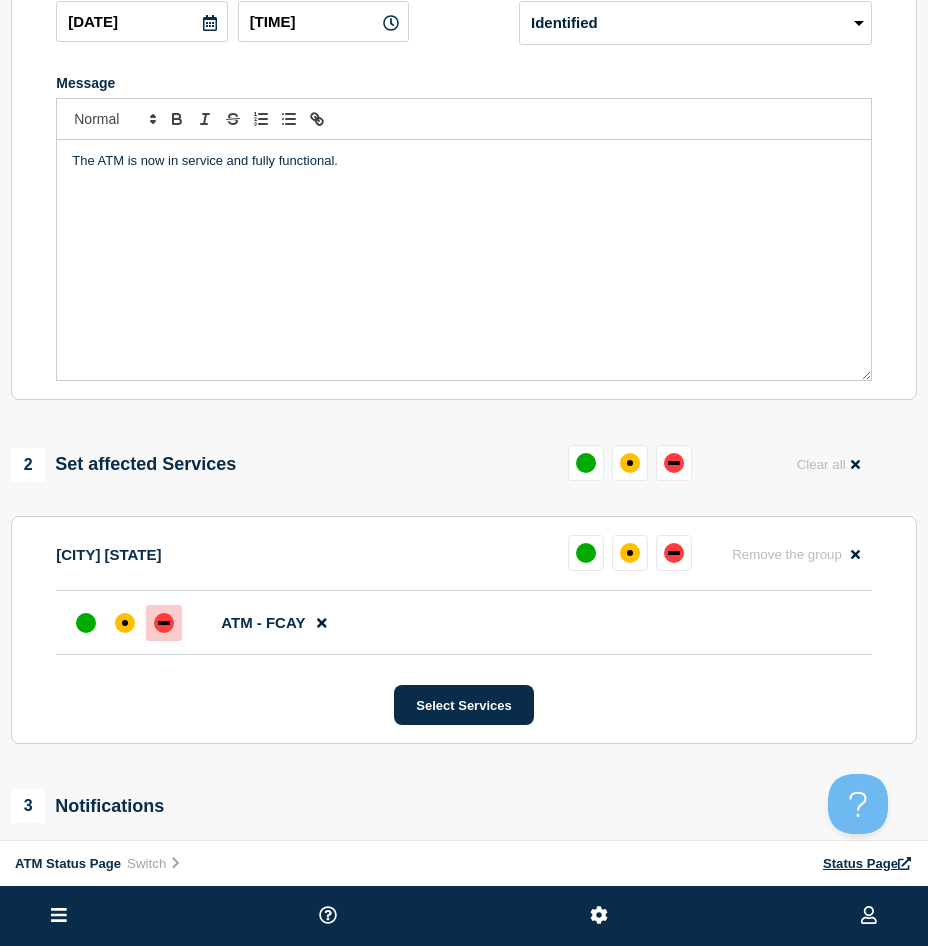 click at bounding box center [164, 623] 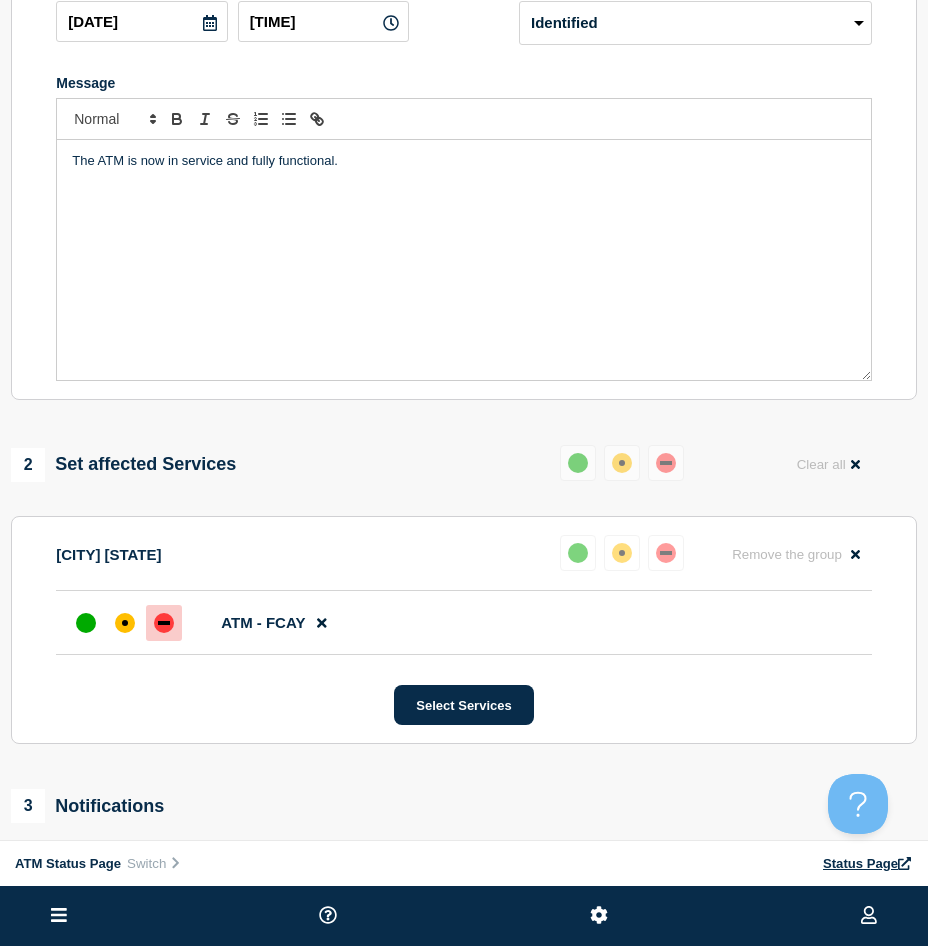 scroll, scrollTop: 500, scrollLeft: 0, axis: vertical 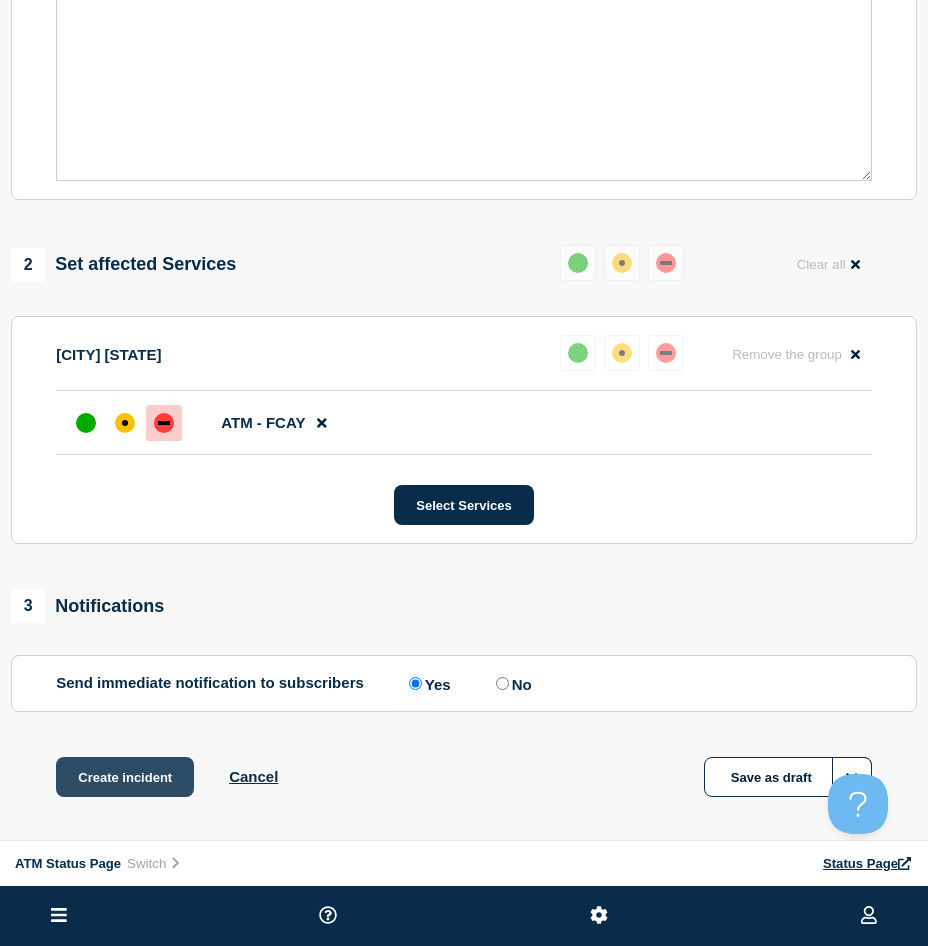 click on "Create incident" at bounding box center (125, 777) 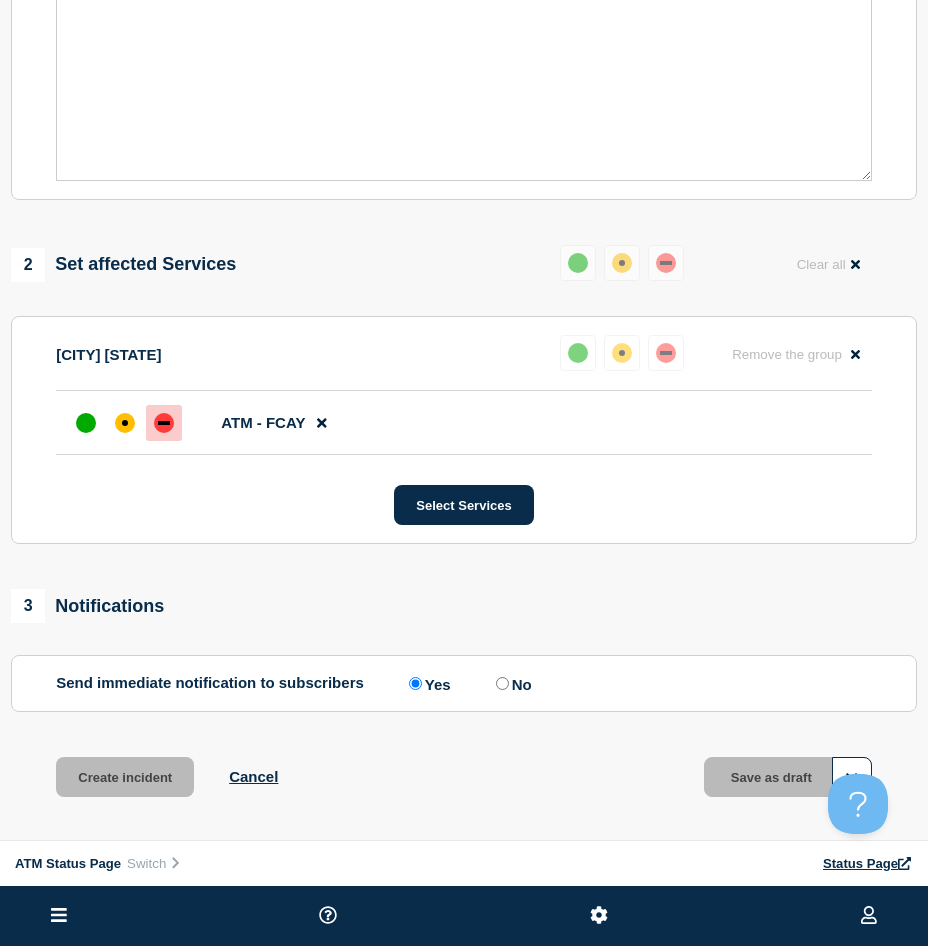 scroll, scrollTop: 0, scrollLeft: 0, axis: both 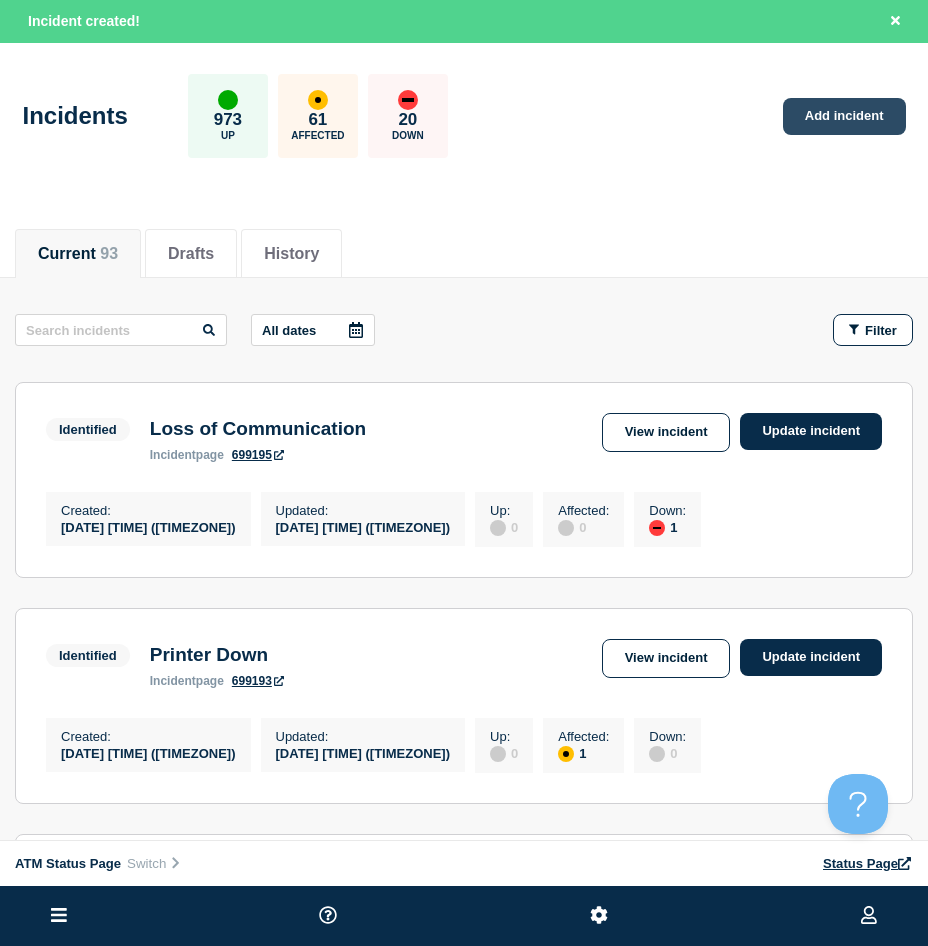 click on "Add incident" 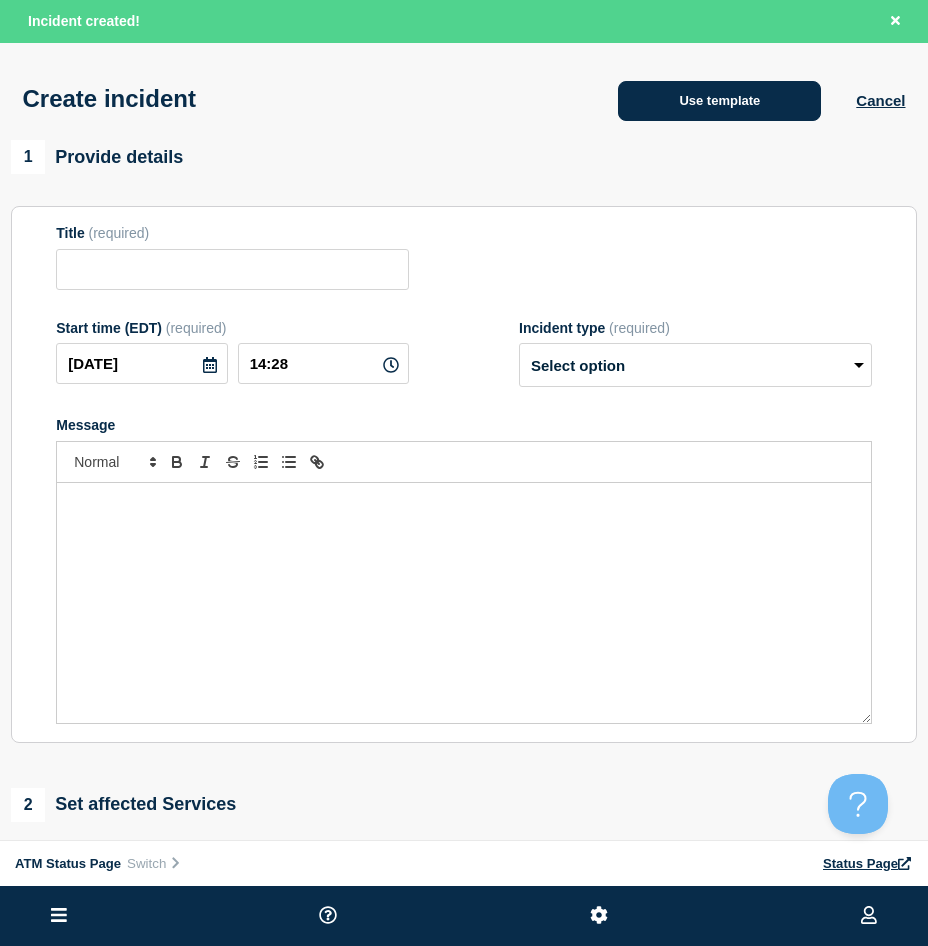 click on "Use template" at bounding box center [719, 101] 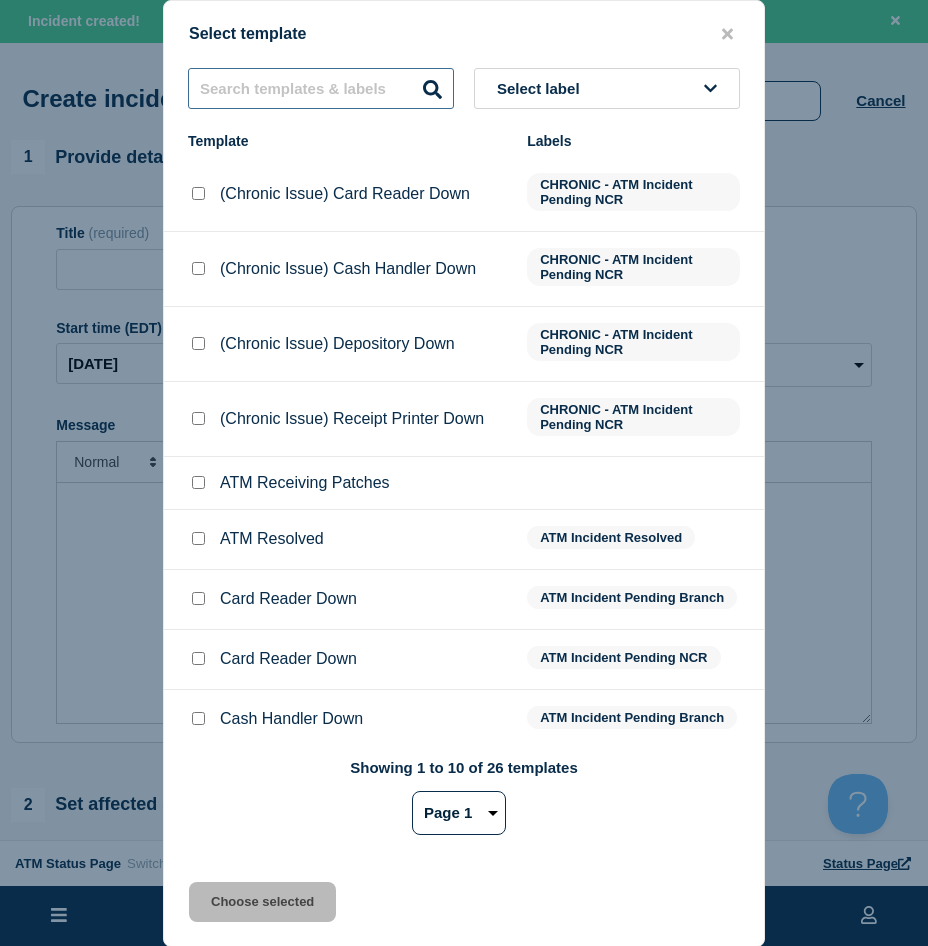 click at bounding box center (321, 88) 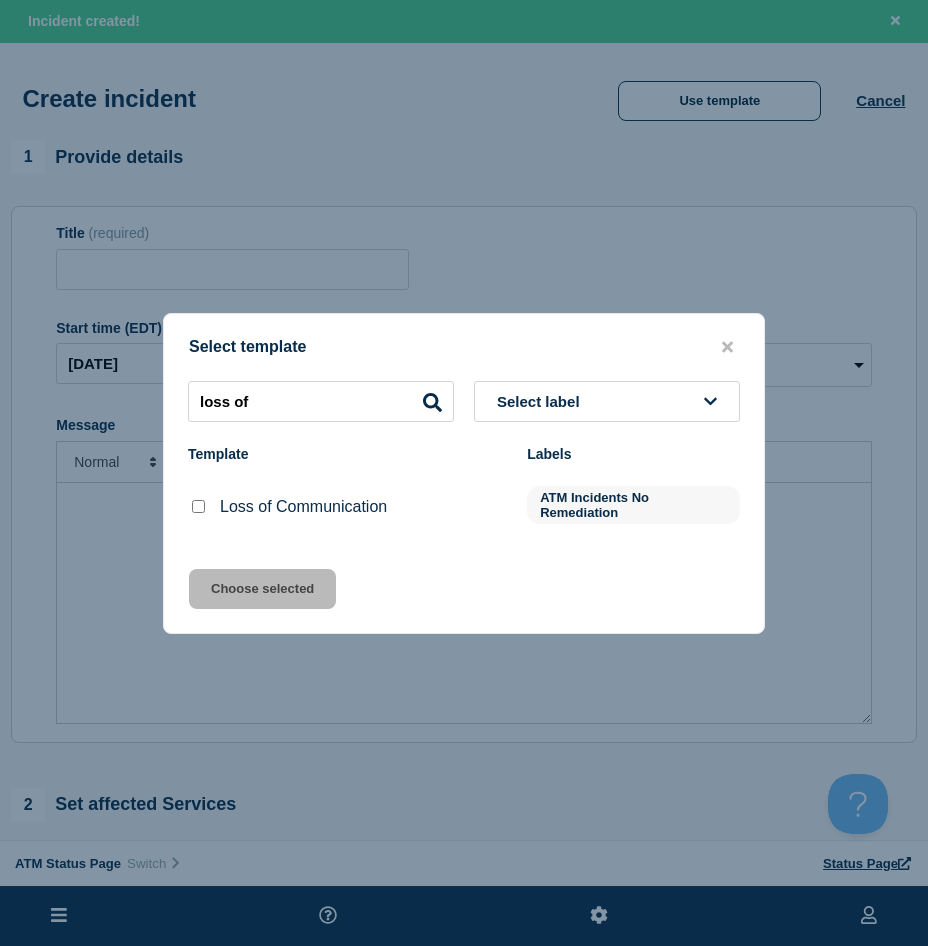 click at bounding box center (198, 506) 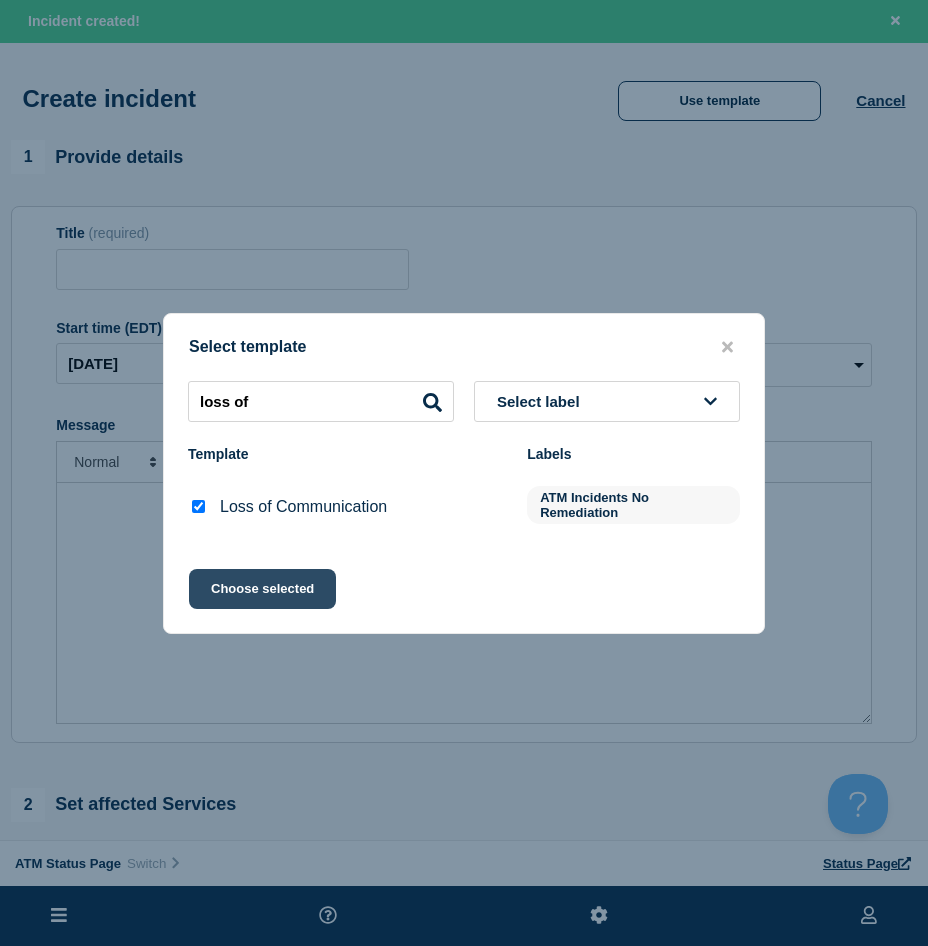 click on "Choose selected" 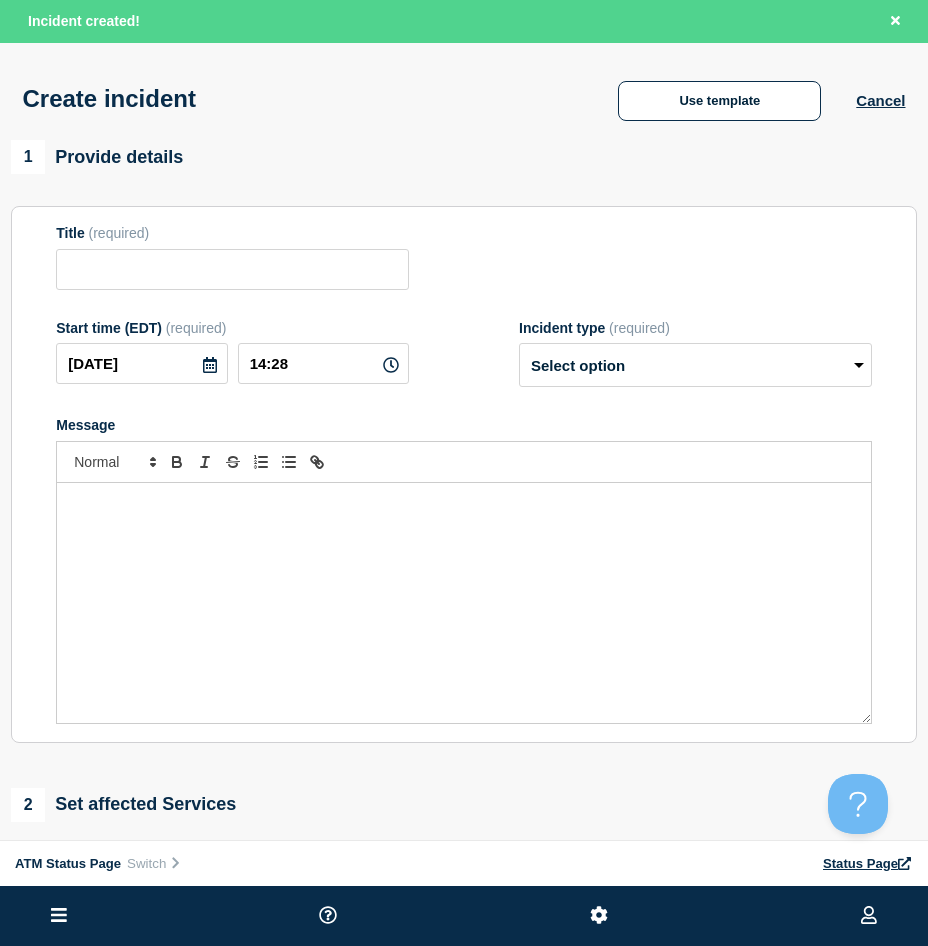 scroll, scrollTop: 200, scrollLeft: 0, axis: vertical 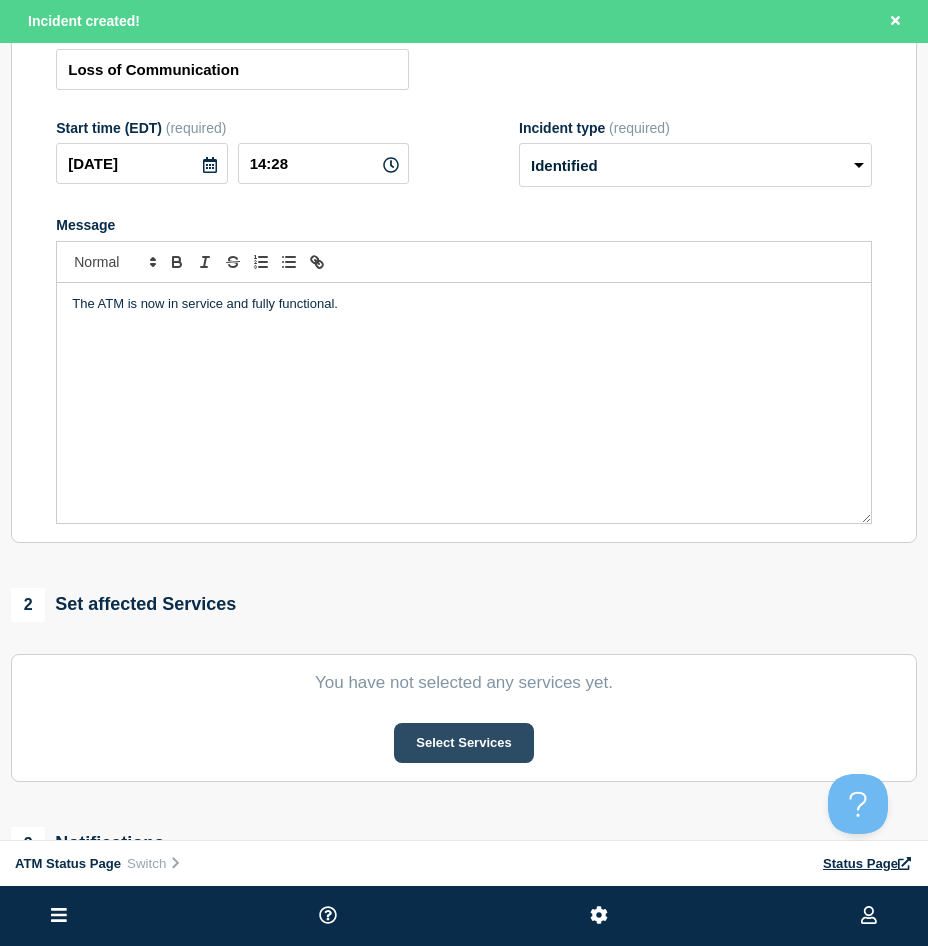 click on "Select Services" at bounding box center (463, 743) 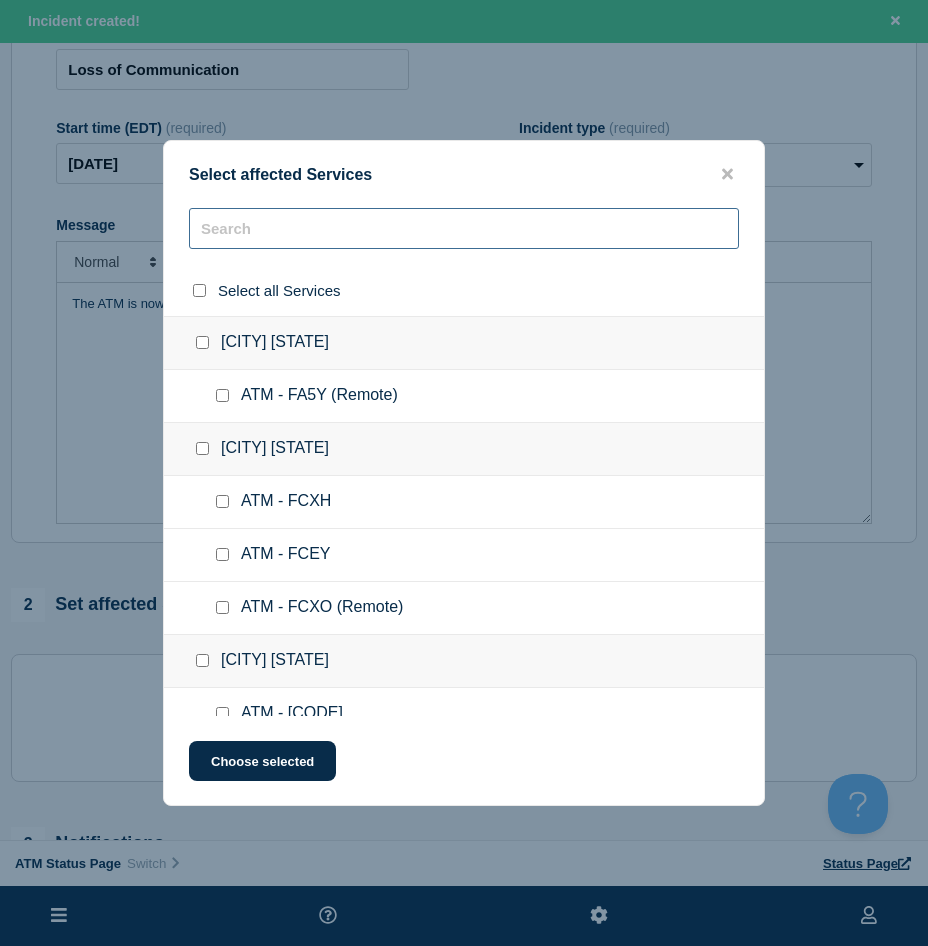 click at bounding box center (464, 228) 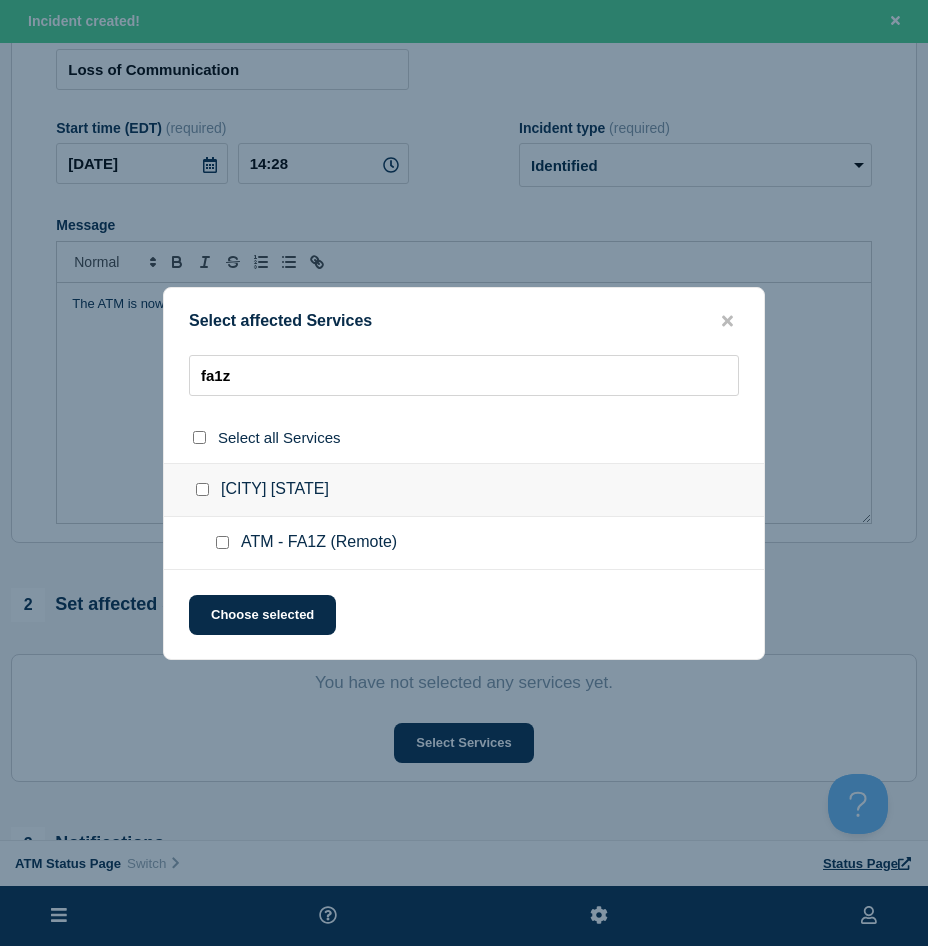 click at bounding box center [222, 542] 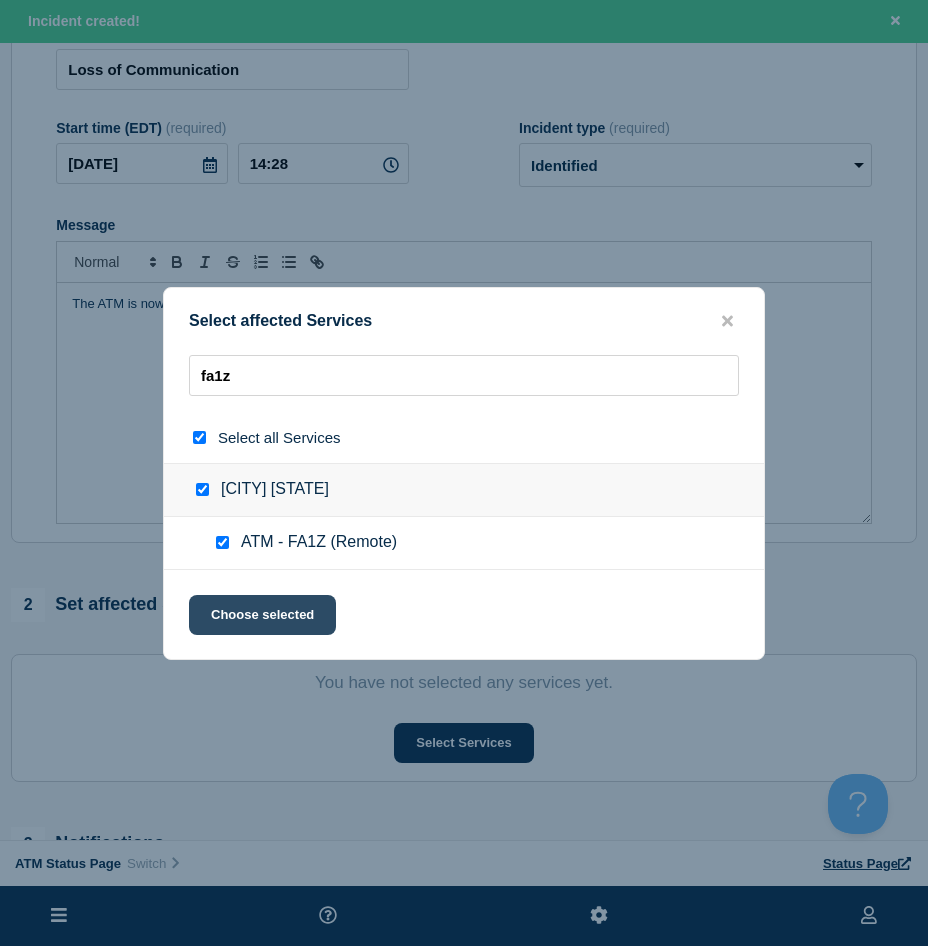 click on "Choose selected" 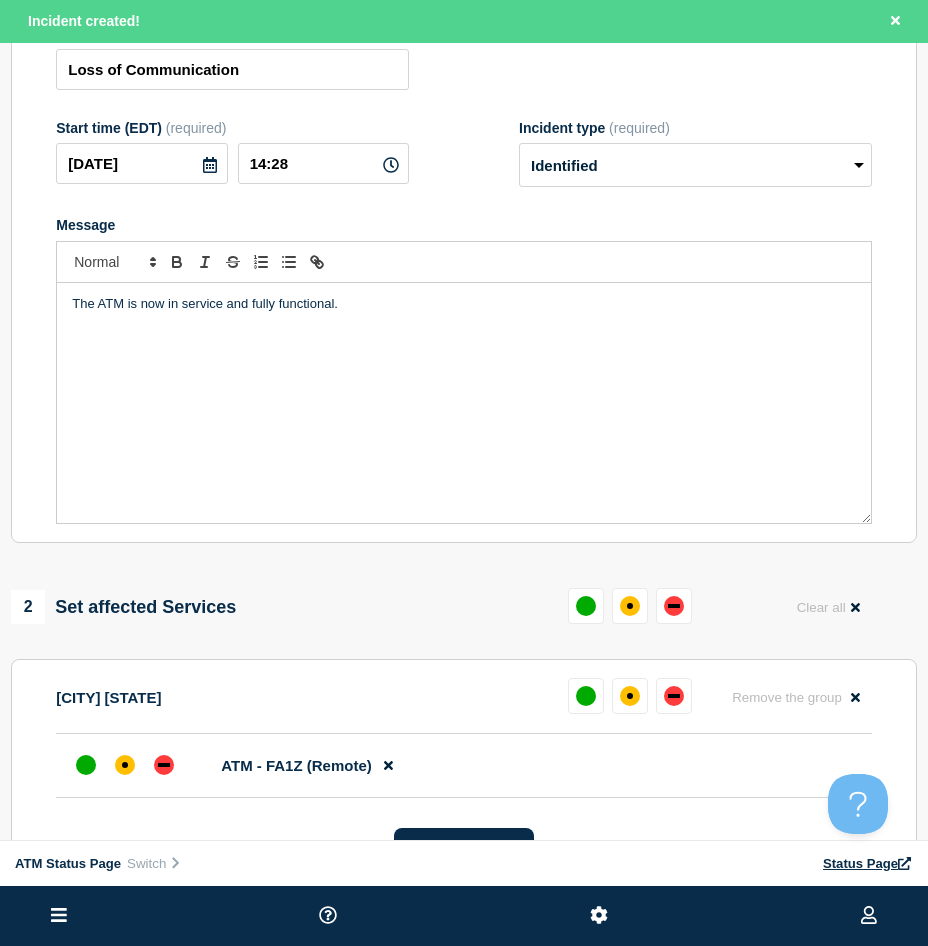 scroll, scrollTop: 300, scrollLeft: 0, axis: vertical 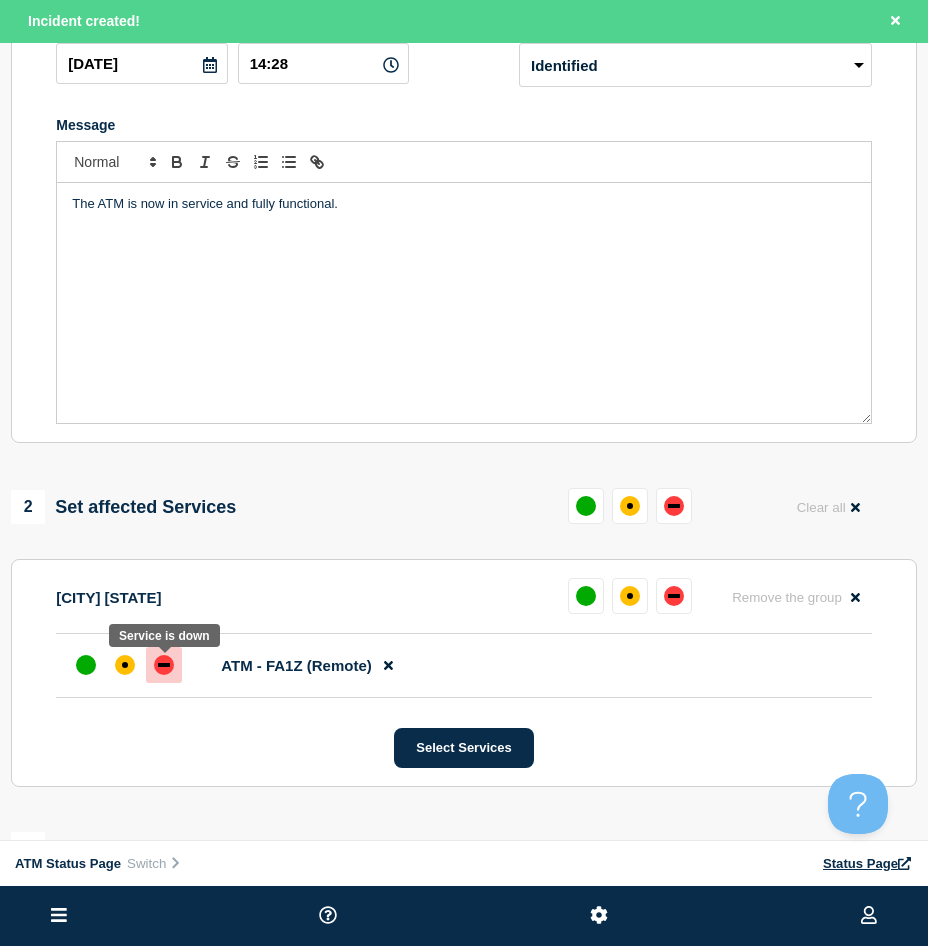 click at bounding box center (164, 665) 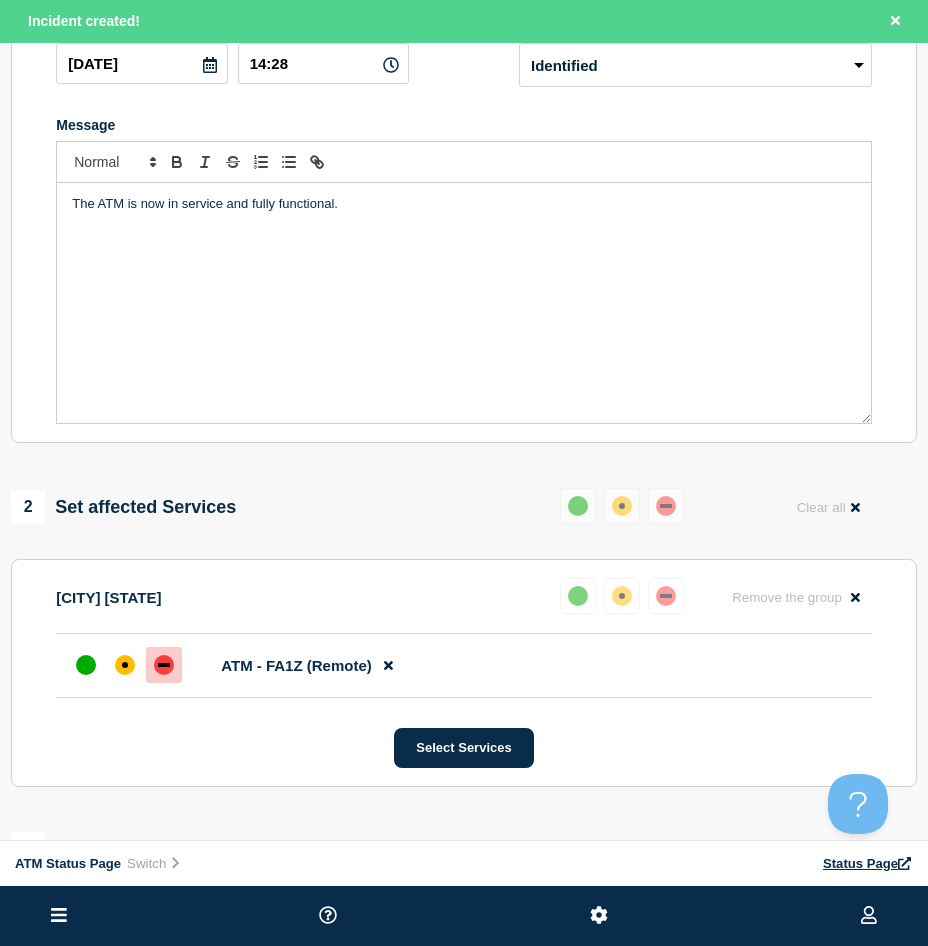 scroll, scrollTop: 500, scrollLeft: 0, axis: vertical 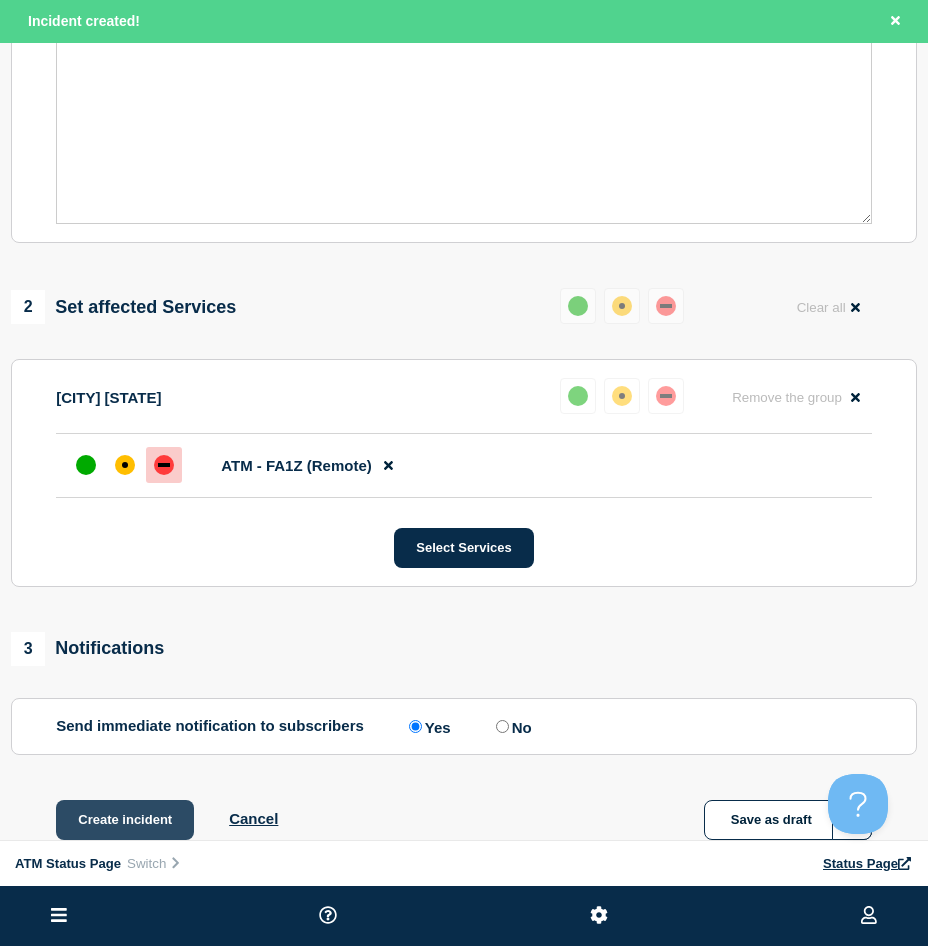 click on "Create incident" at bounding box center [125, 820] 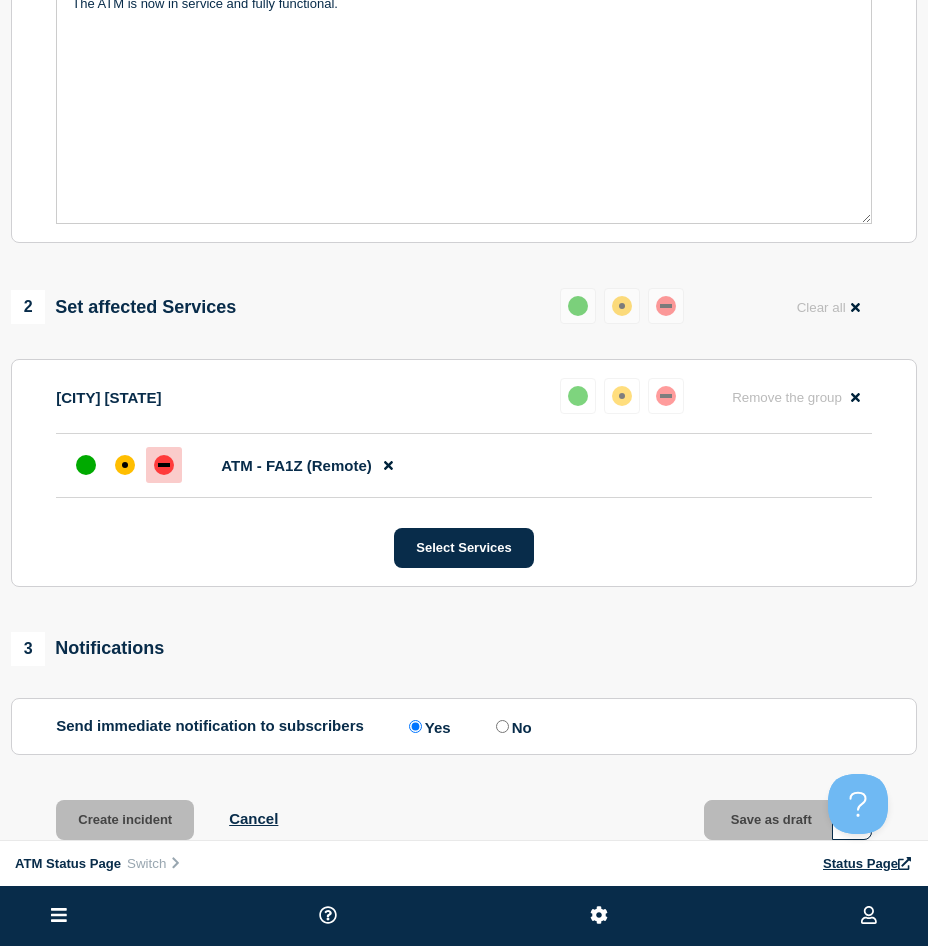 scroll, scrollTop: 457, scrollLeft: 0, axis: vertical 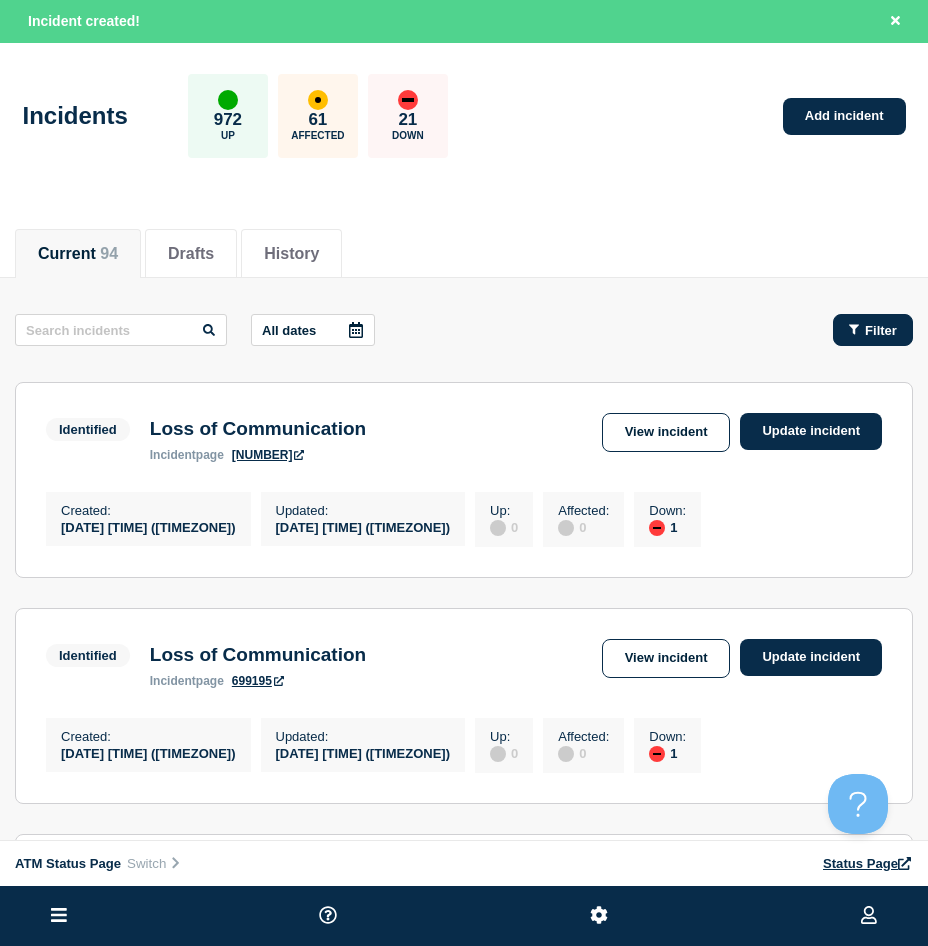 click on "Filter" 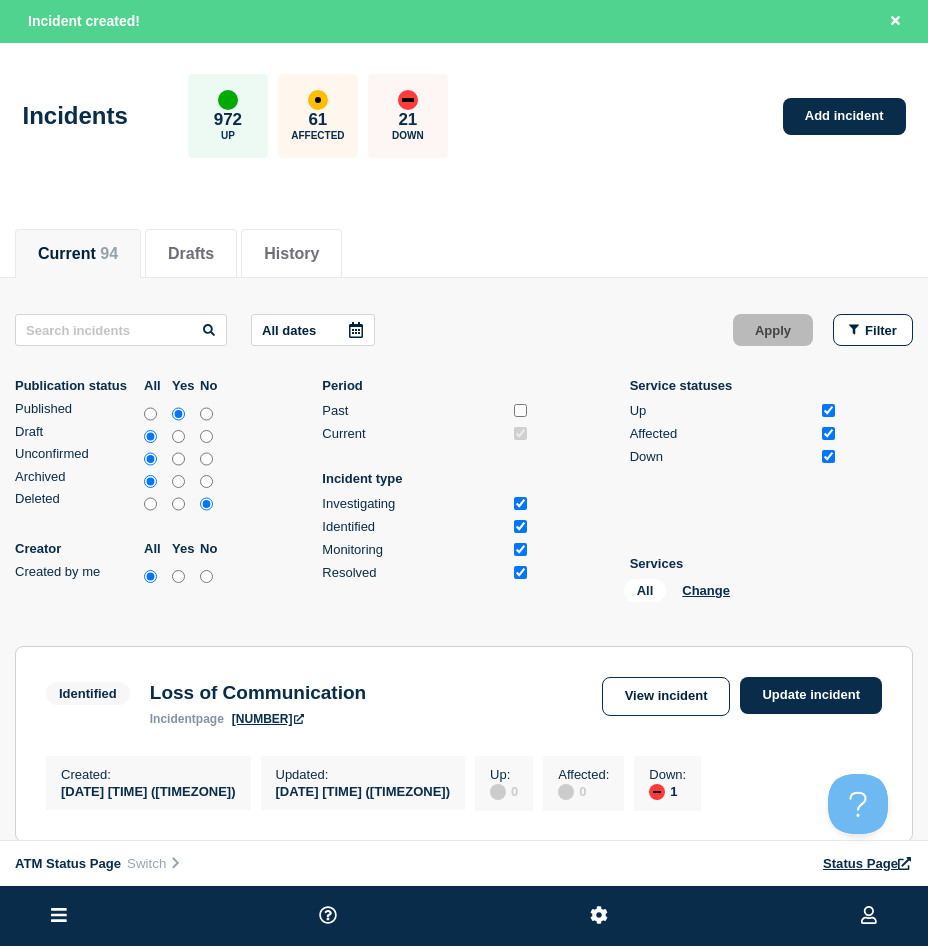 click on "All Change" at bounding box center [724, 594] 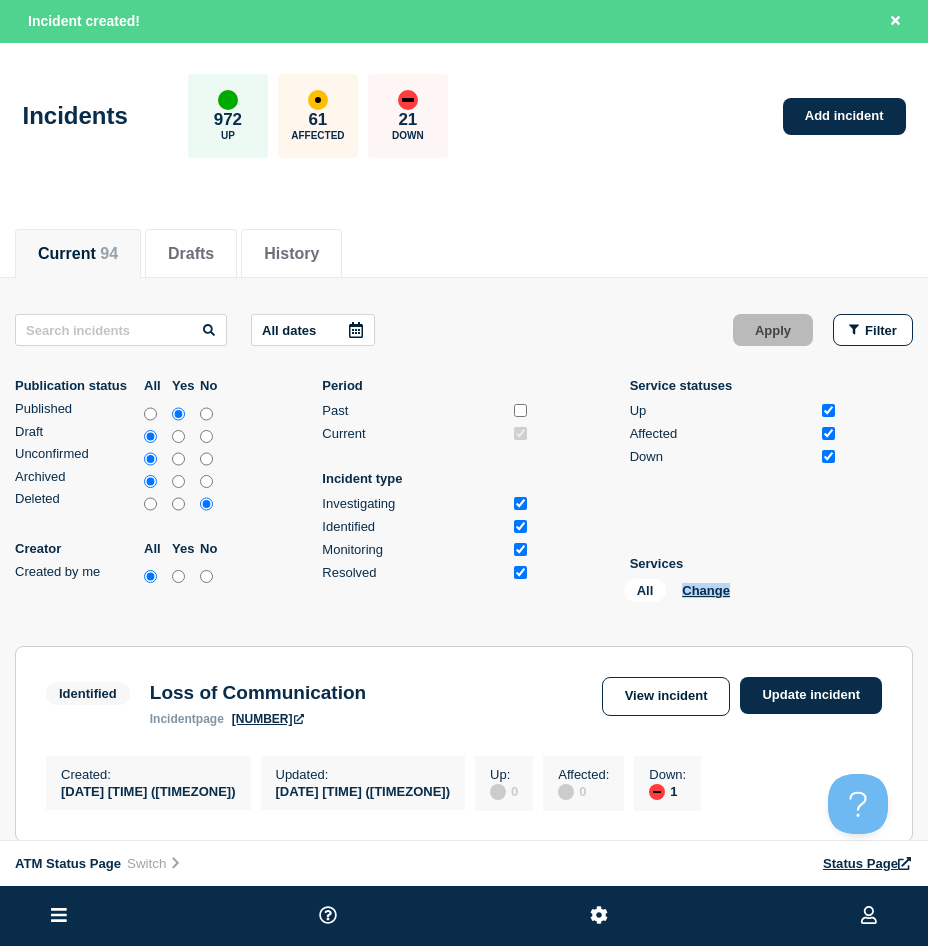click on "All Change" at bounding box center [724, 594] 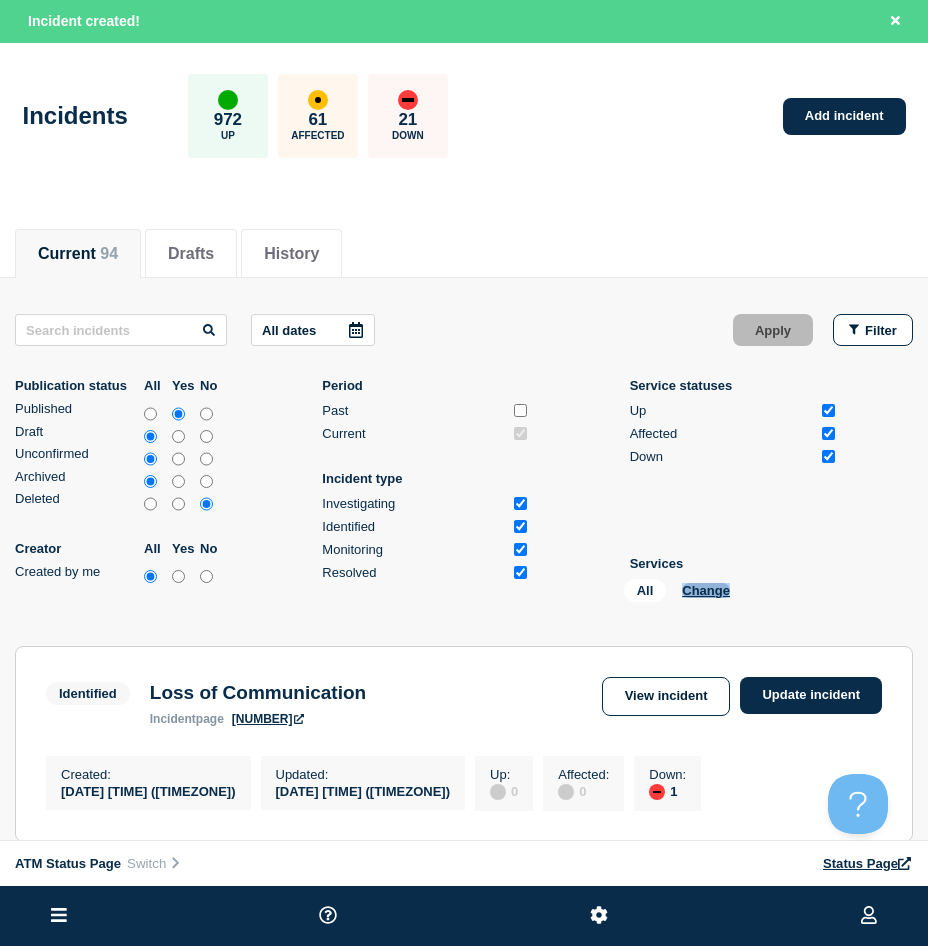 click on "Change" at bounding box center [706, 590] 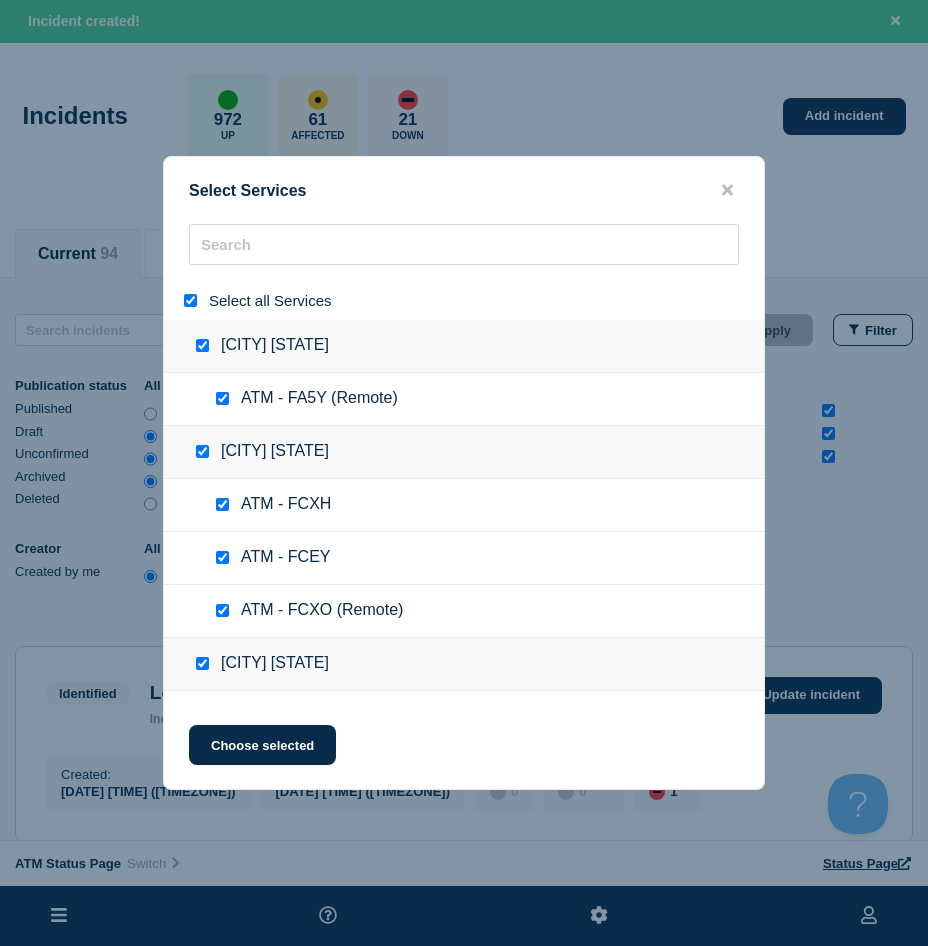 click at bounding box center (194, 300) 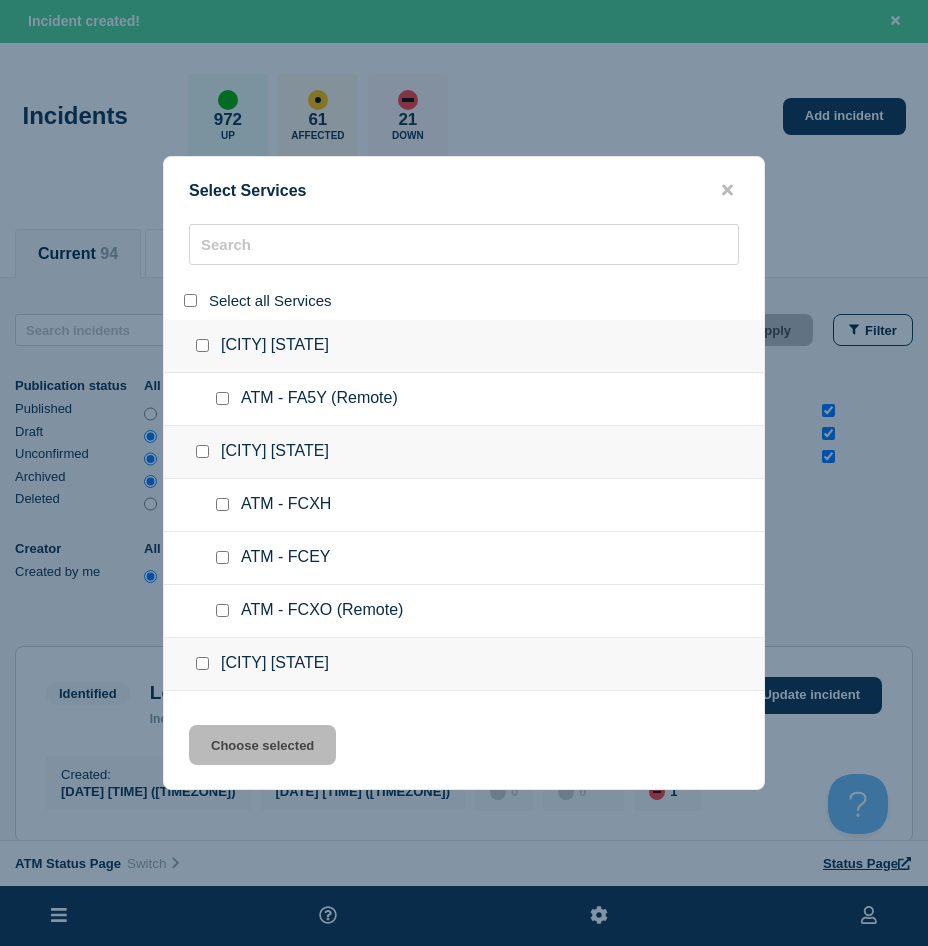 click 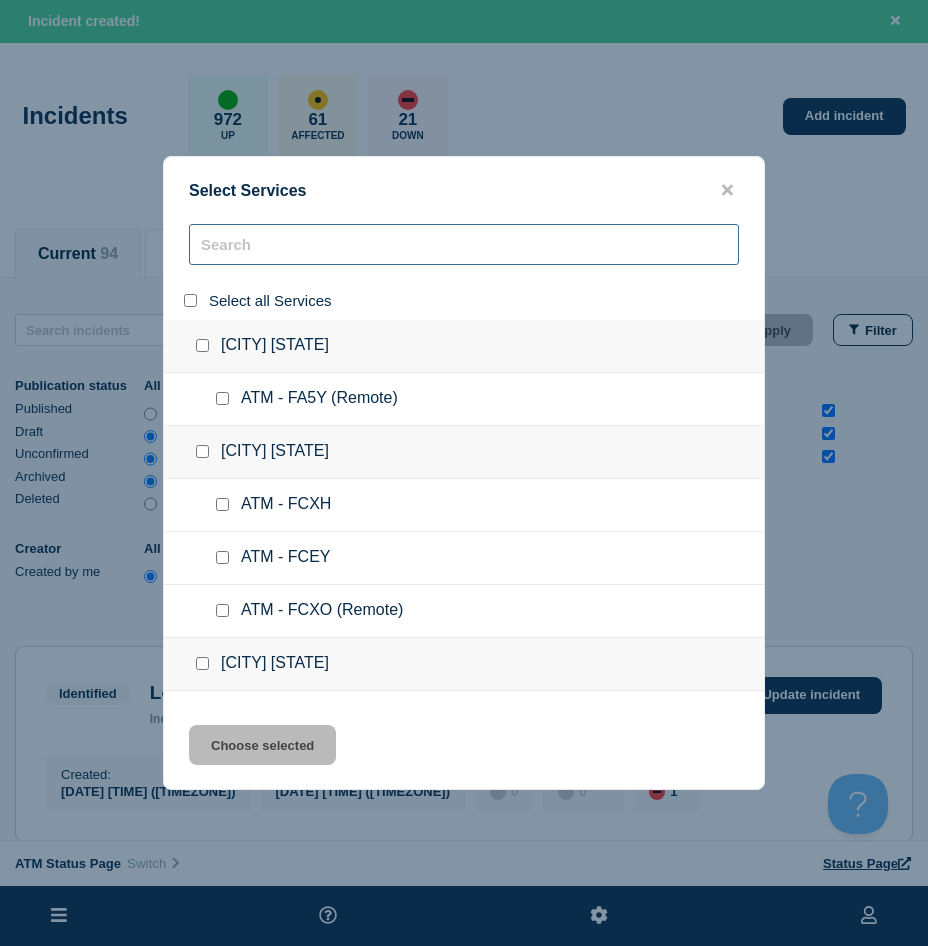 click at bounding box center (464, 244) 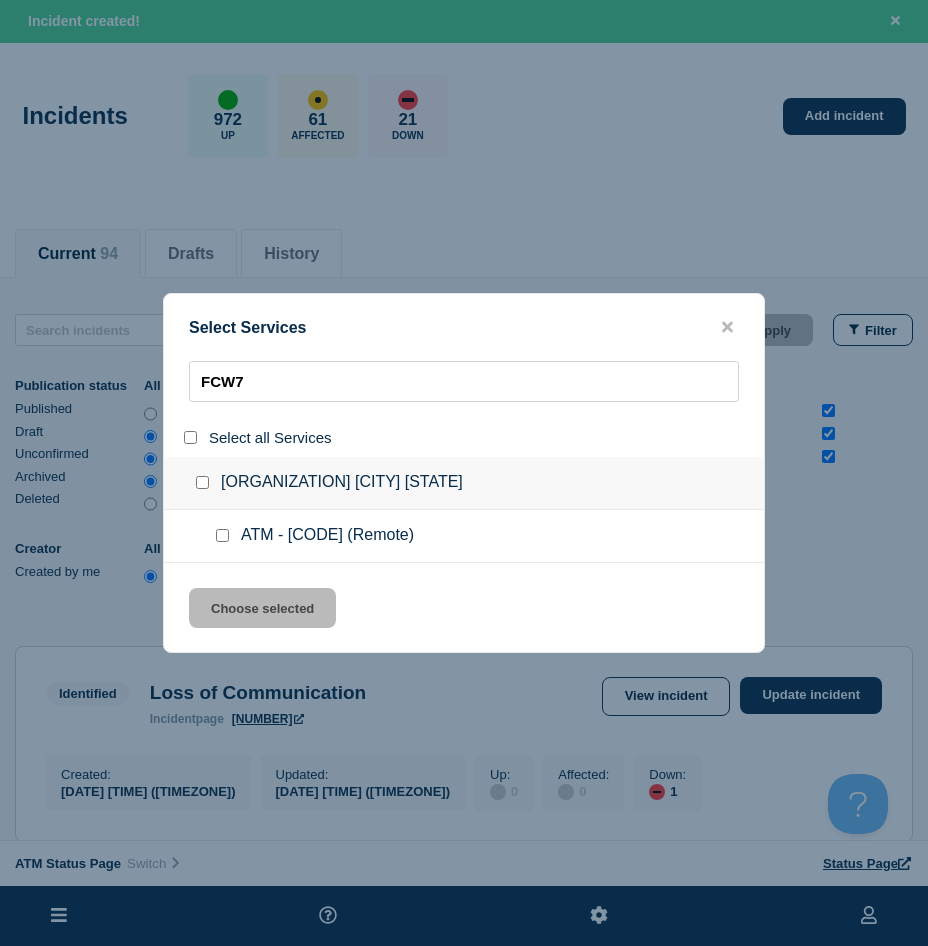 click at bounding box center [222, 535] 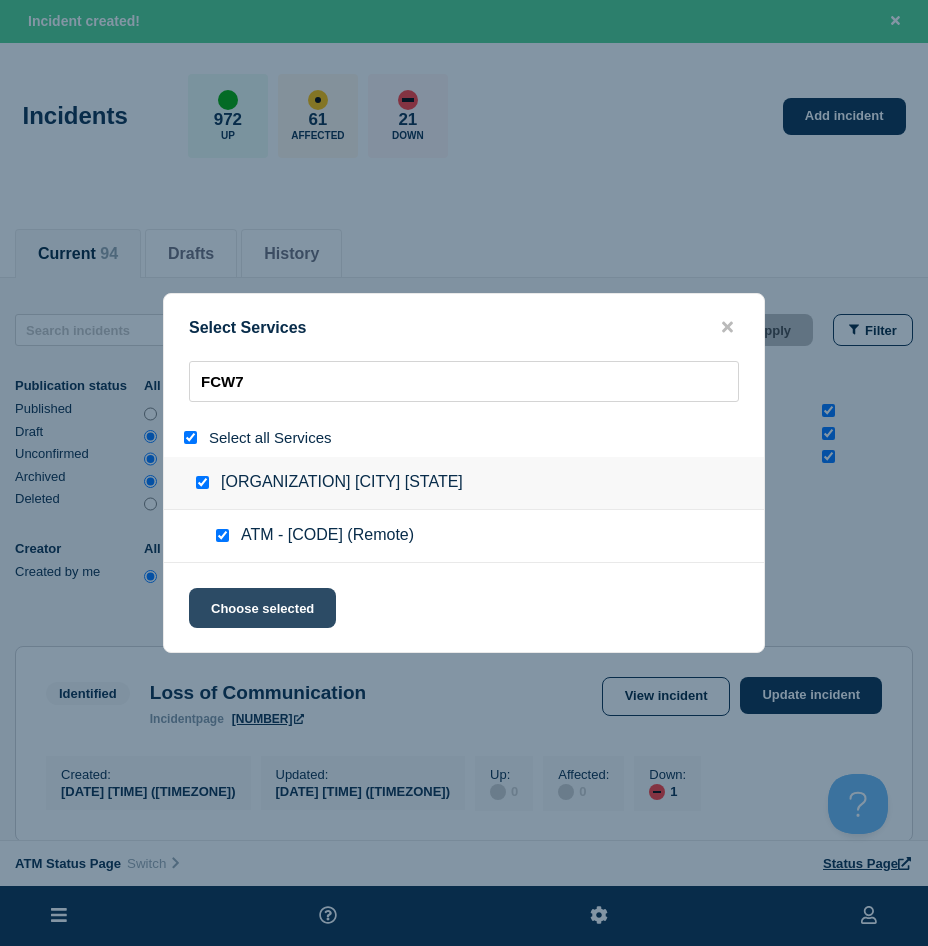 click on "Choose selected" 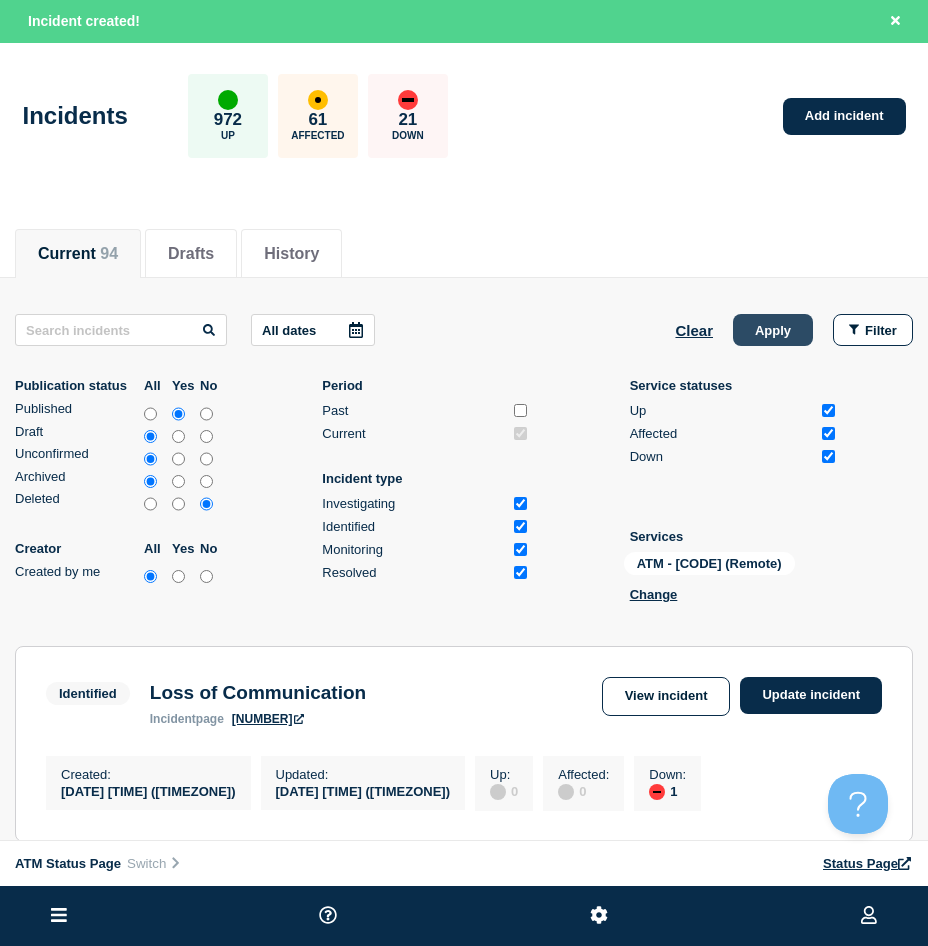 click on "Apply" 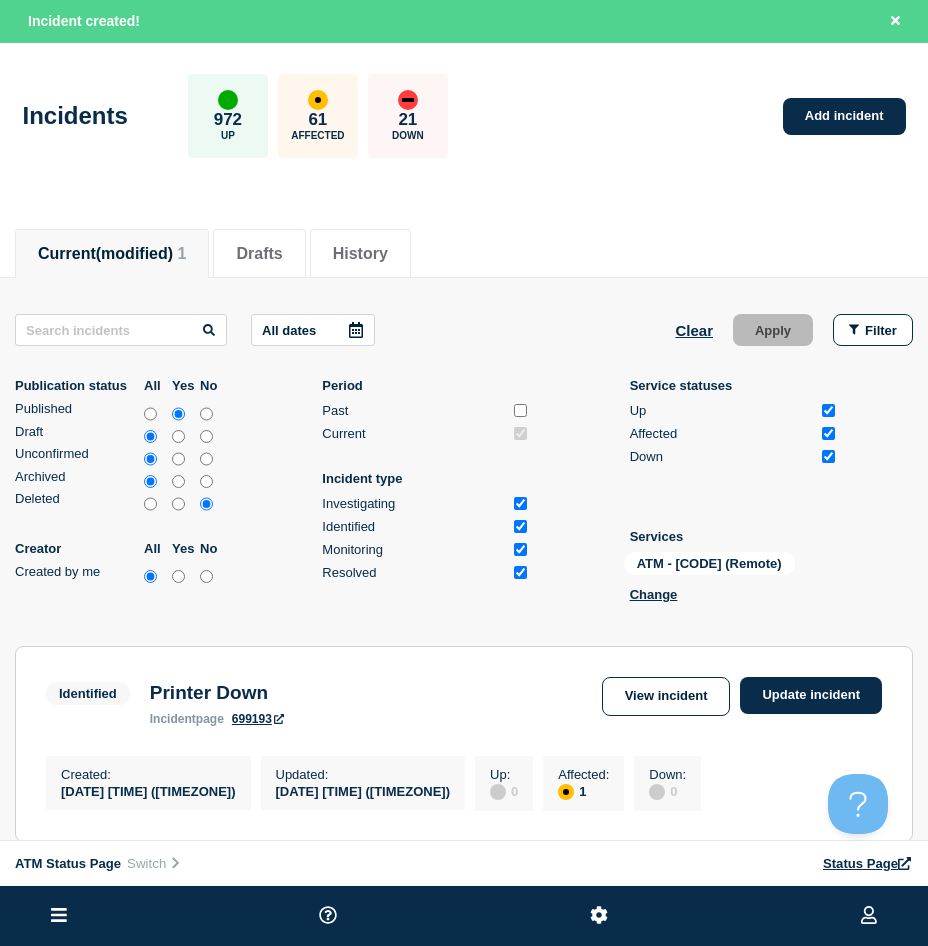 scroll, scrollTop: 200, scrollLeft: 0, axis: vertical 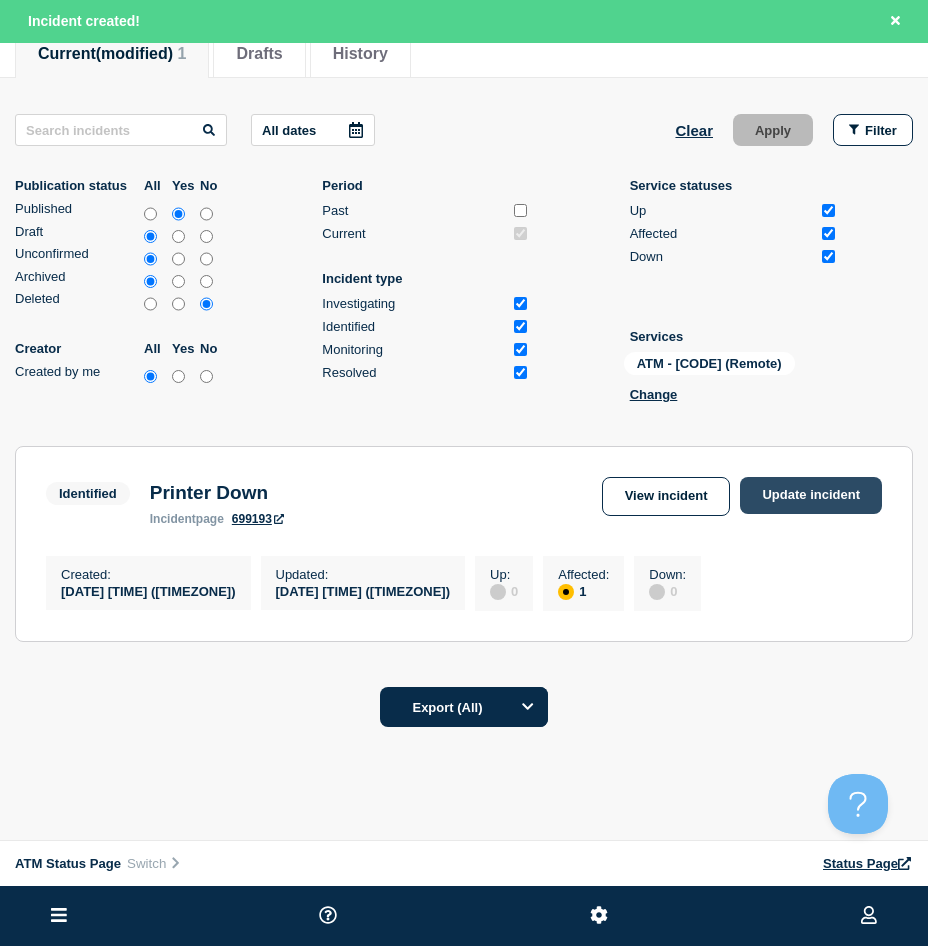 click on "Update incident" at bounding box center [811, 495] 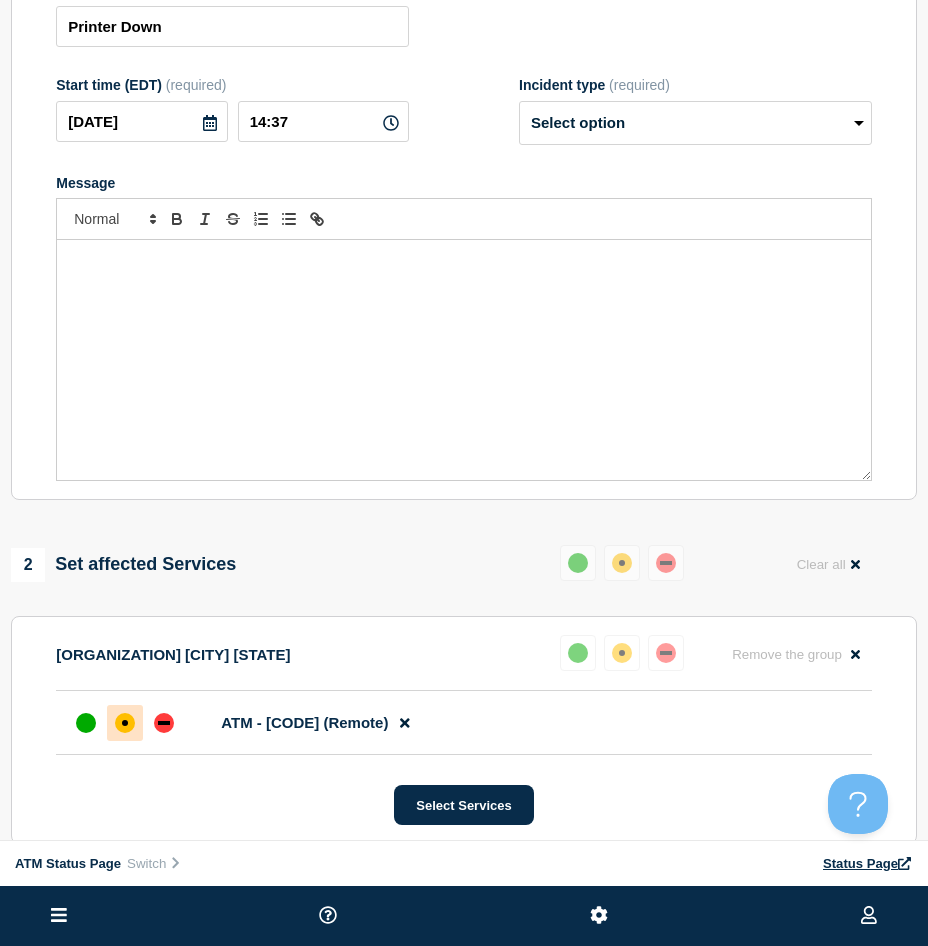 scroll, scrollTop: 0, scrollLeft: 0, axis: both 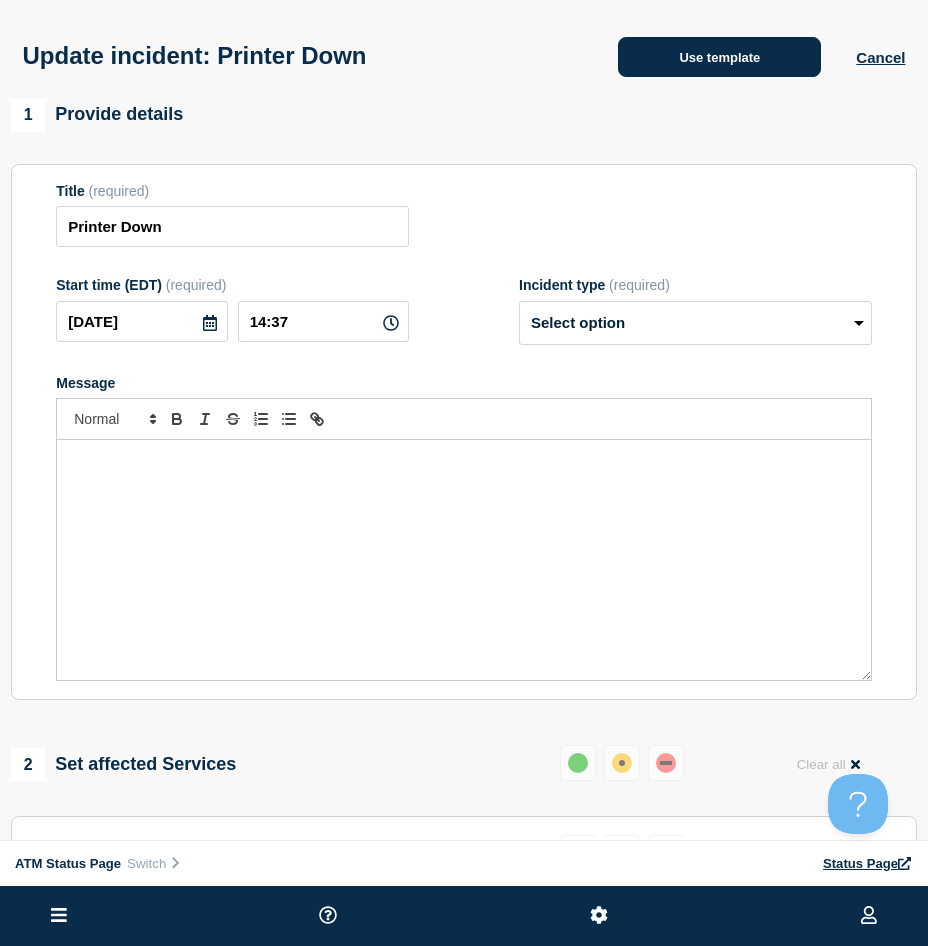 click on "Use template" at bounding box center (719, 57) 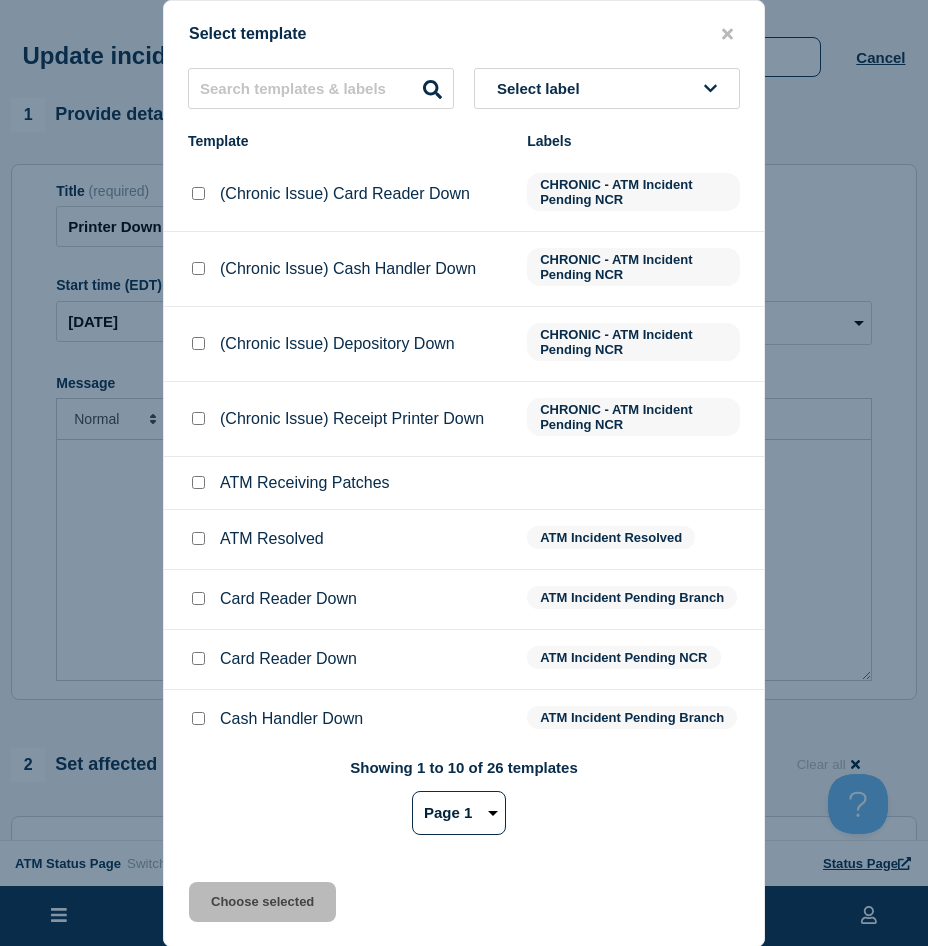 click at bounding box center (198, 538) 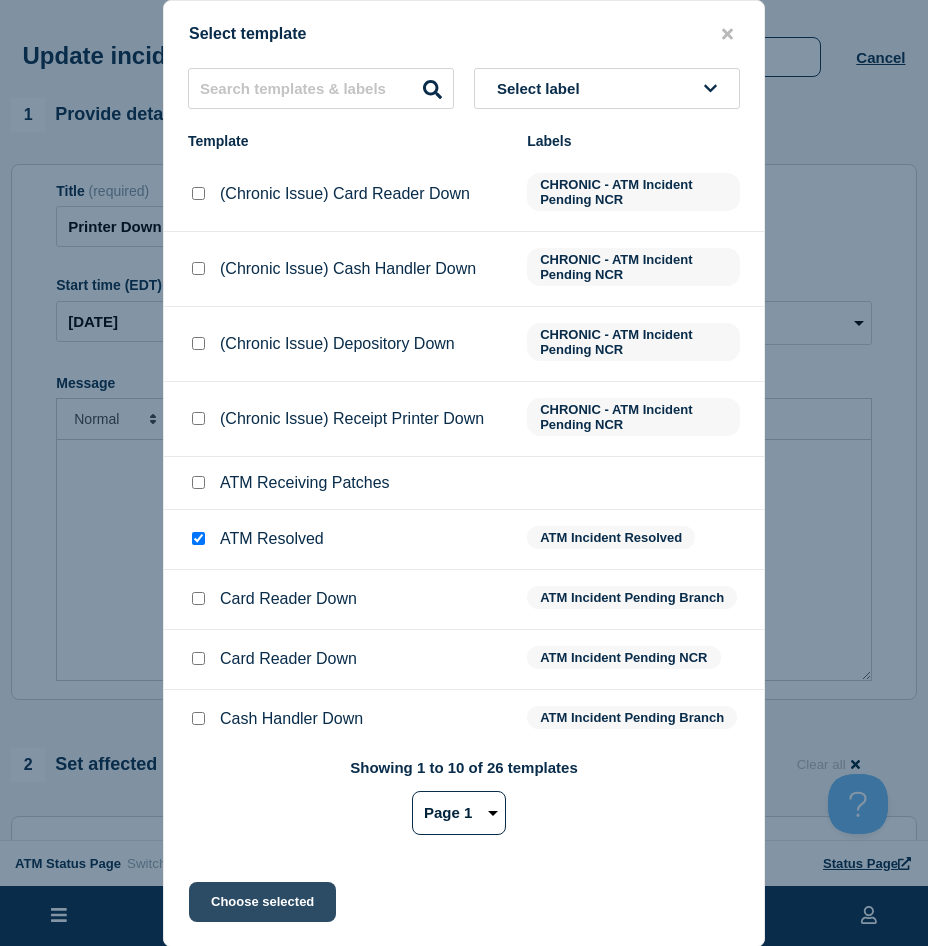 click on "Choose selected" 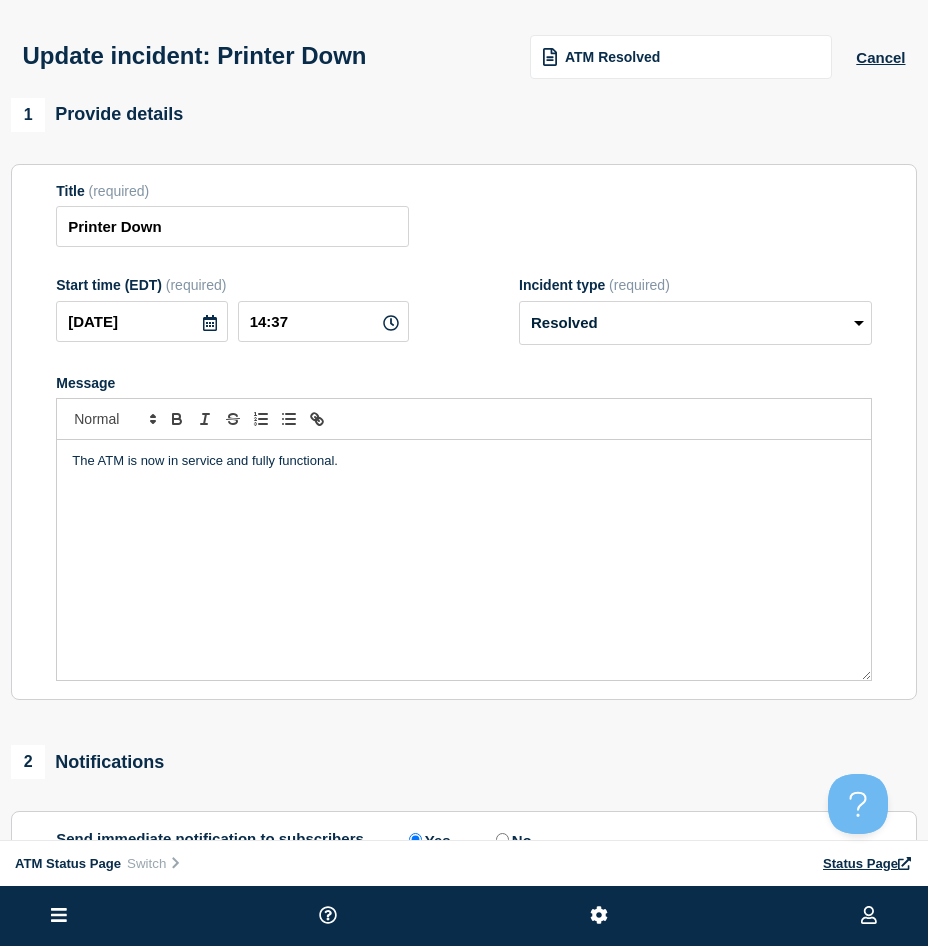 scroll, scrollTop: 200, scrollLeft: 0, axis: vertical 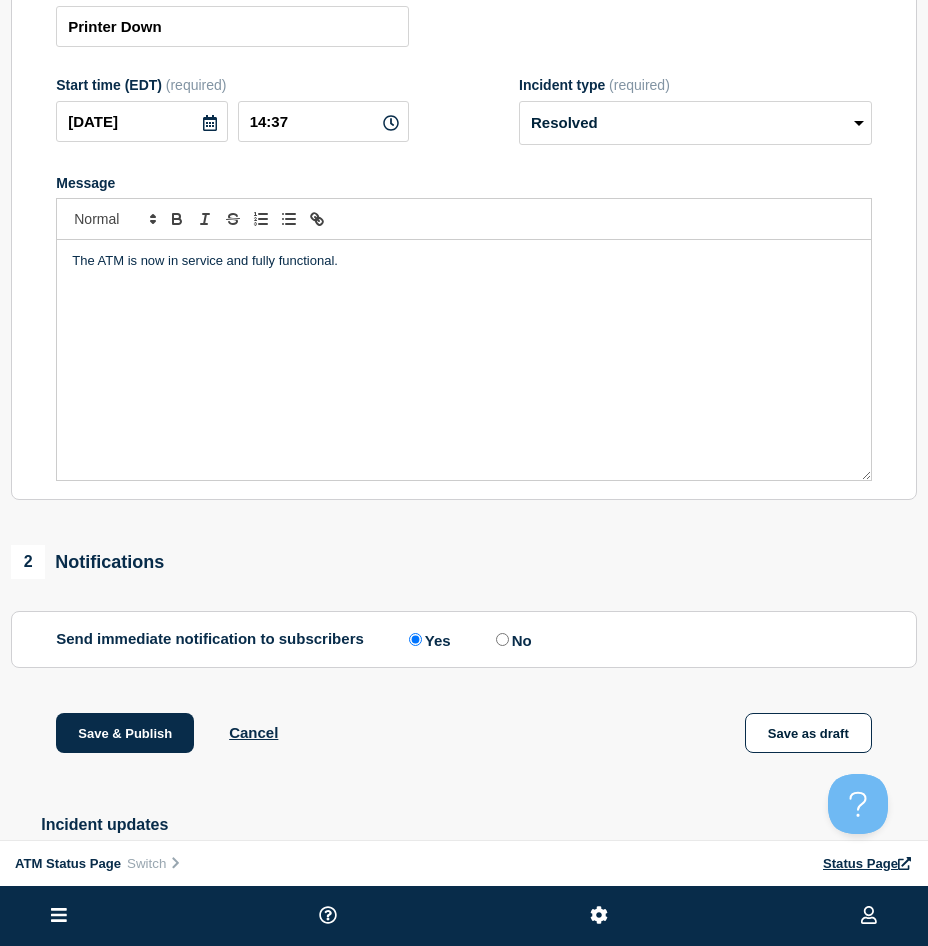drag, startPoint x: 137, startPoint y: 733, endPoint x: 408, endPoint y: 868, distance: 302.76395 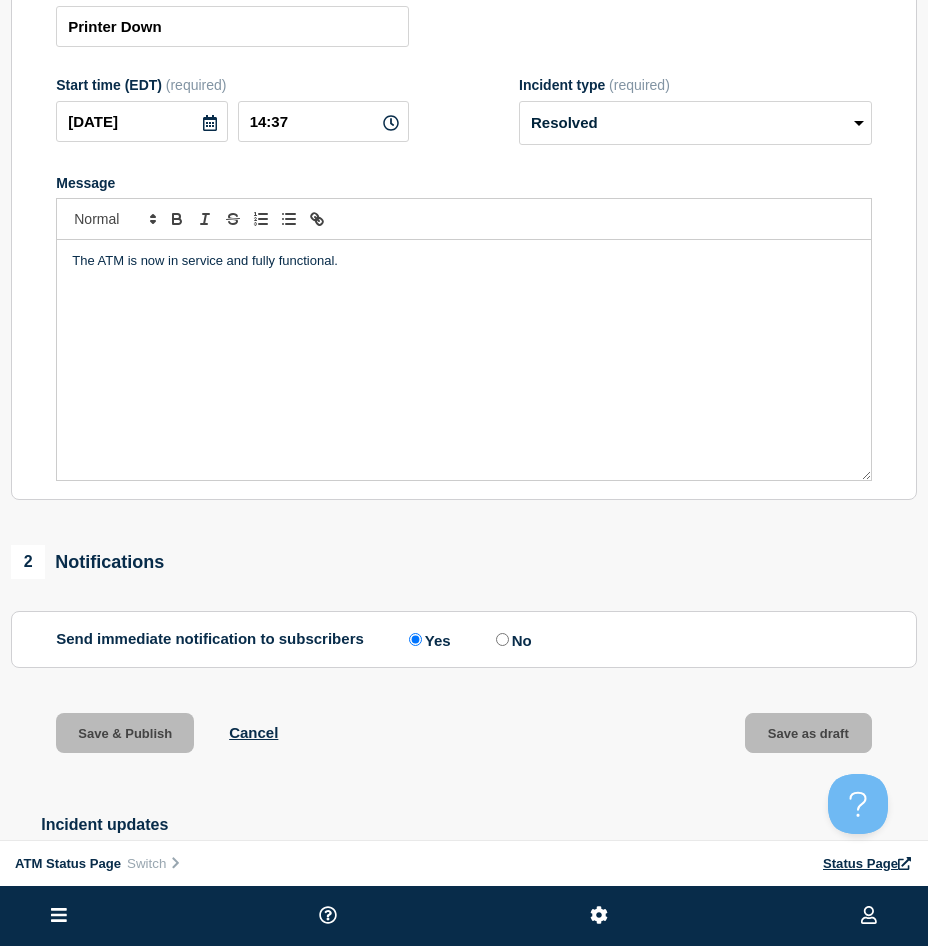 scroll, scrollTop: 0, scrollLeft: 0, axis: both 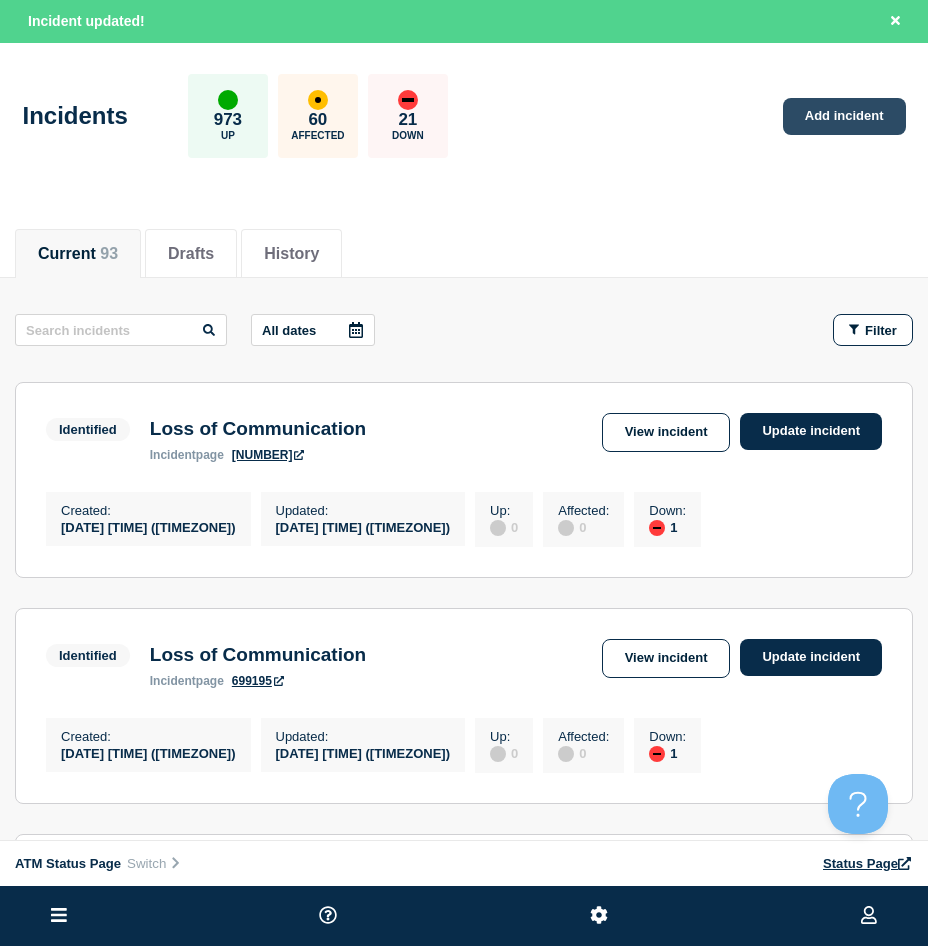 click on "Add incident" 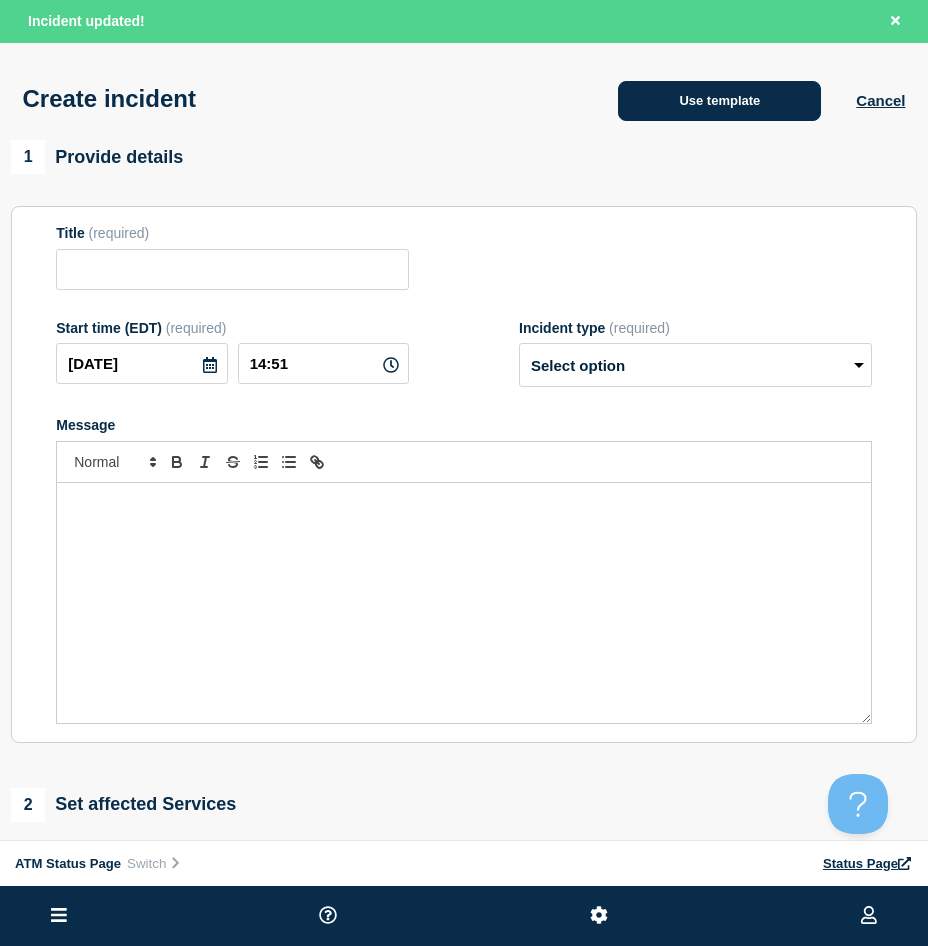 click on "Use template" at bounding box center (719, 101) 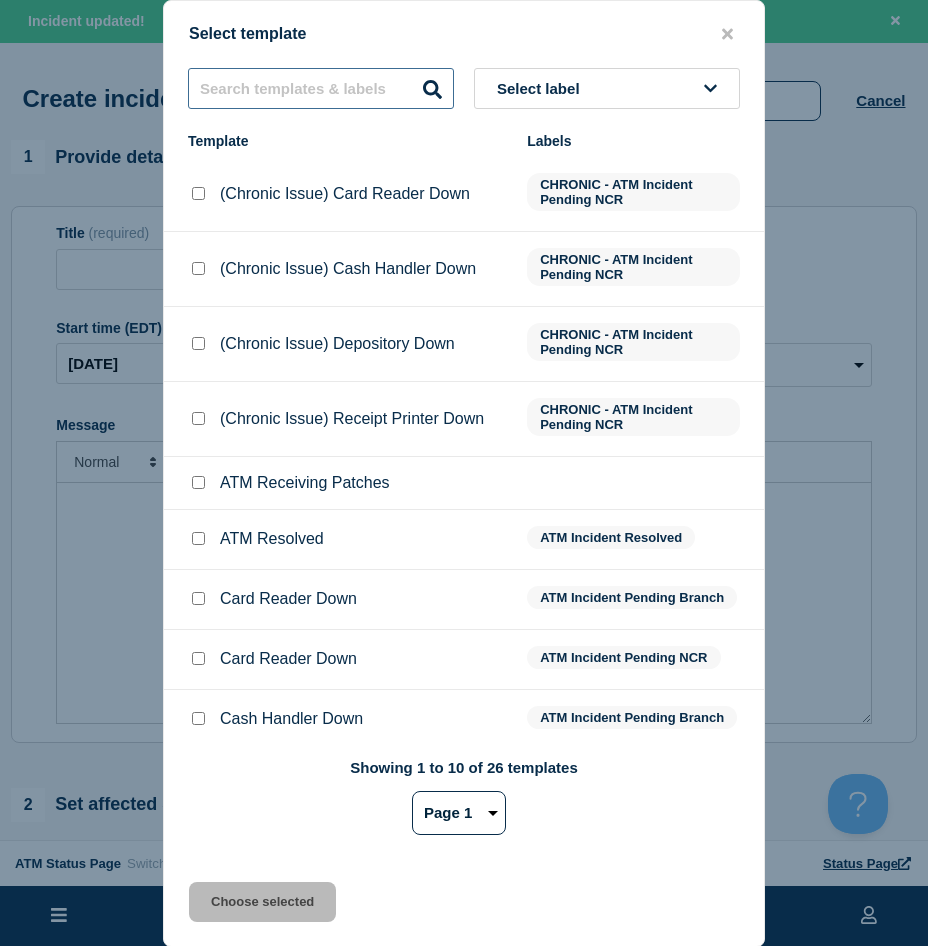 click at bounding box center [321, 88] 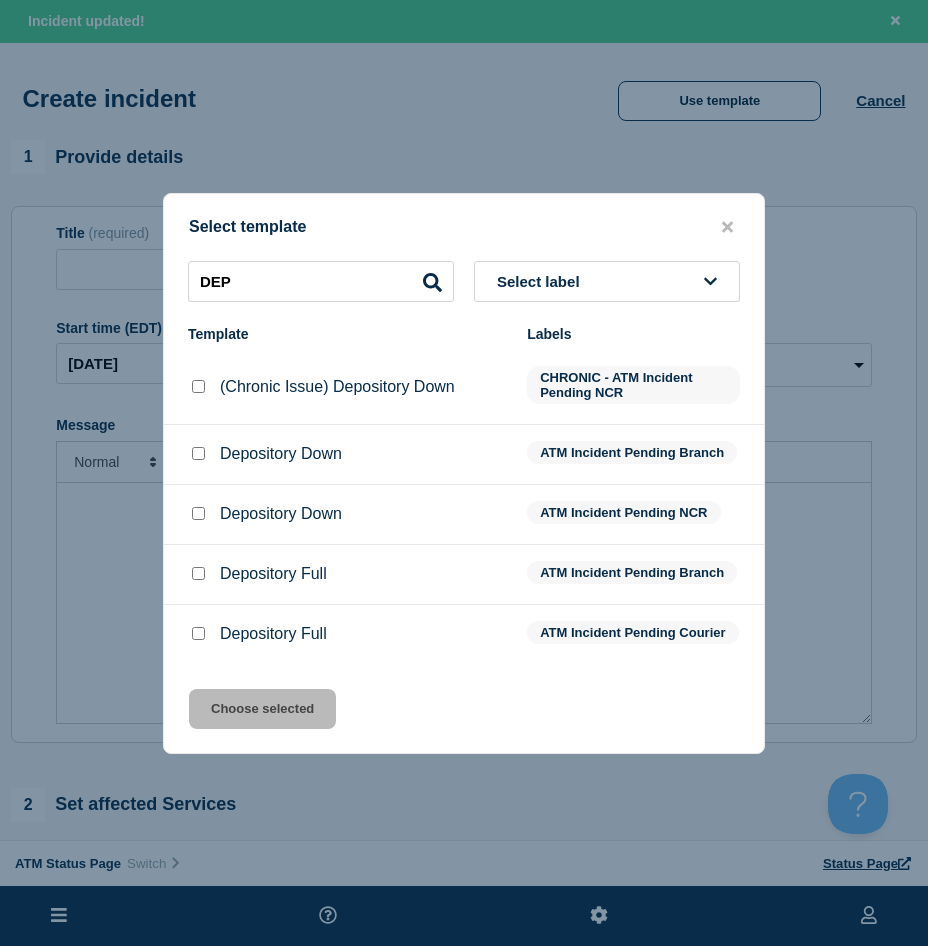 click at bounding box center [198, 453] 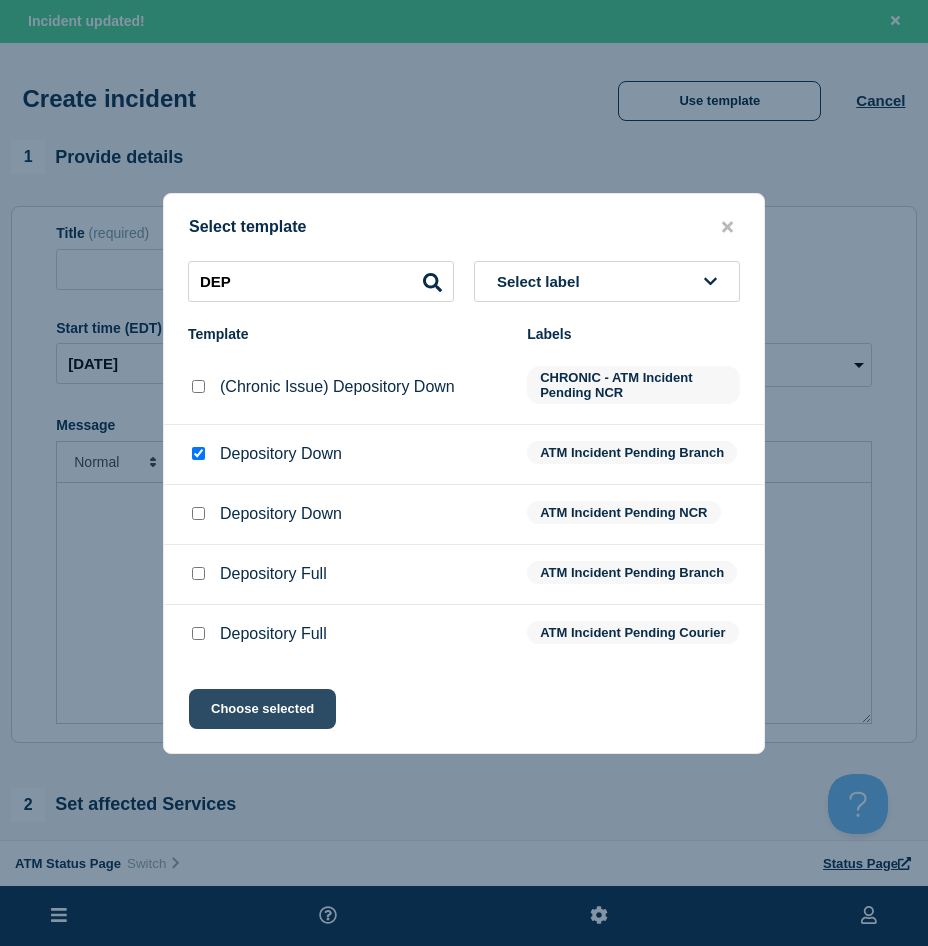 click on "Choose selected" 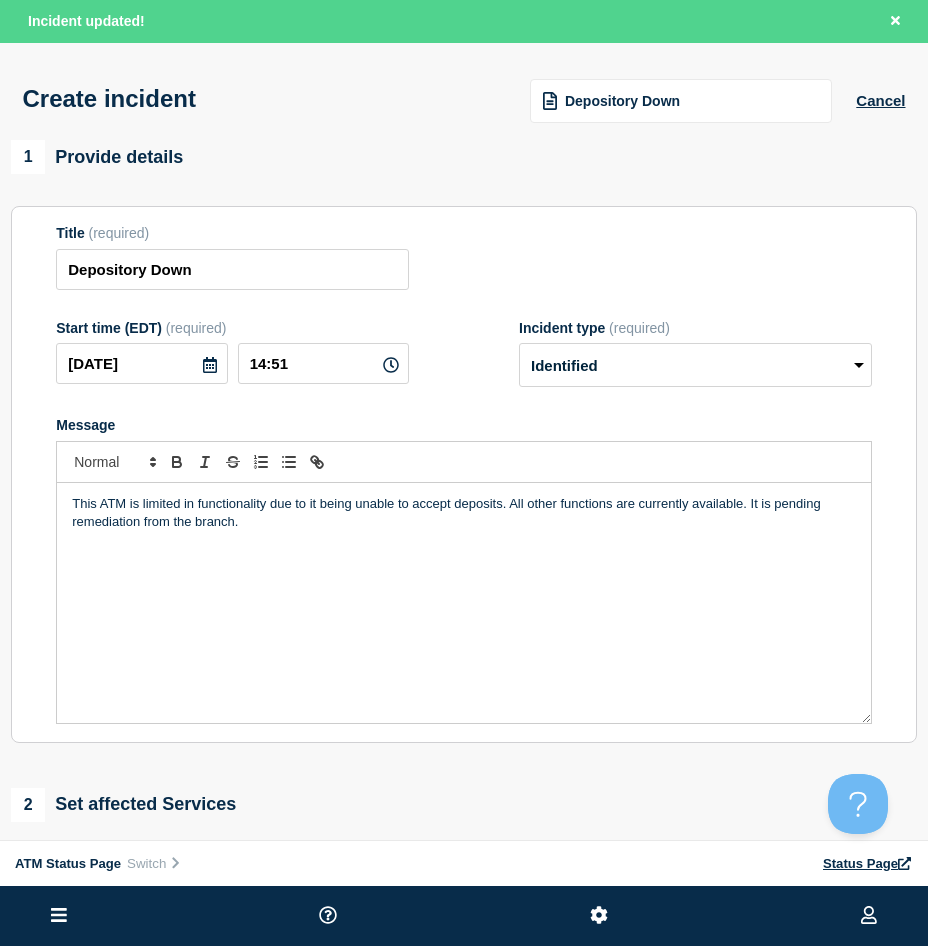 scroll, scrollTop: 300, scrollLeft: 0, axis: vertical 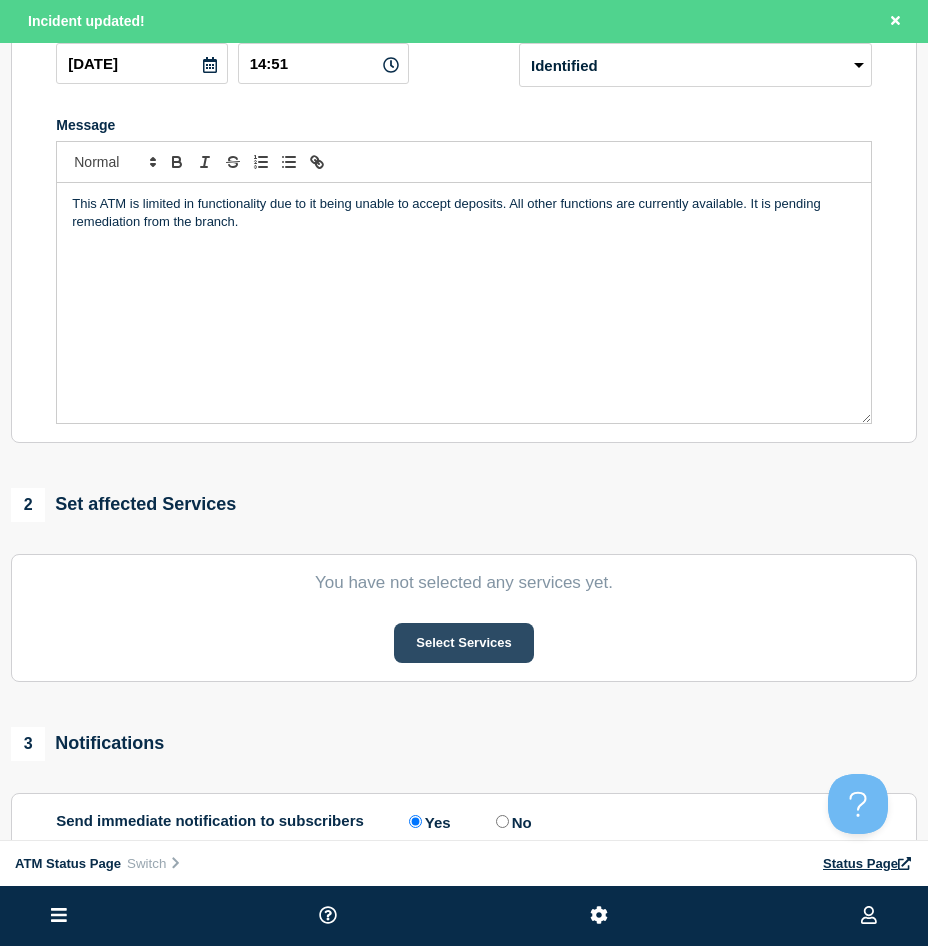 click on "Select Services" at bounding box center (463, 643) 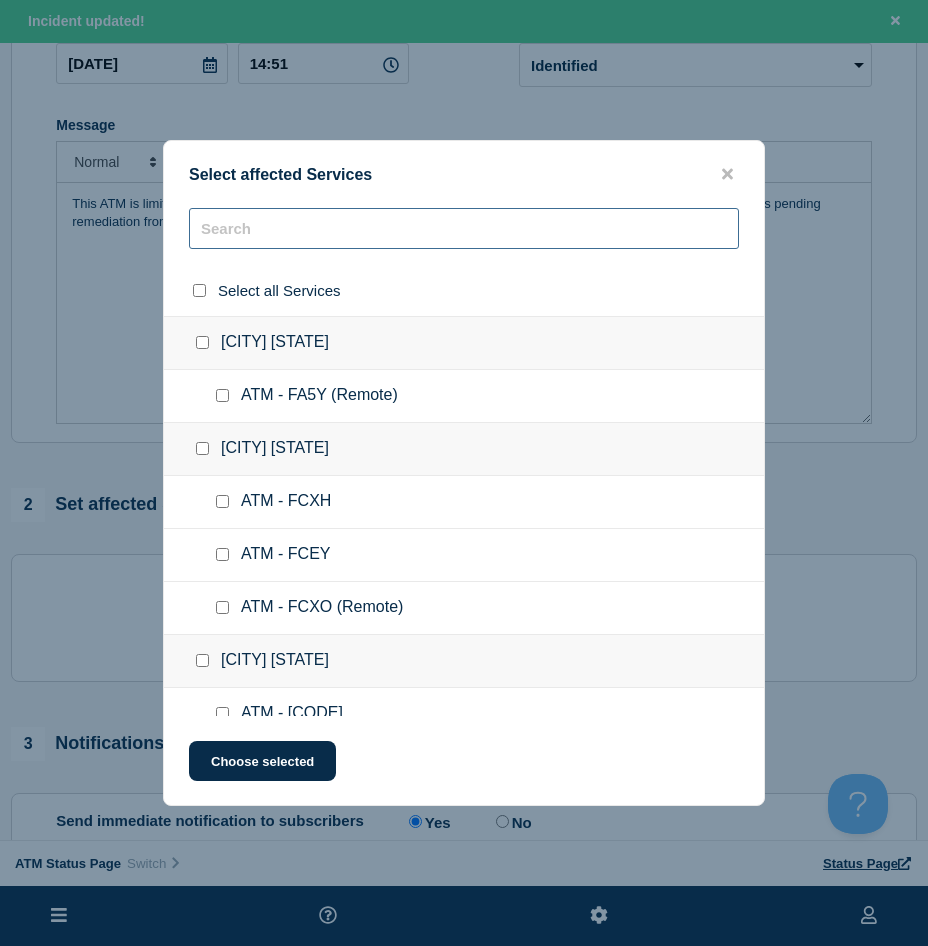 click at bounding box center [464, 228] 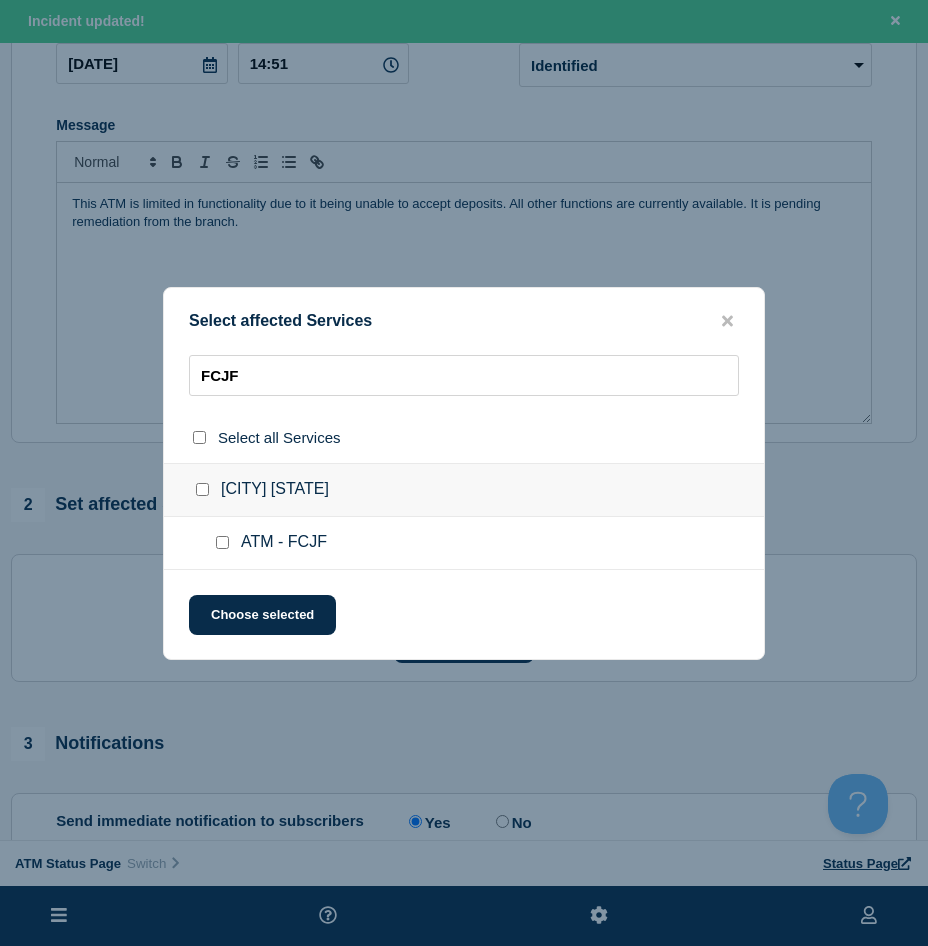 click at bounding box center (226, 543) 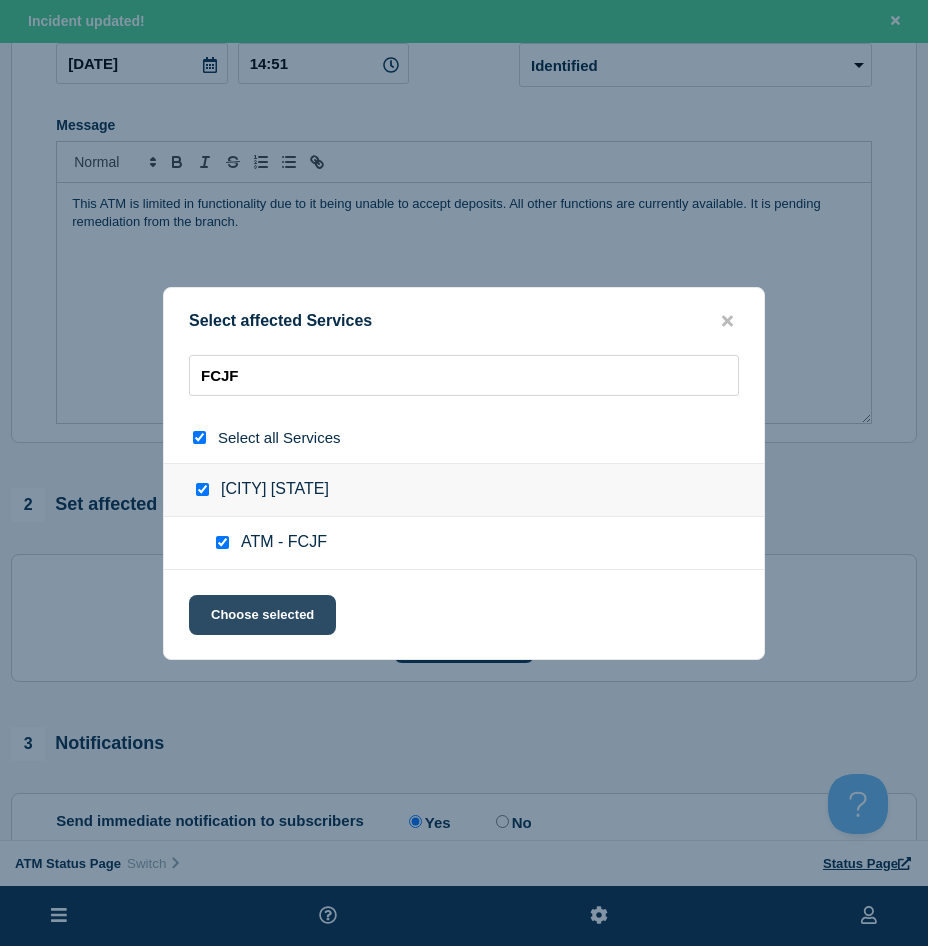 click on "Choose selected" 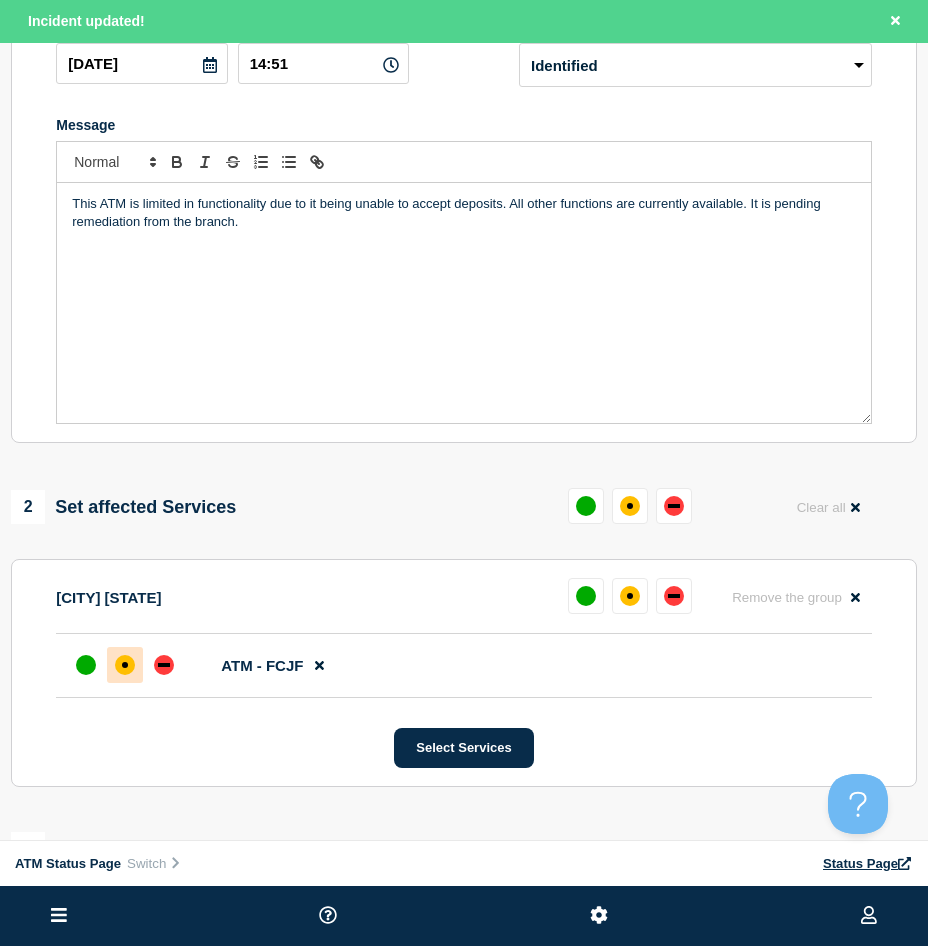 click at bounding box center (125, 665) 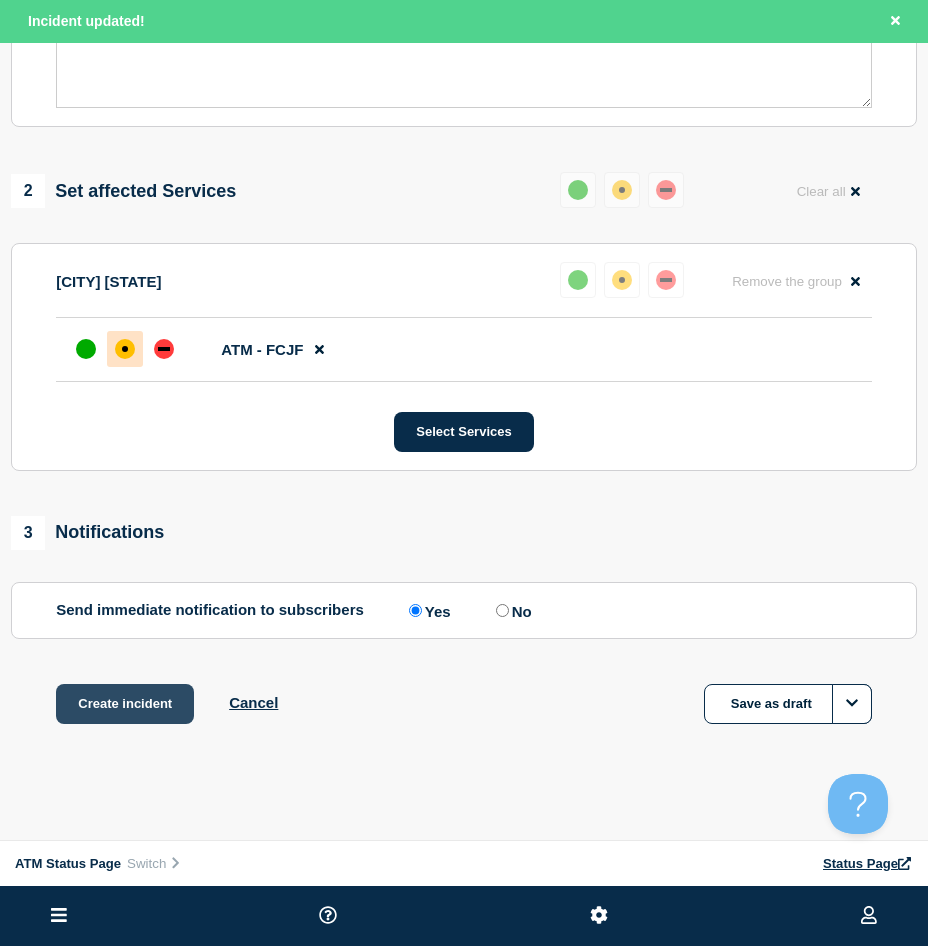 click on "Create incident" at bounding box center (125, 704) 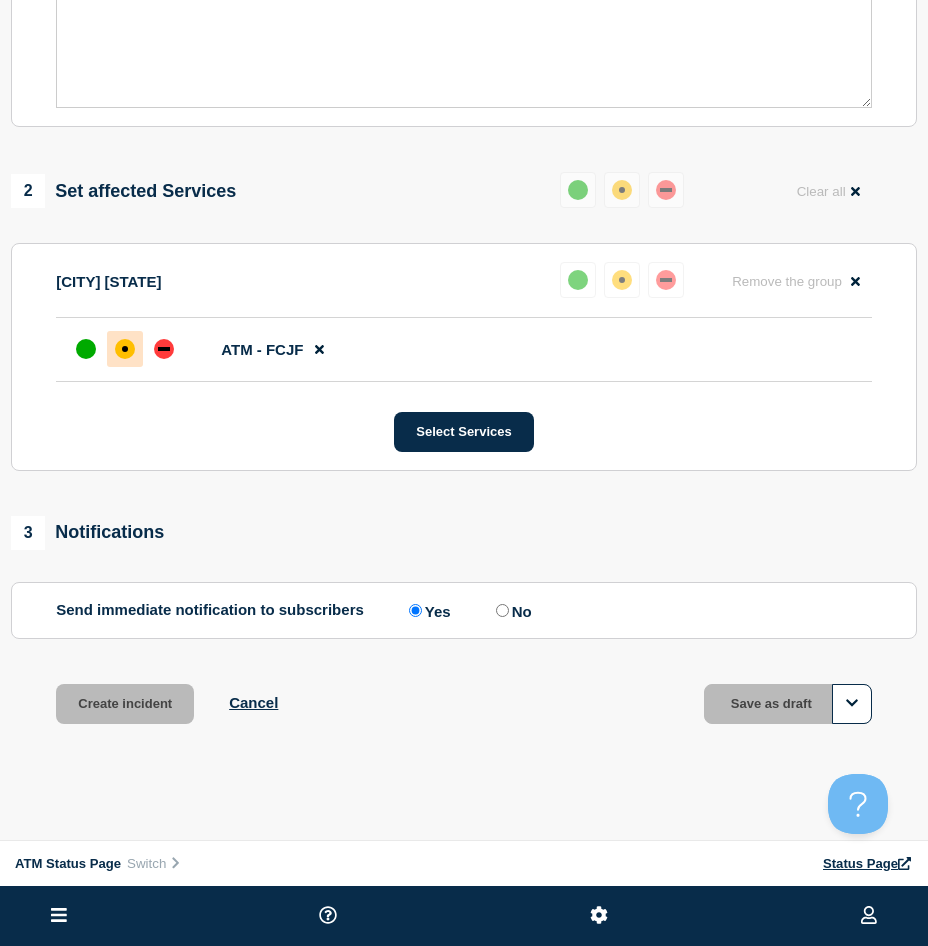 scroll, scrollTop: 578, scrollLeft: 0, axis: vertical 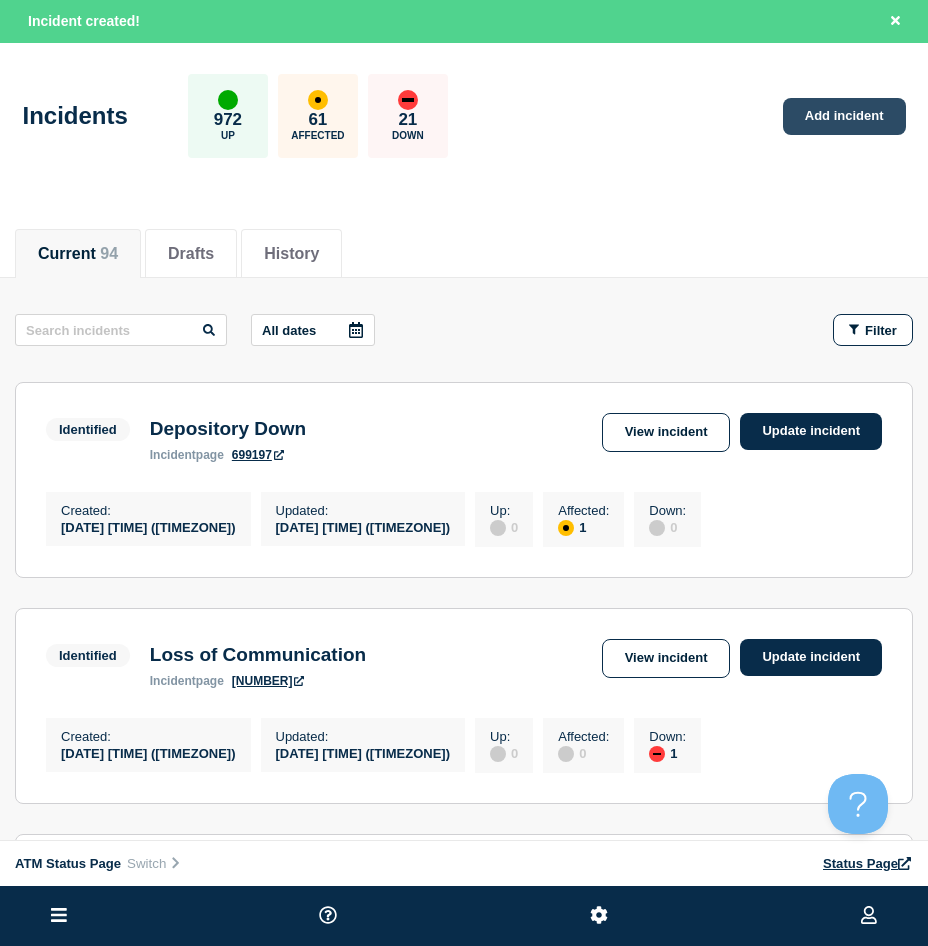 click on "Add incident" 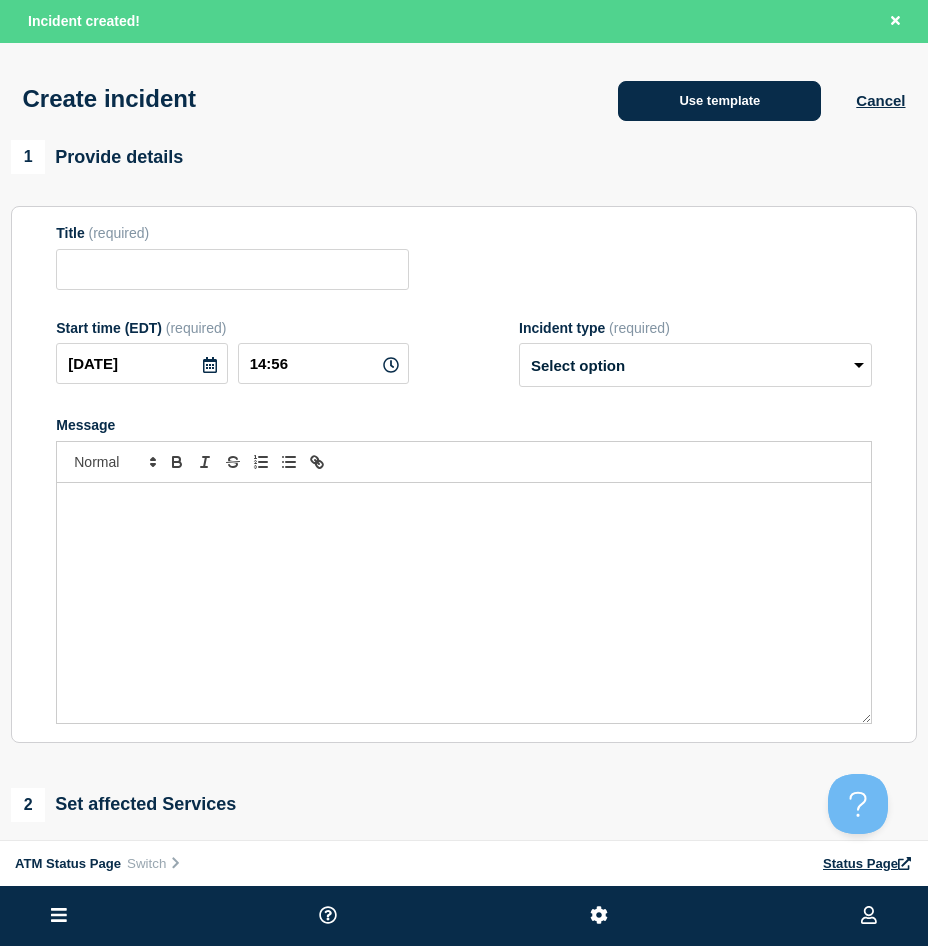 click on "Use template" at bounding box center (719, 101) 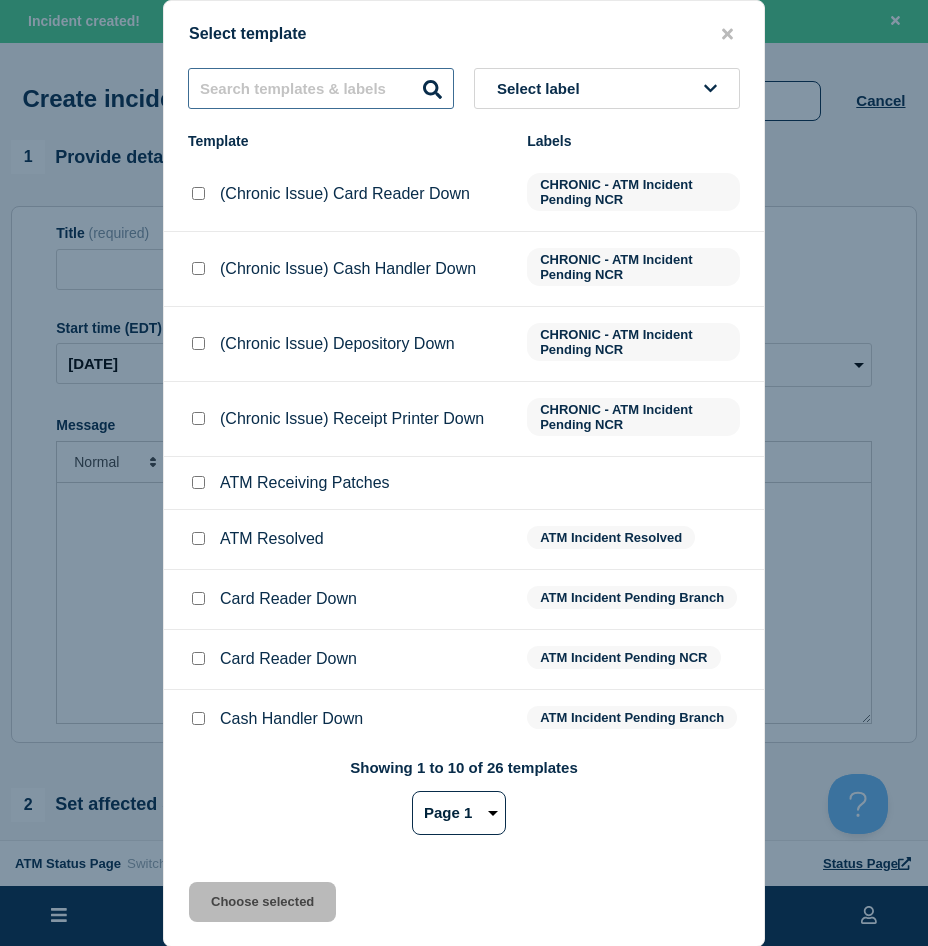 click at bounding box center (321, 88) 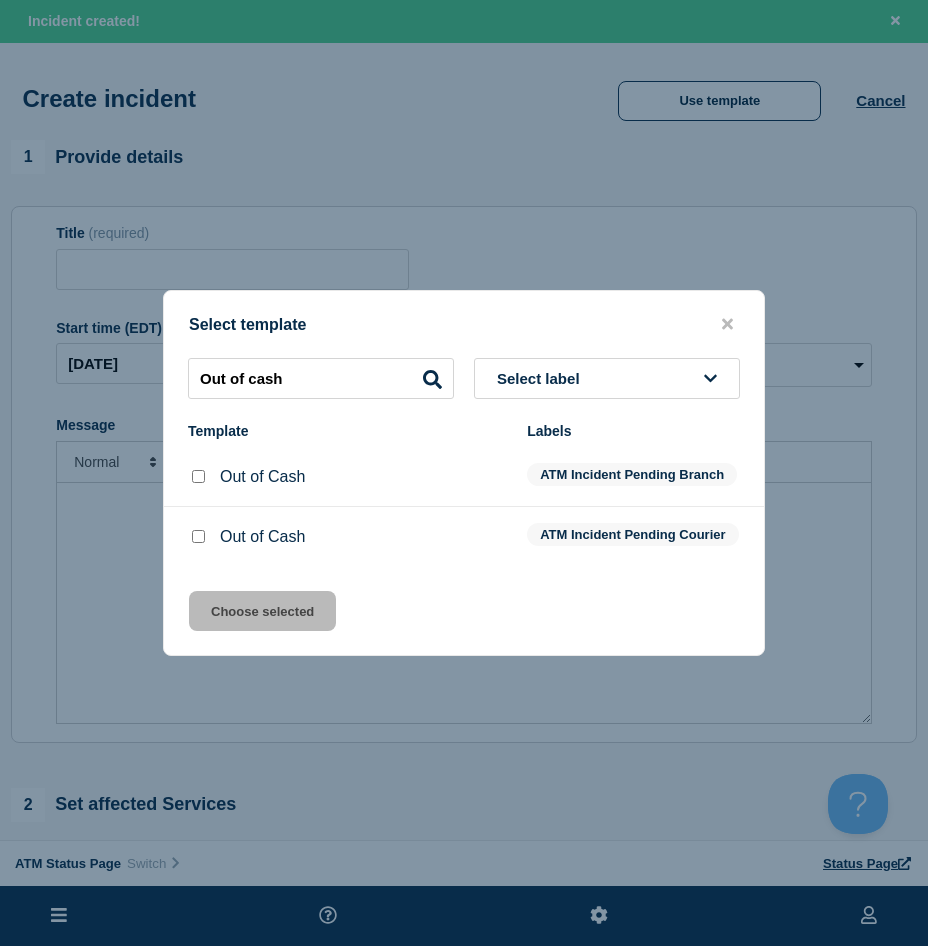click at bounding box center (198, 476) 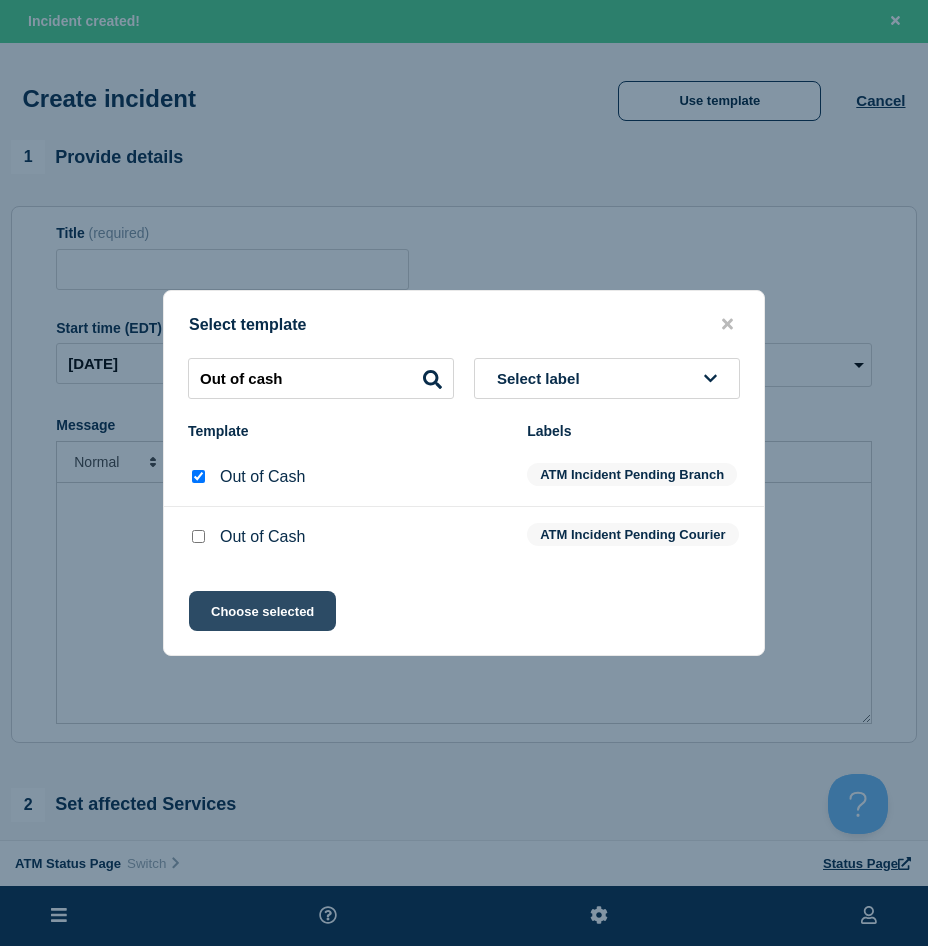click on "Choose selected" 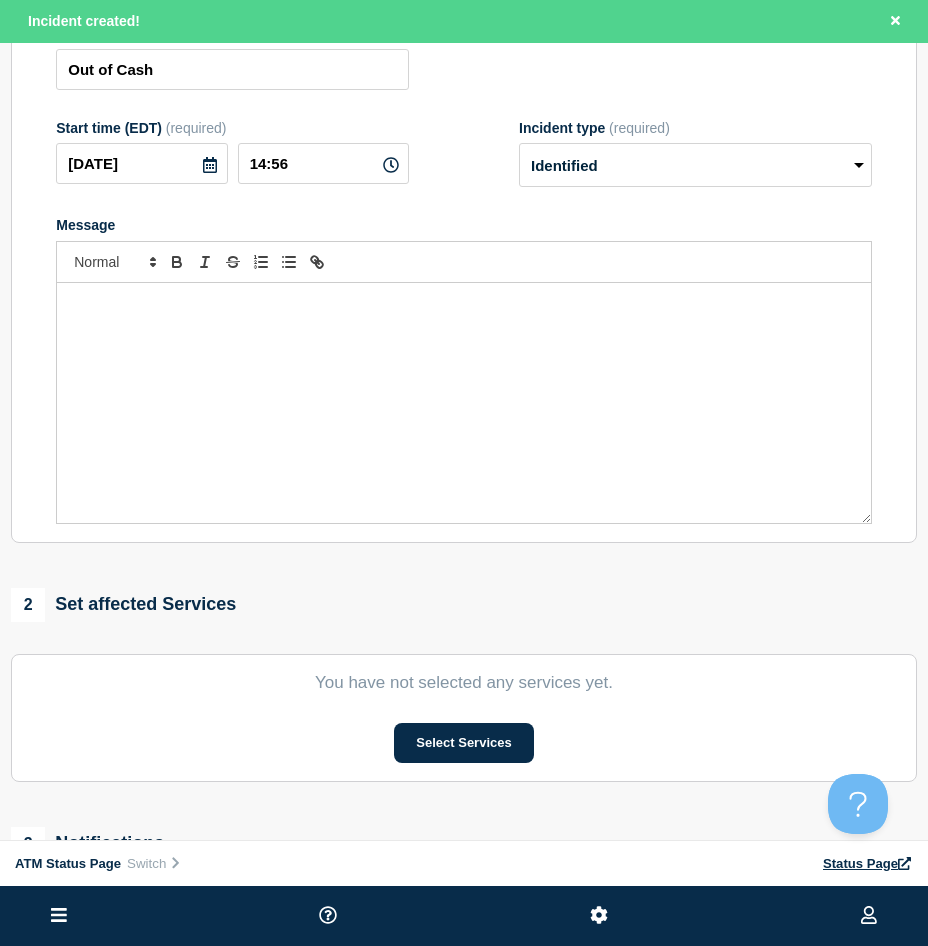 scroll, scrollTop: 300, scrollLeft: 0, axis: vertical 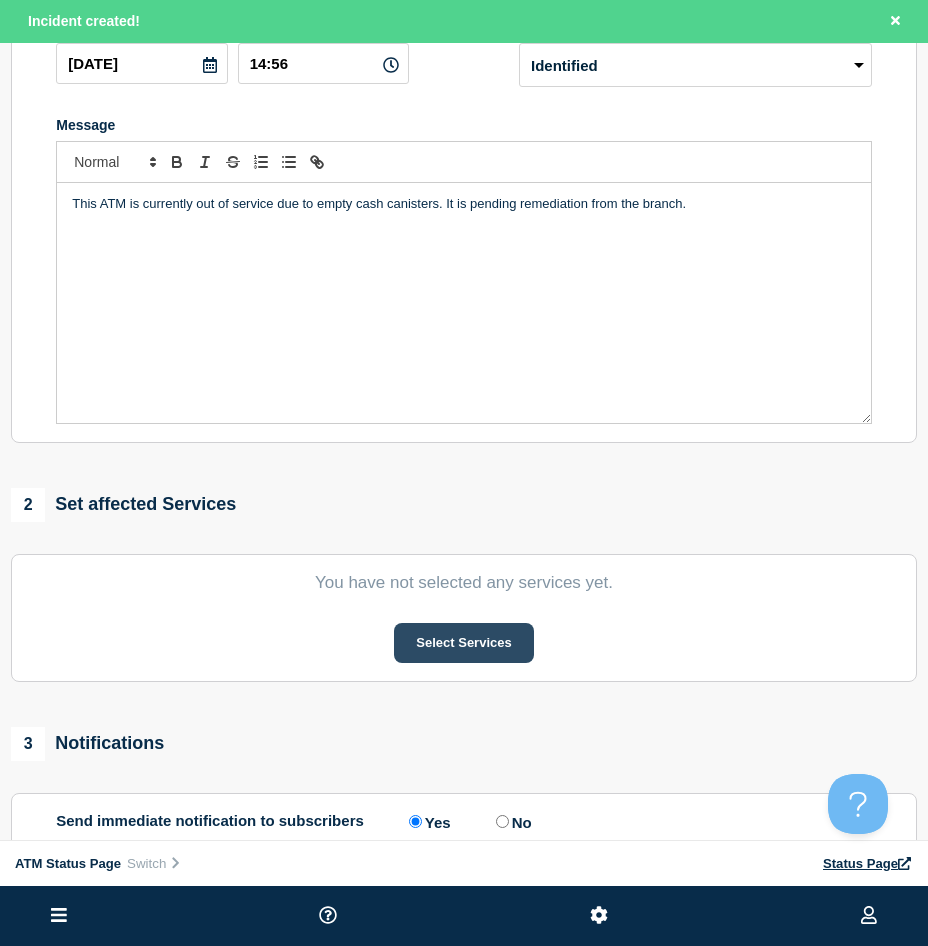 click on "Select Services" at bounding box center (463, 643) 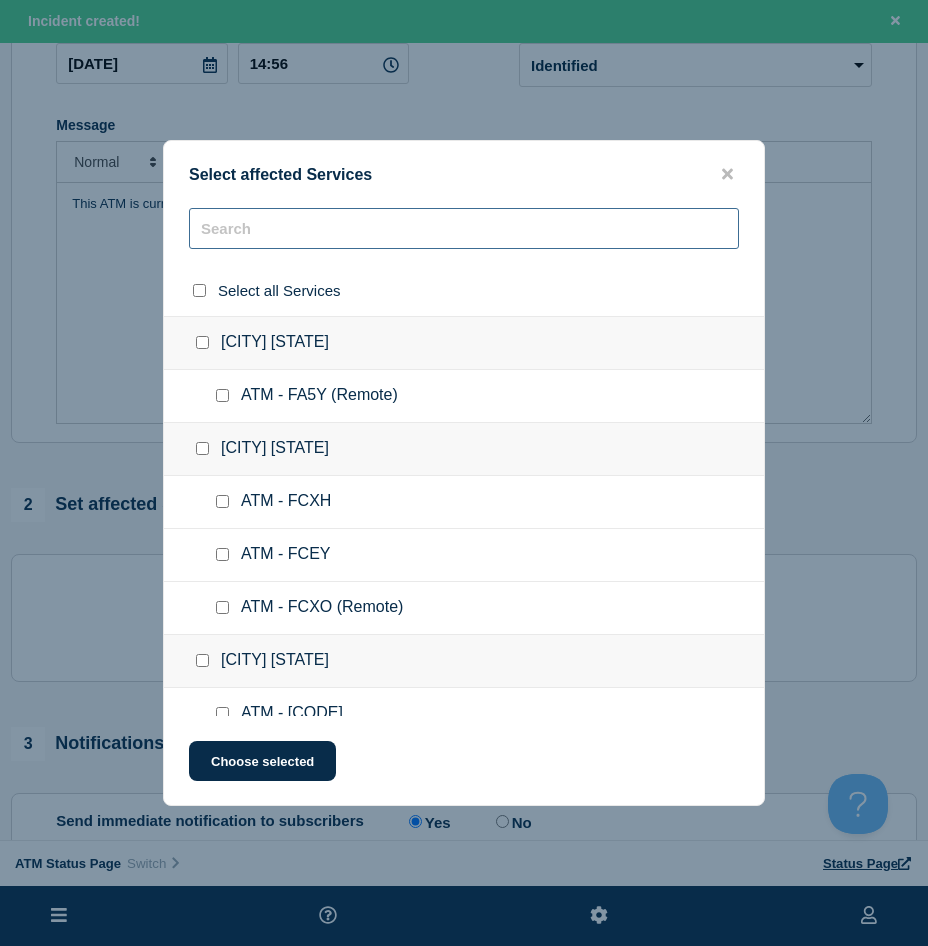 click at bounding box center [464, 228] 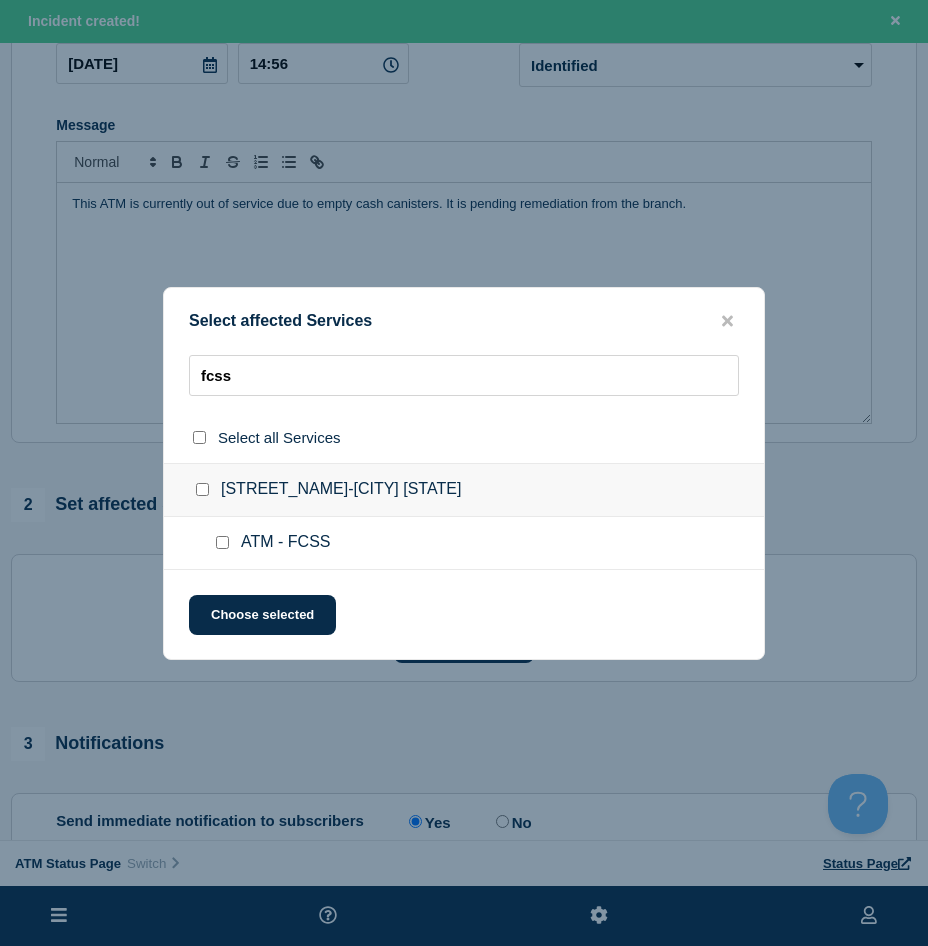 click at bounding box center (222, 542) 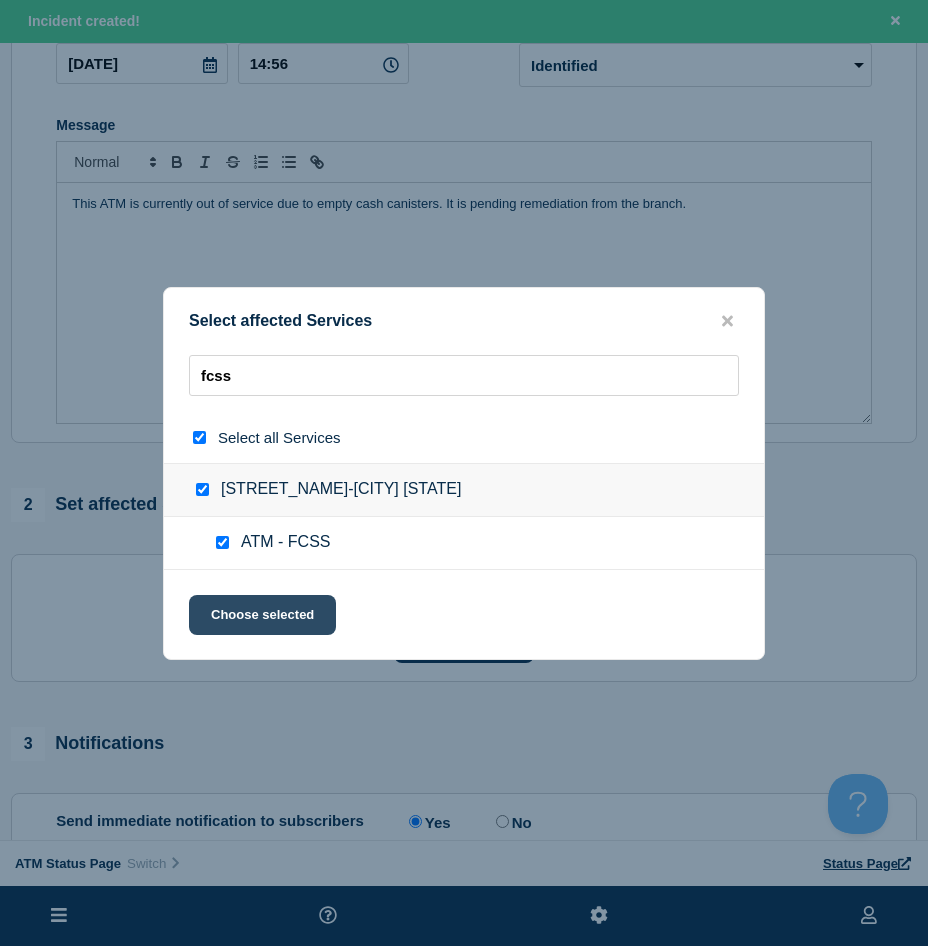 click on "Choose selected" 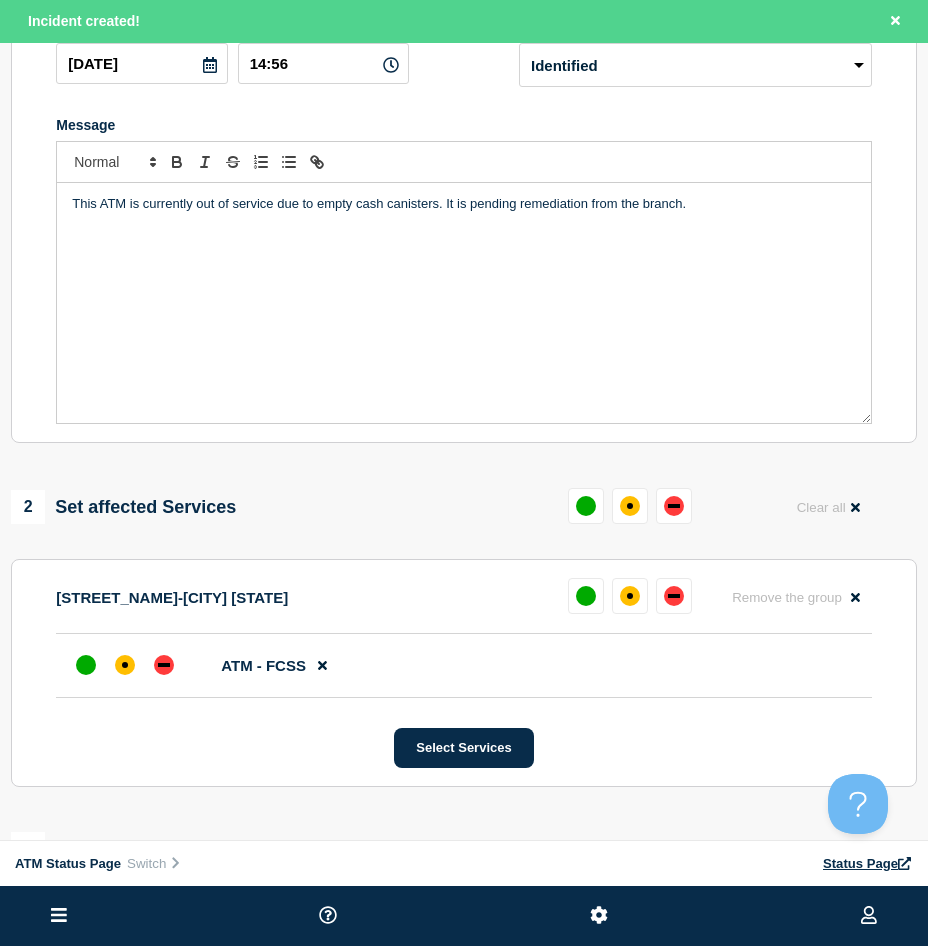 click on "ATM - FCSS" 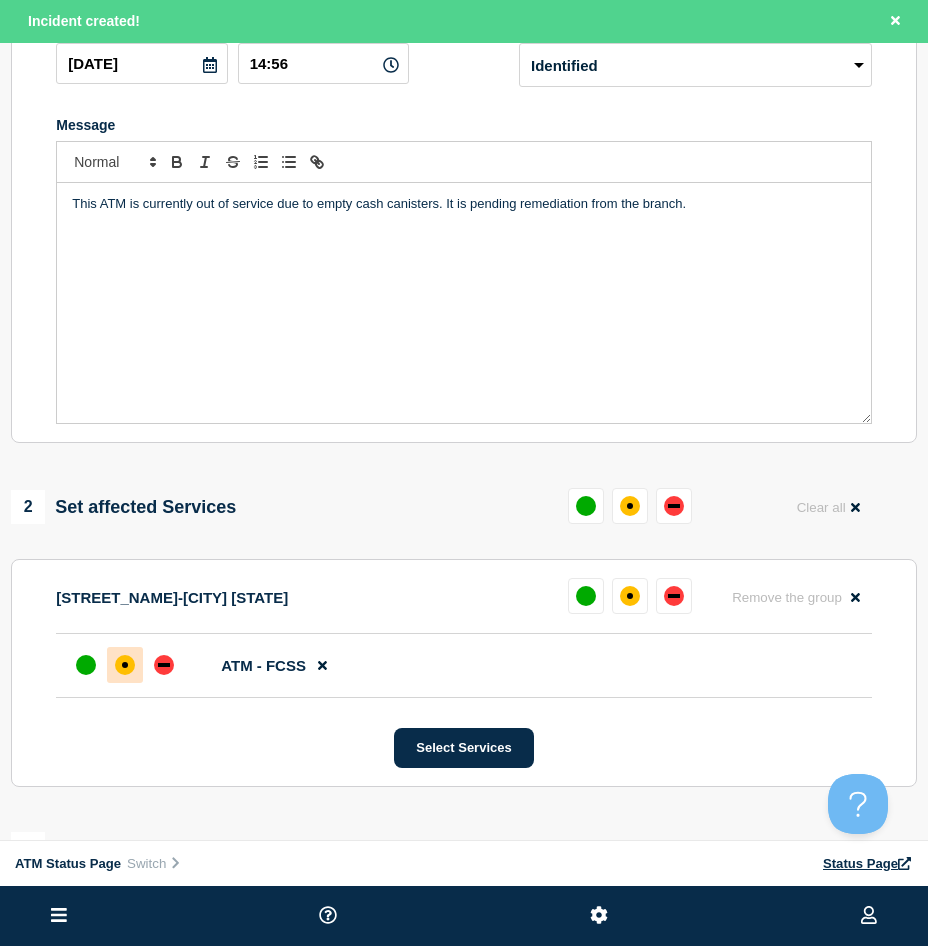 click at bounding box center (125, 665) 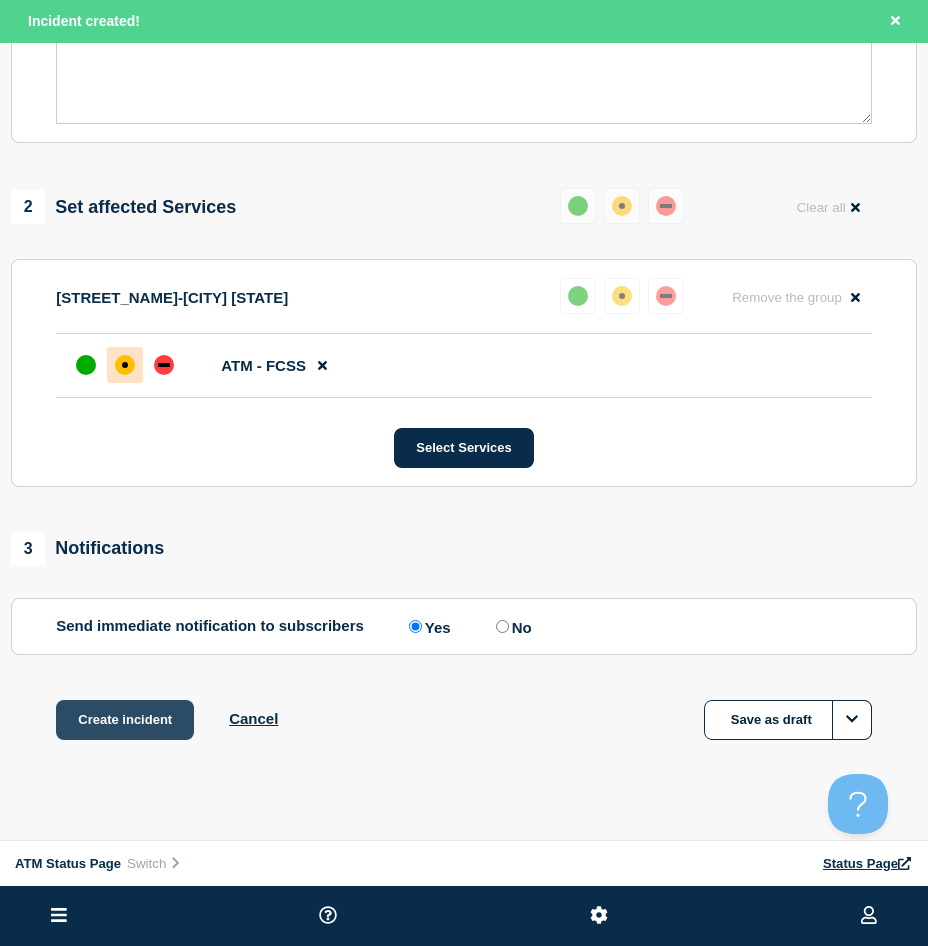 click on "Create incident" at bounding box center (125, 720) 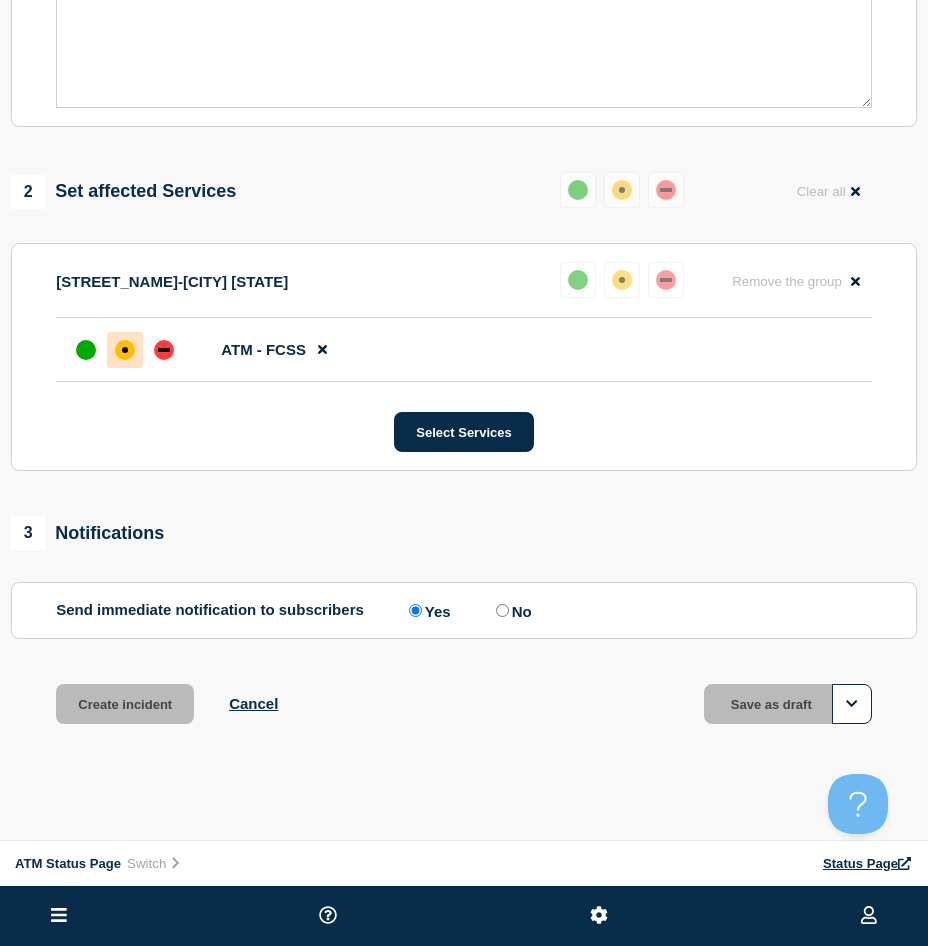 scroll, scrollTop: 557, scrollLeft: 0, axis: vertical 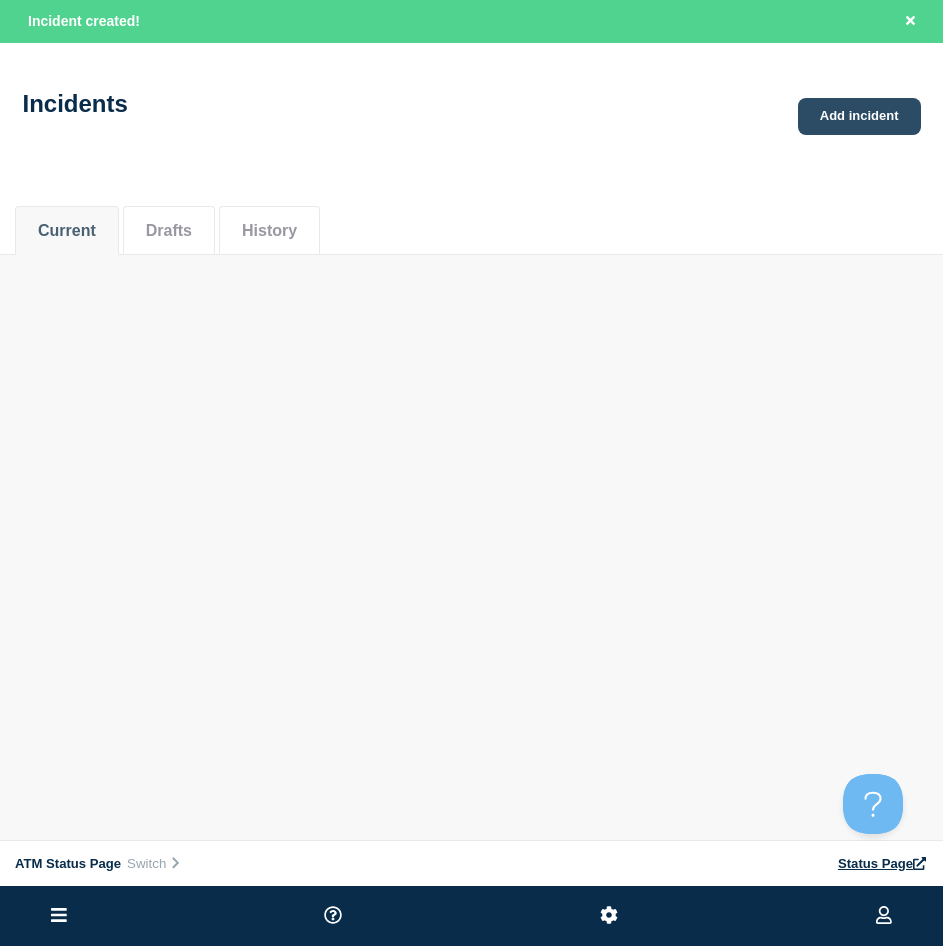 click on "Add incident" 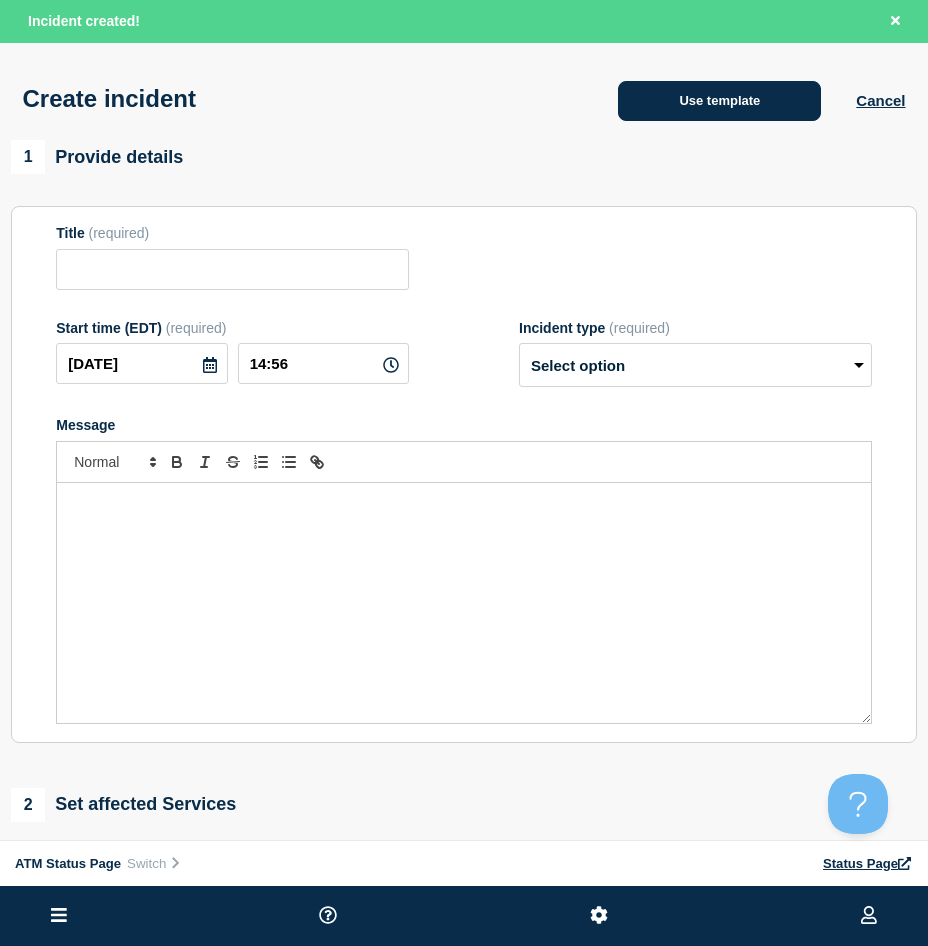 click on "Use template" at bounding box center [719, 101] 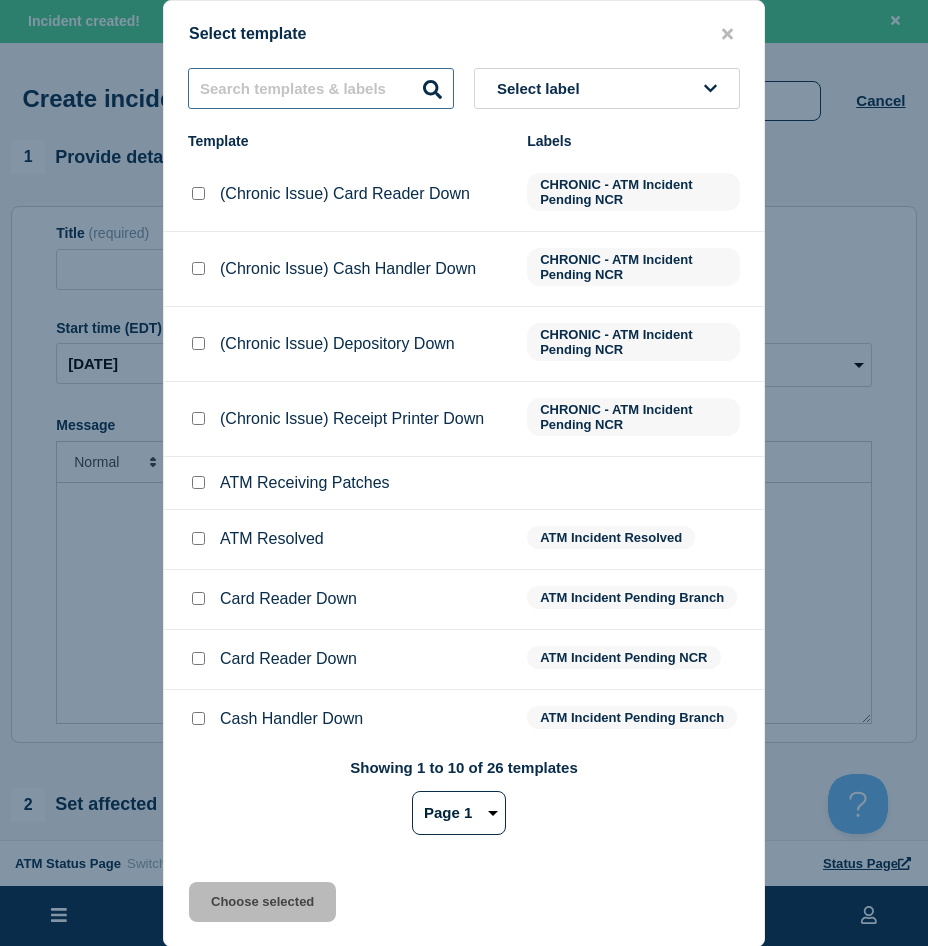 click at bounding box center (321, 88) 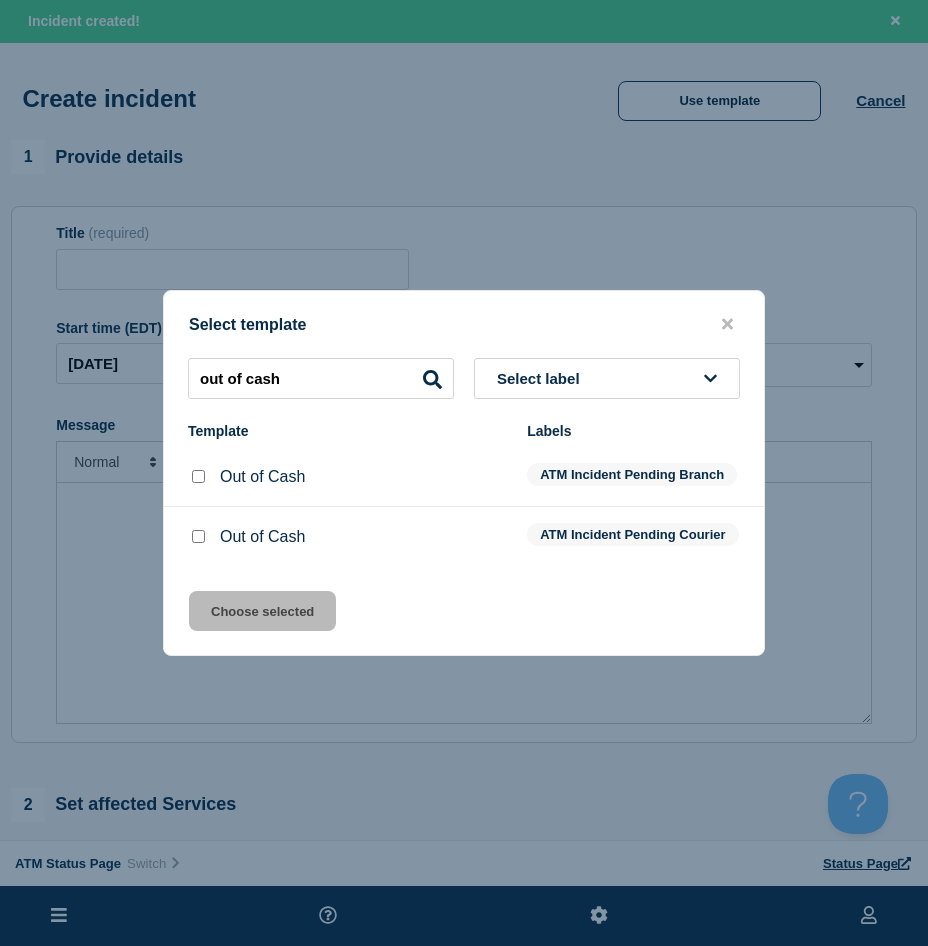 click at bounding box center [198, 476] 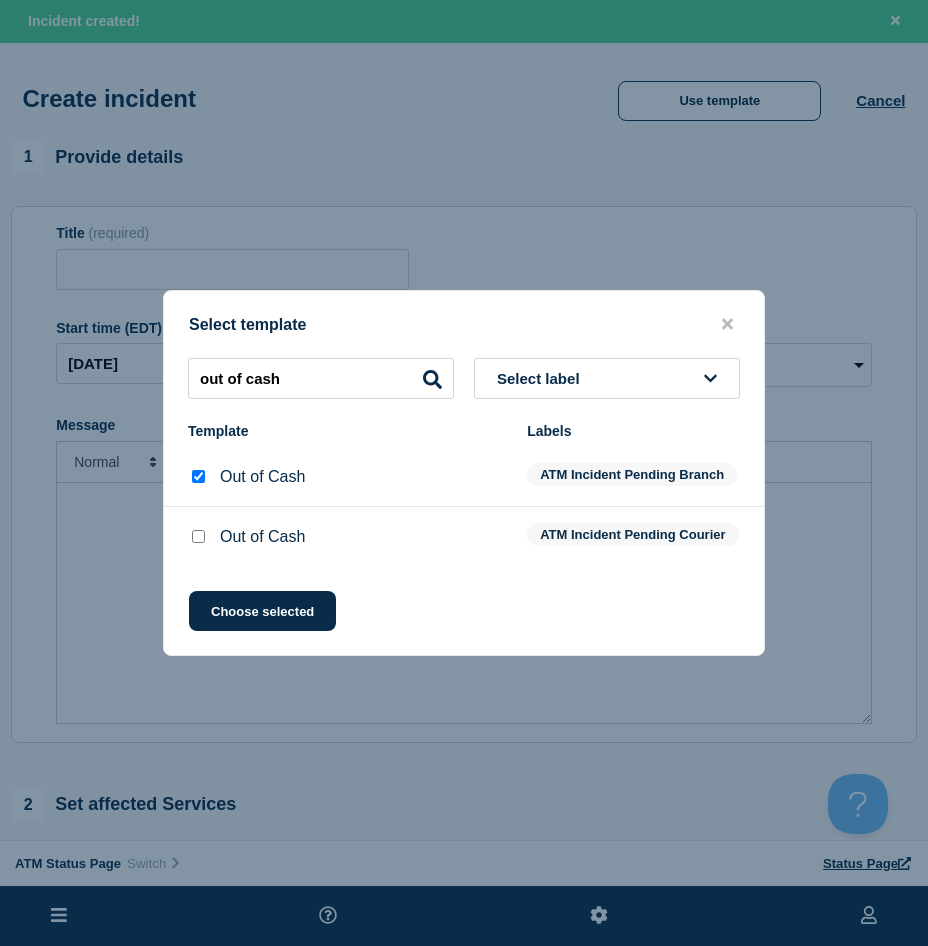 click on "Select template out of cash Select label  Template Labels Out of Cash ATM Incident Pending Branch Out of Cash ATM Incident Pending Courier Choose selected" at bounding box center [464, 473] 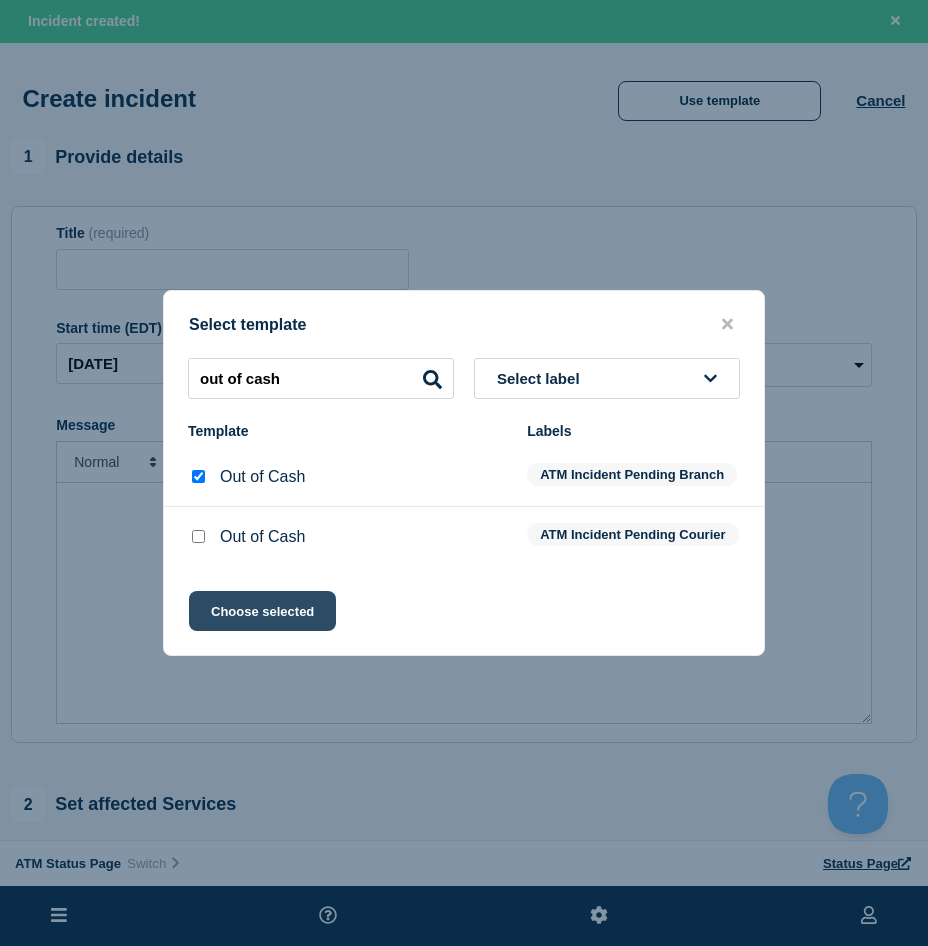 click on "Choose selected" 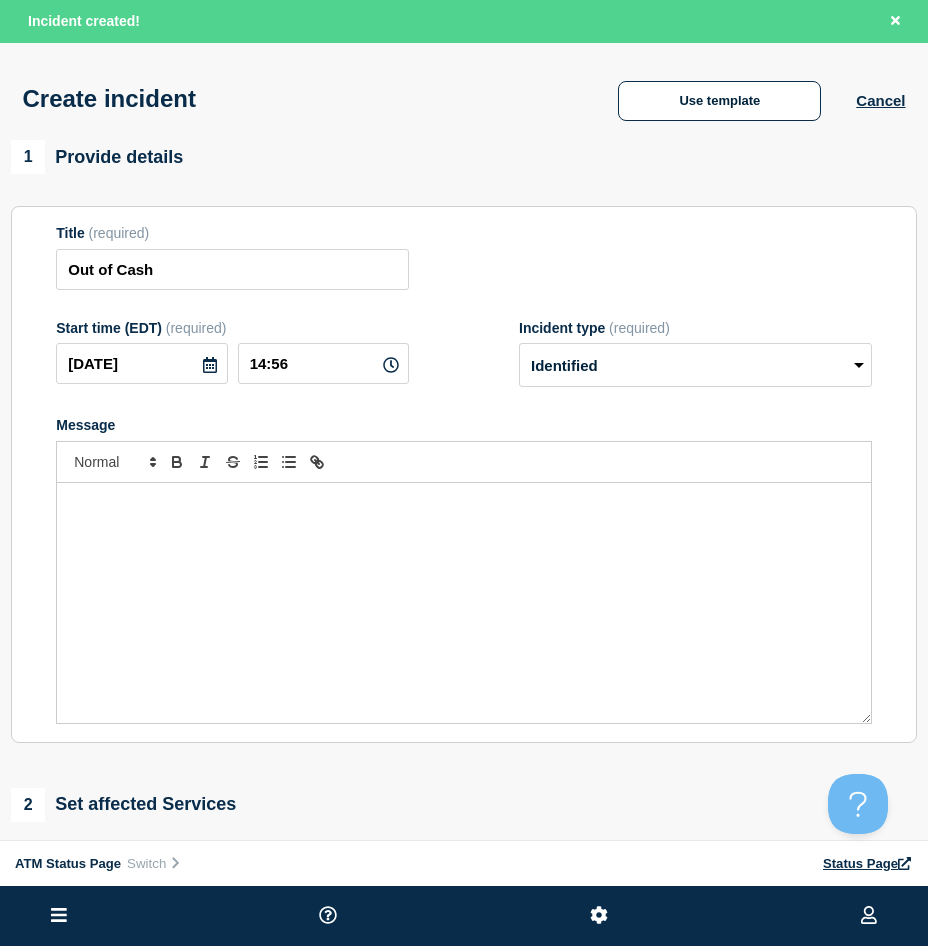 scroll, scrollTop: 300, scrollLeft: 0, axis: vertical 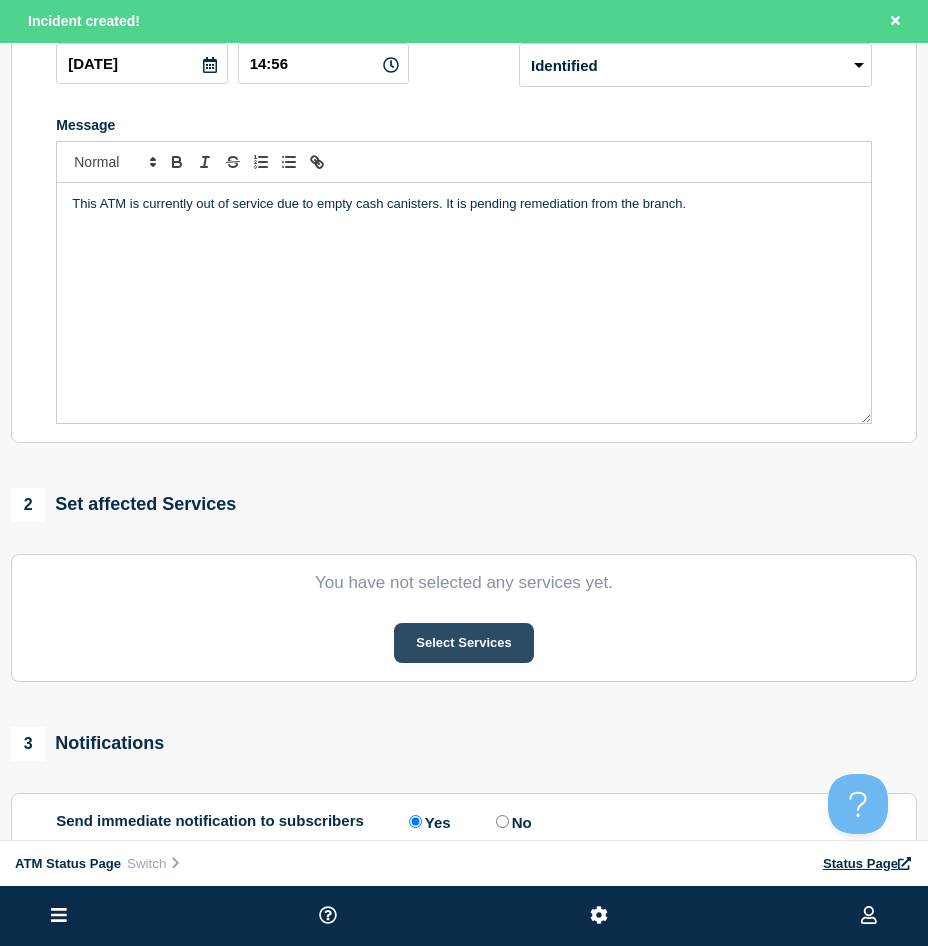 click on "Select Services" at bounding box center [463, 643] 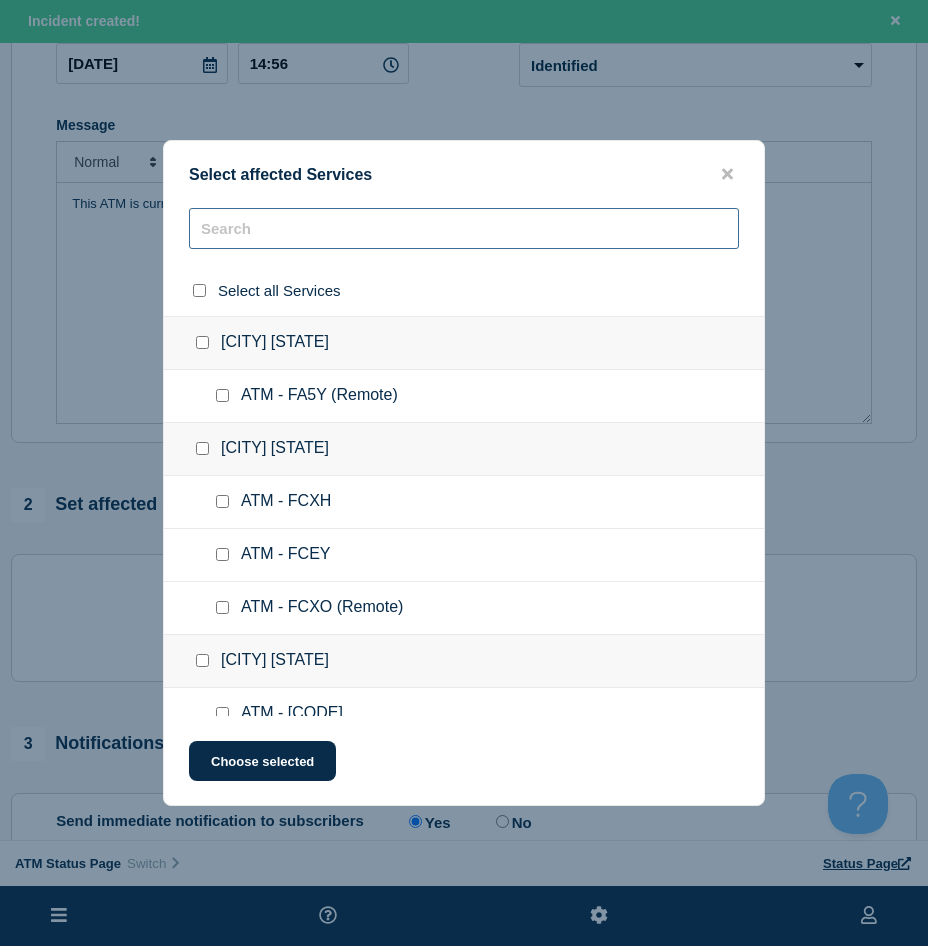 click at bounding box center [464, 228] 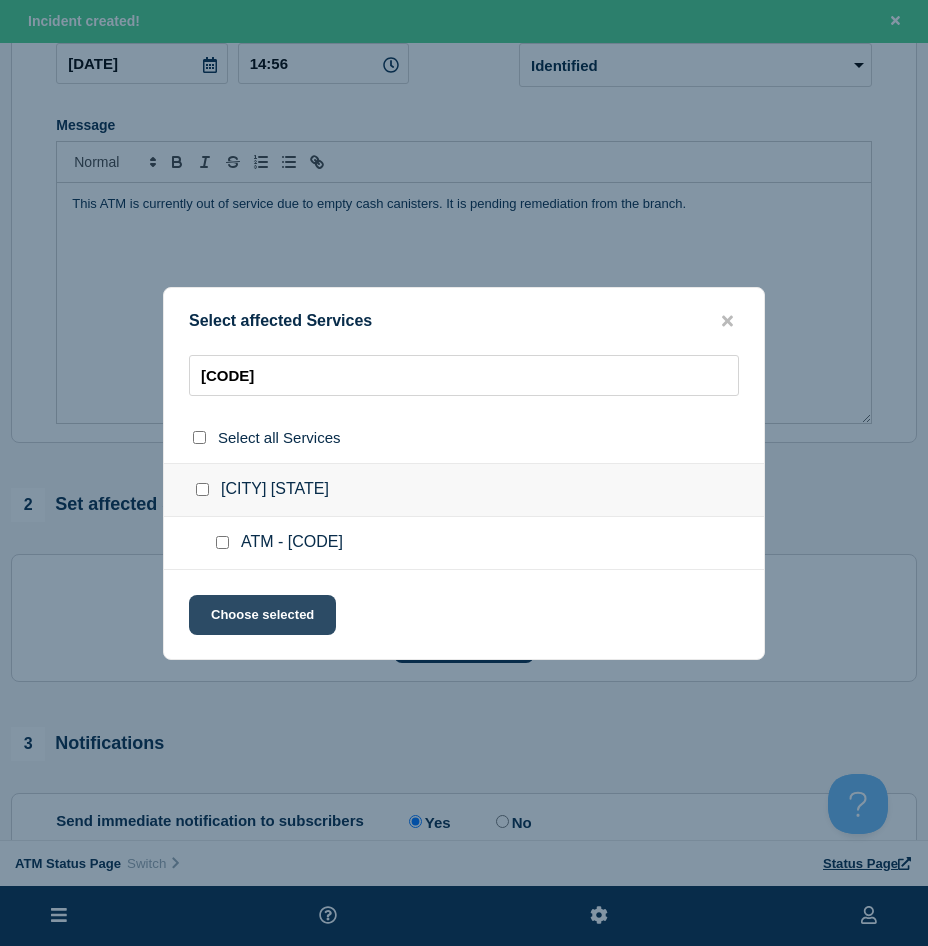 drag, startPoint x: 224, startPoint y: 542, endPoint x: 217, endPoint y: 609, distance: 67.36468 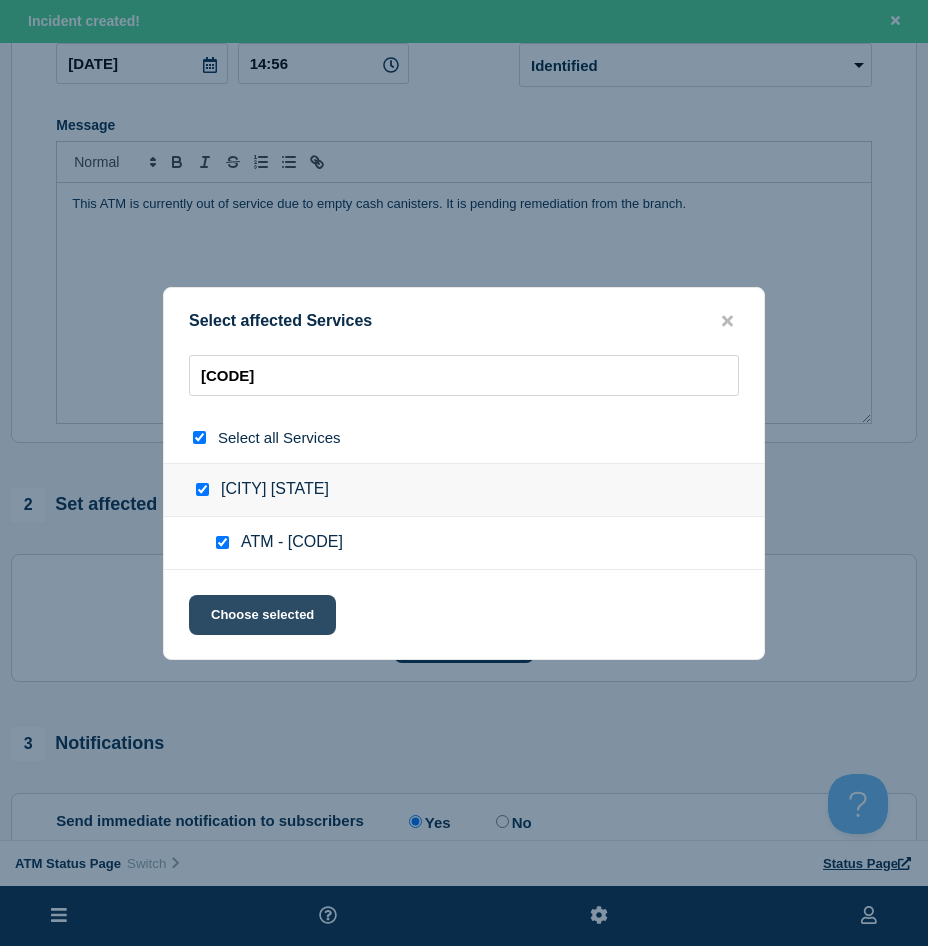 click on "Choose selected" 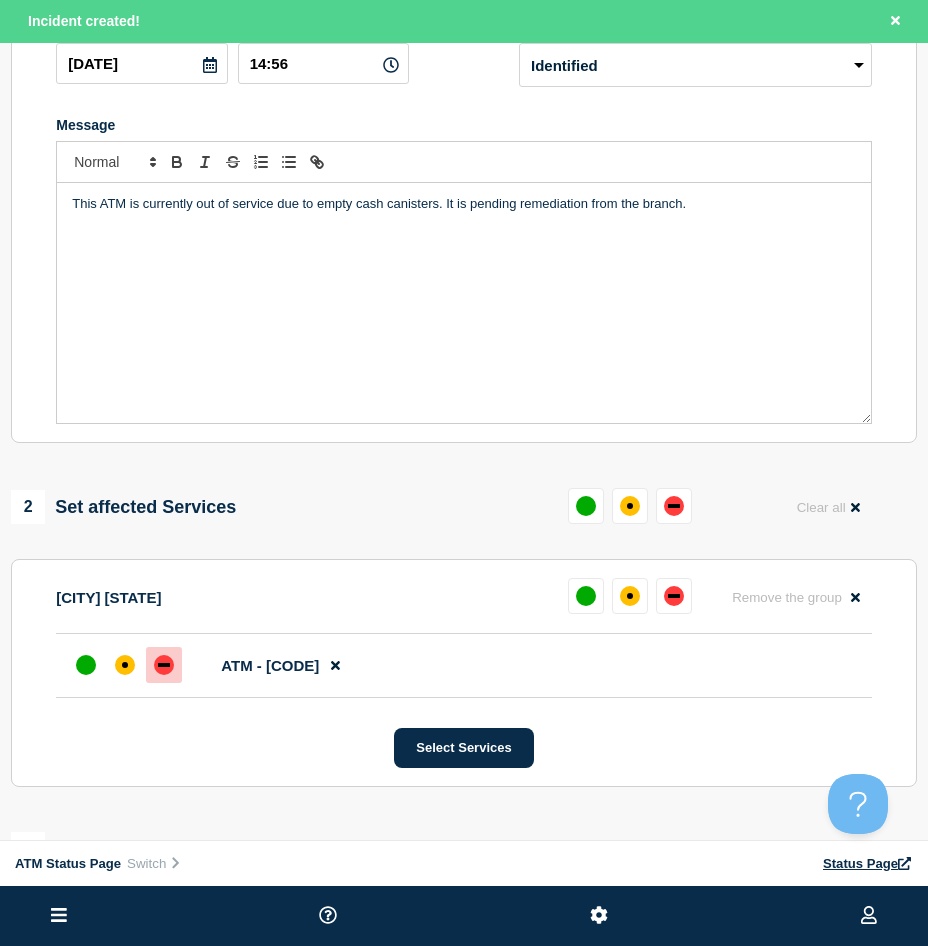 click at bounding box center (164, 665) 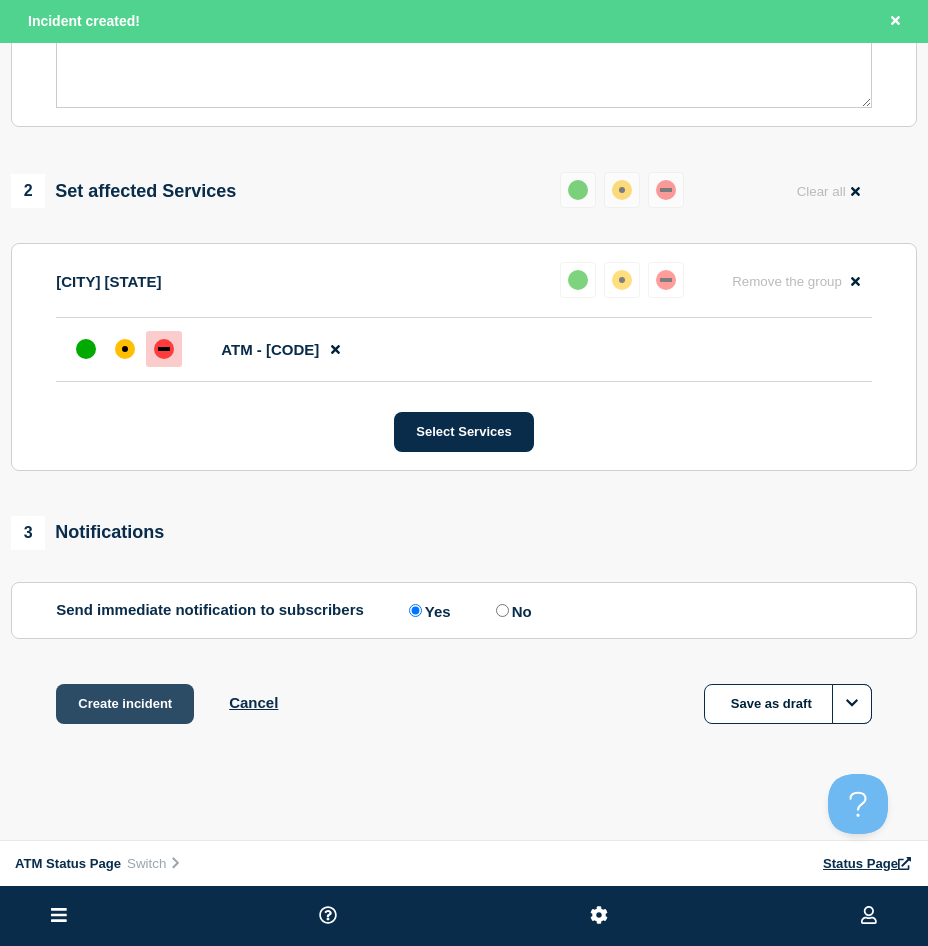 click on "Create incident" at bounding box center (125, 704) 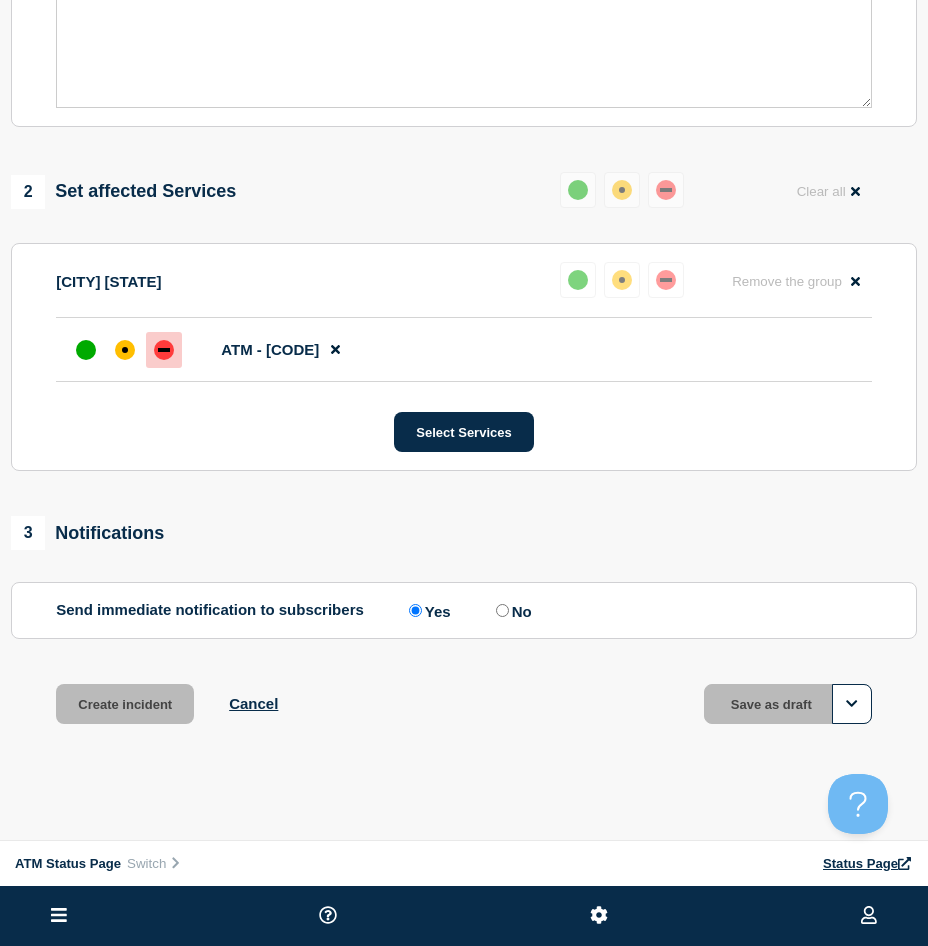 scroll, scrollTop: 578, scrollLeft: 0, axis: vertical 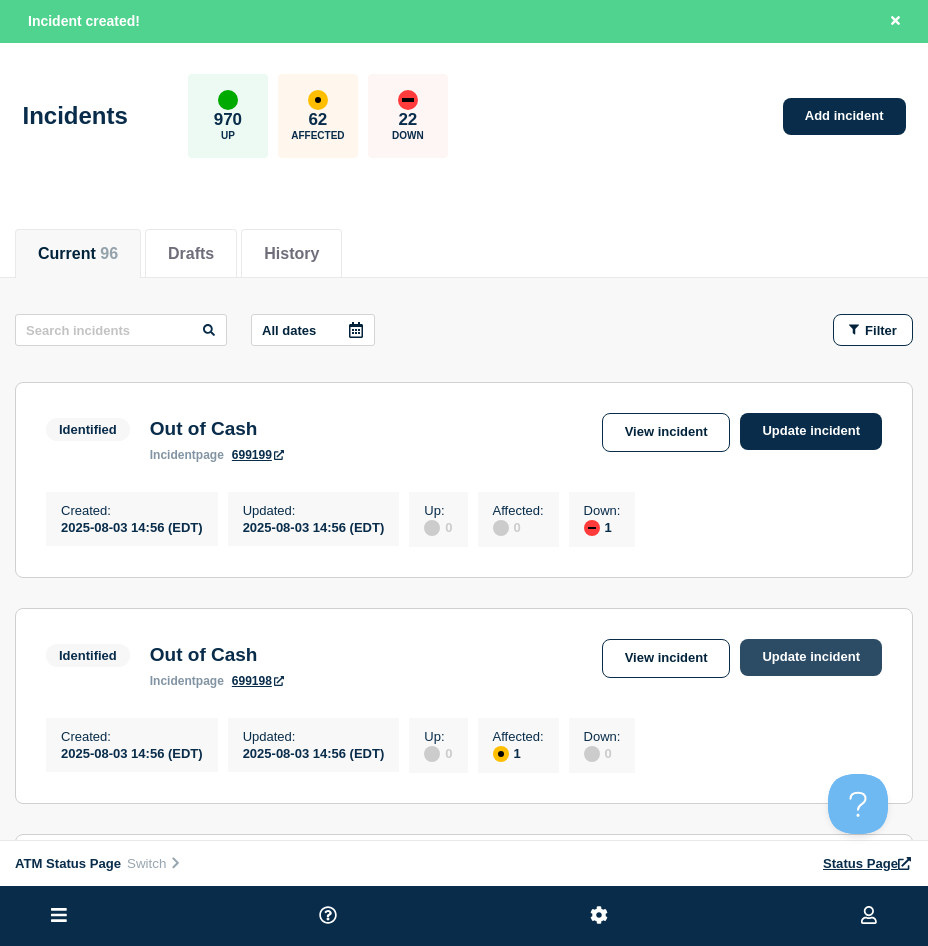 click on "Update incident" at bounding box center [811, 657] 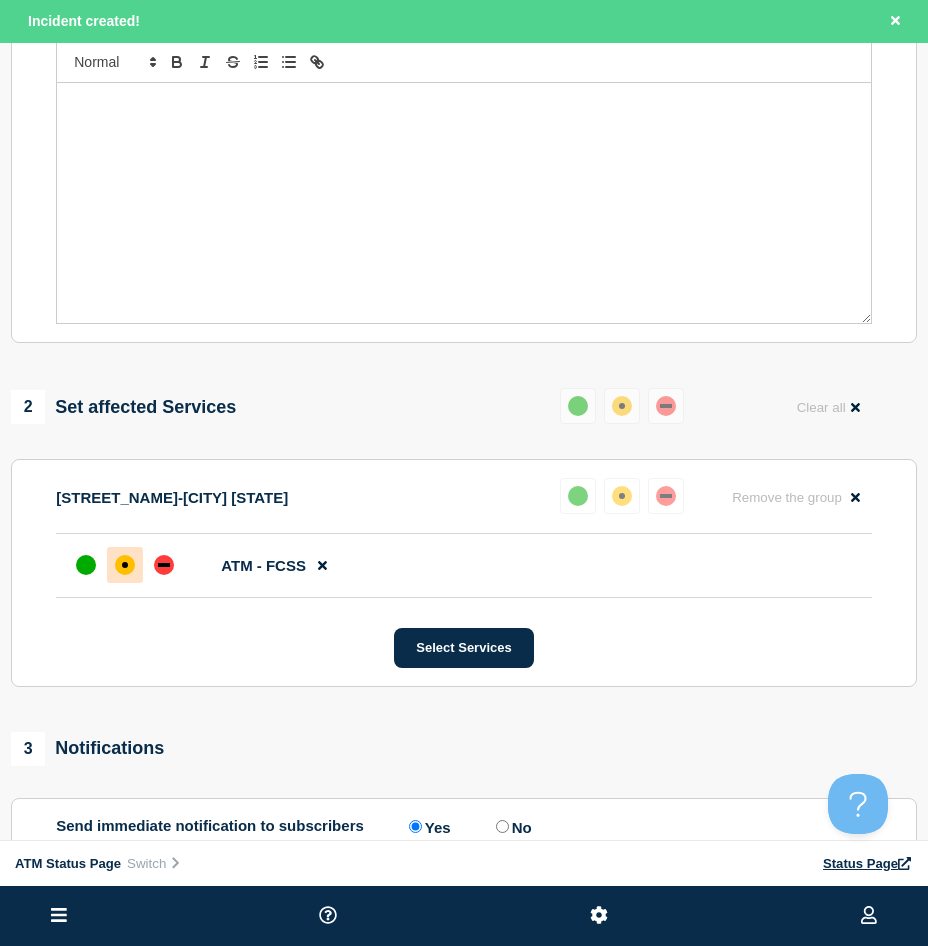scroll, scrollTop: 700, scrollLeft: 0, axis: vertical 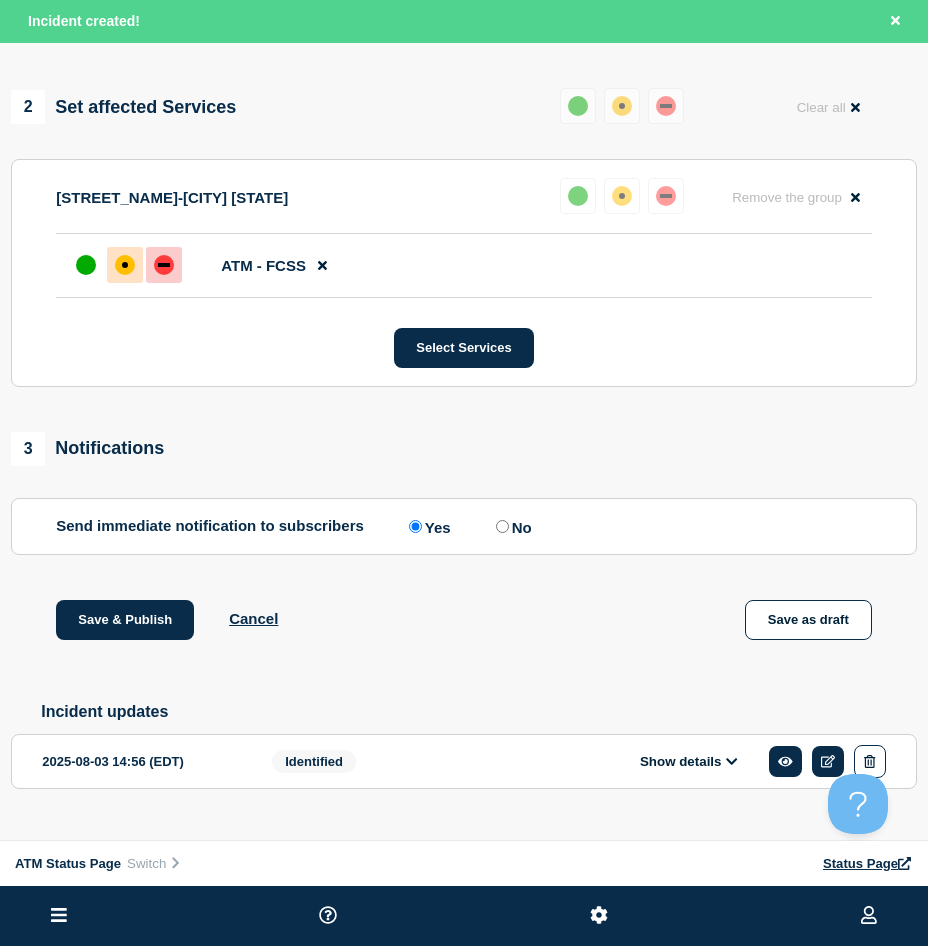 click at bounding box center (164, 265) 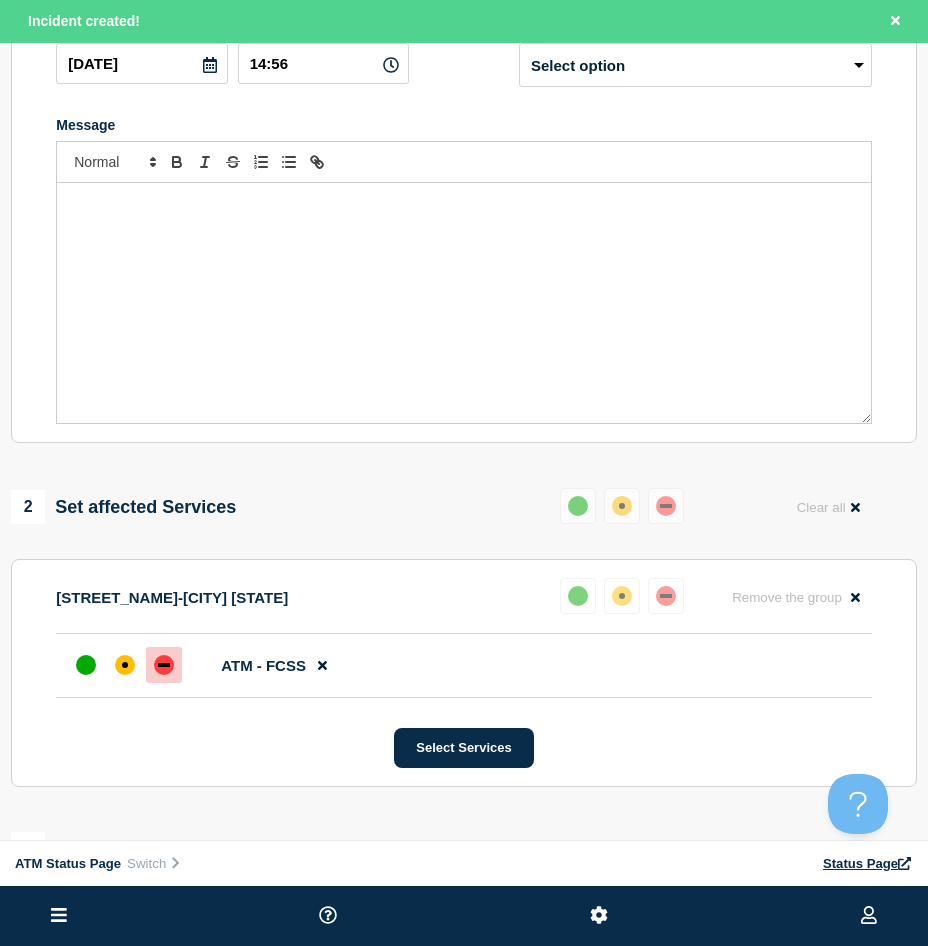 scroll, scrollTop: 0, scrollLeft: 0, axis: both 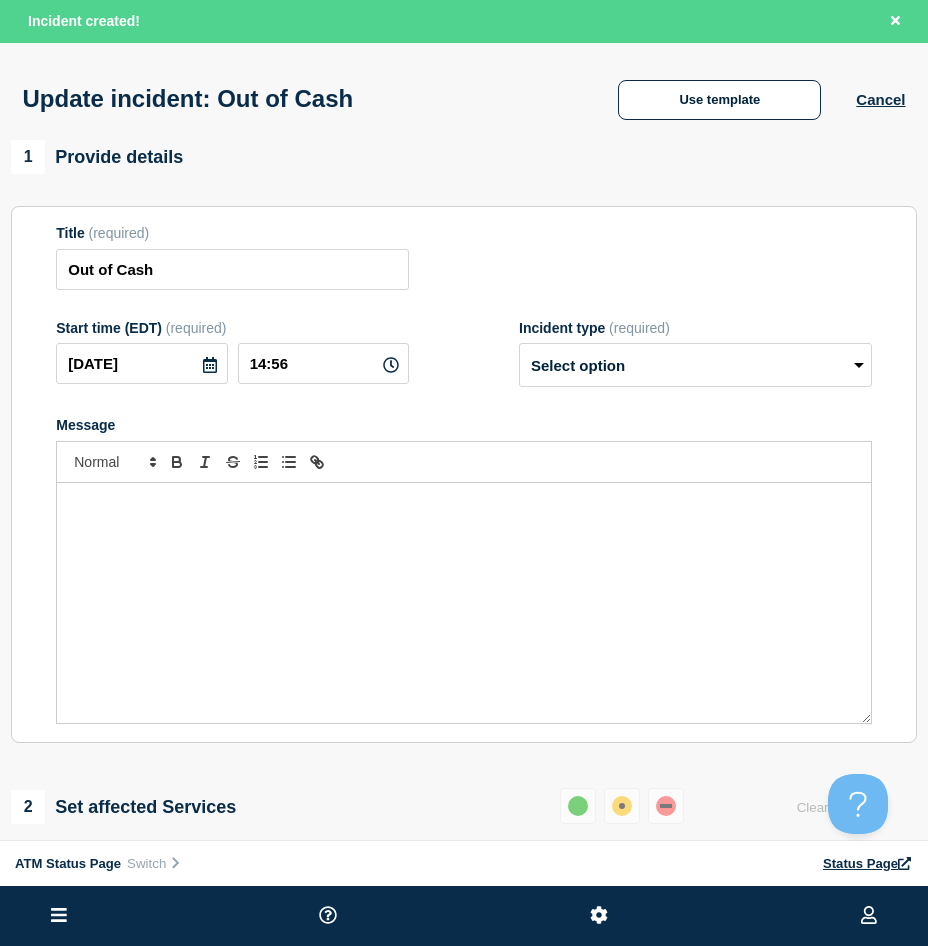 click on "Update incident: Out of Cash Use template Cancel" at bounding box center (464, 92) 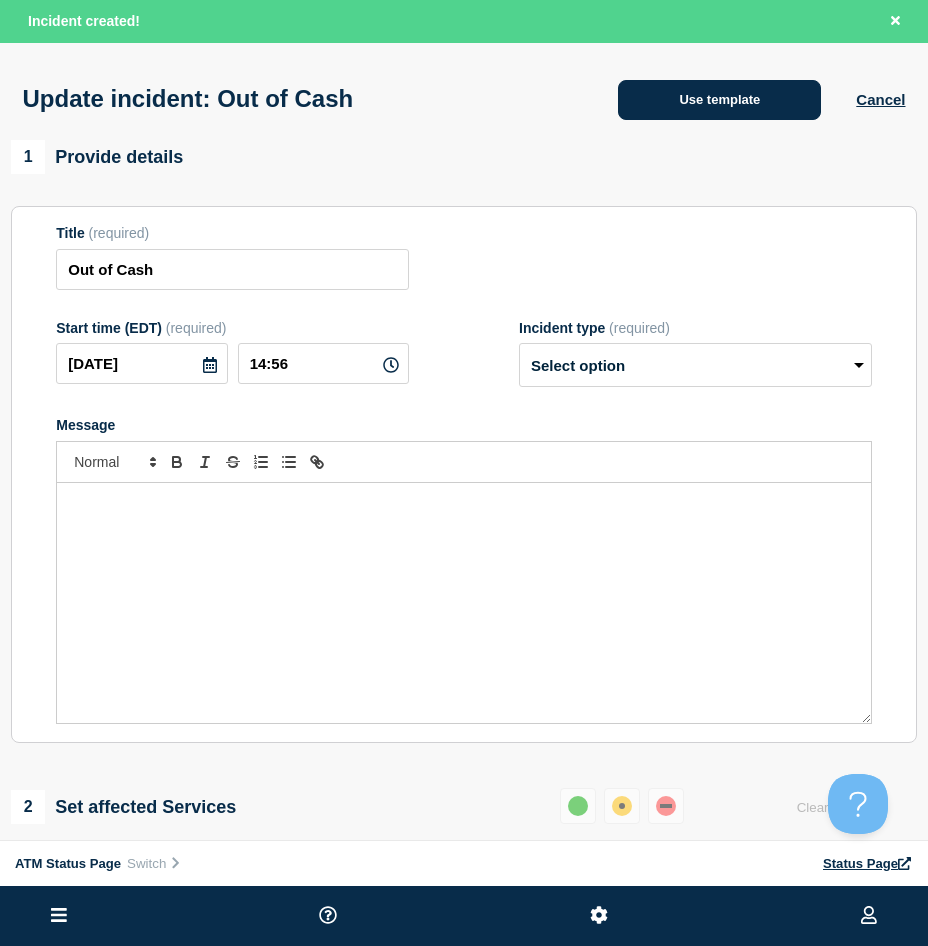 click on "Use template" at bounding box center [719, 100] 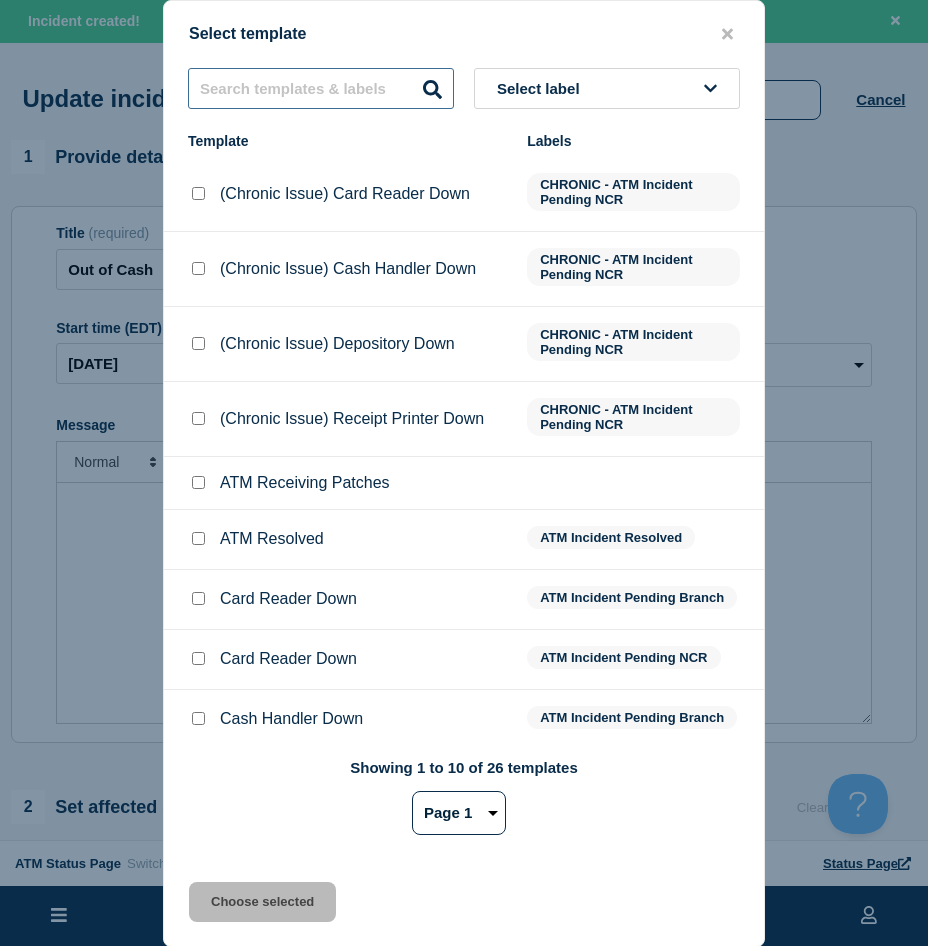 click at bounding box center [321, 88] 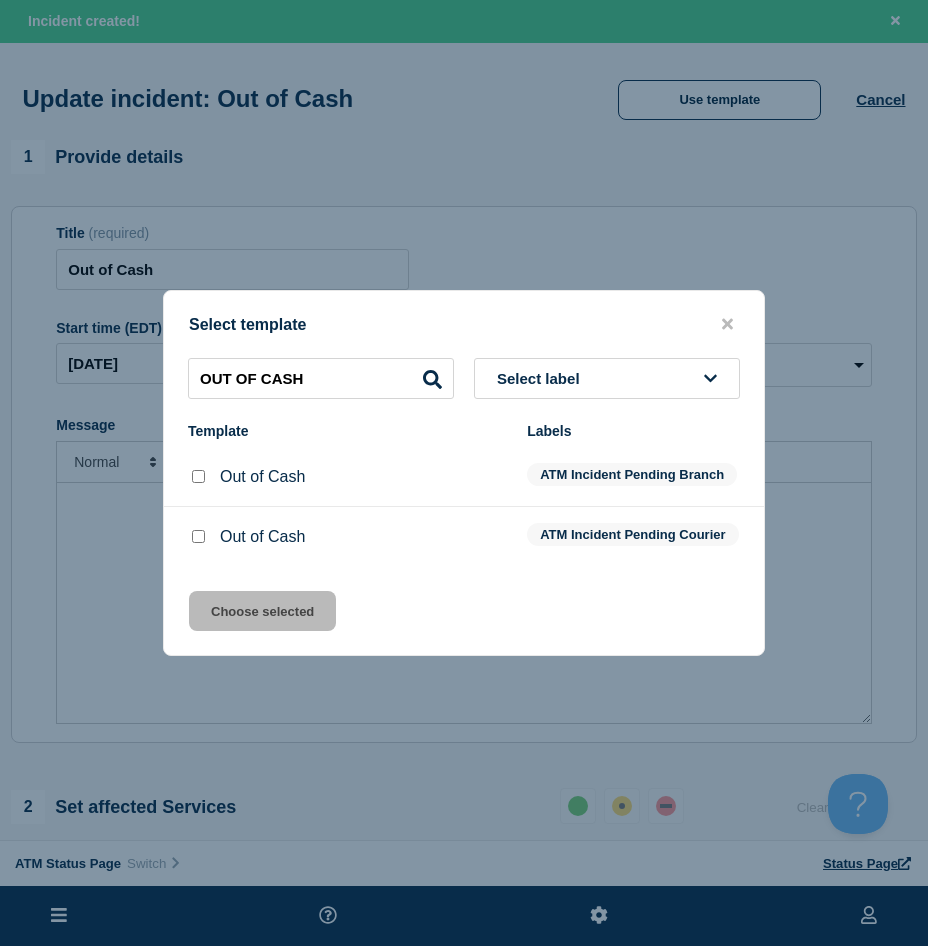 click at bounding box center (198, 476) 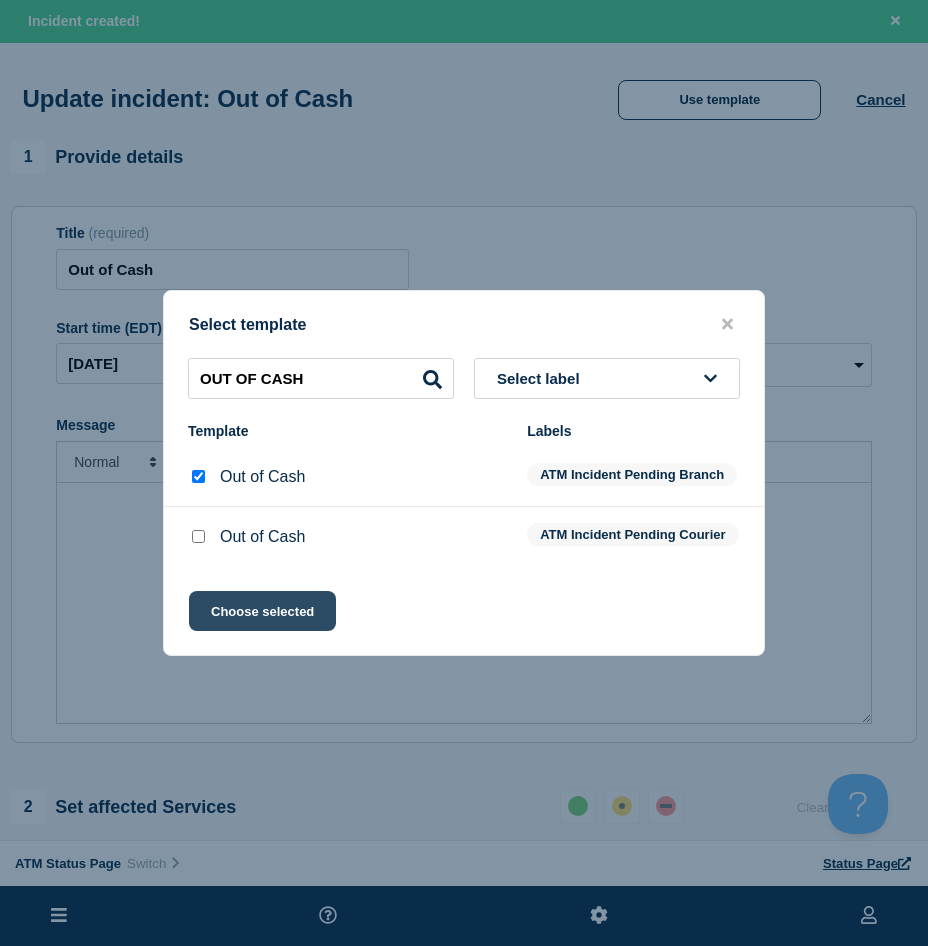click on "Choose selected" 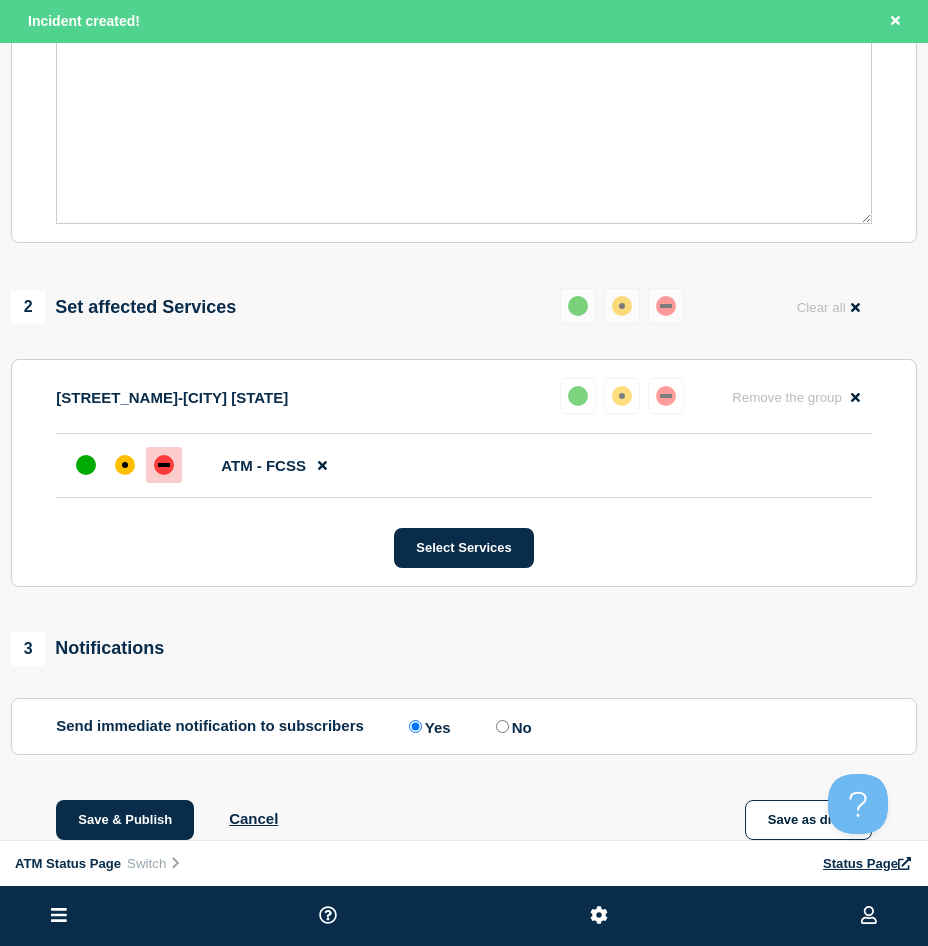 scroll, scrollTop: 700, scrollLeft: 0, axis: vertical 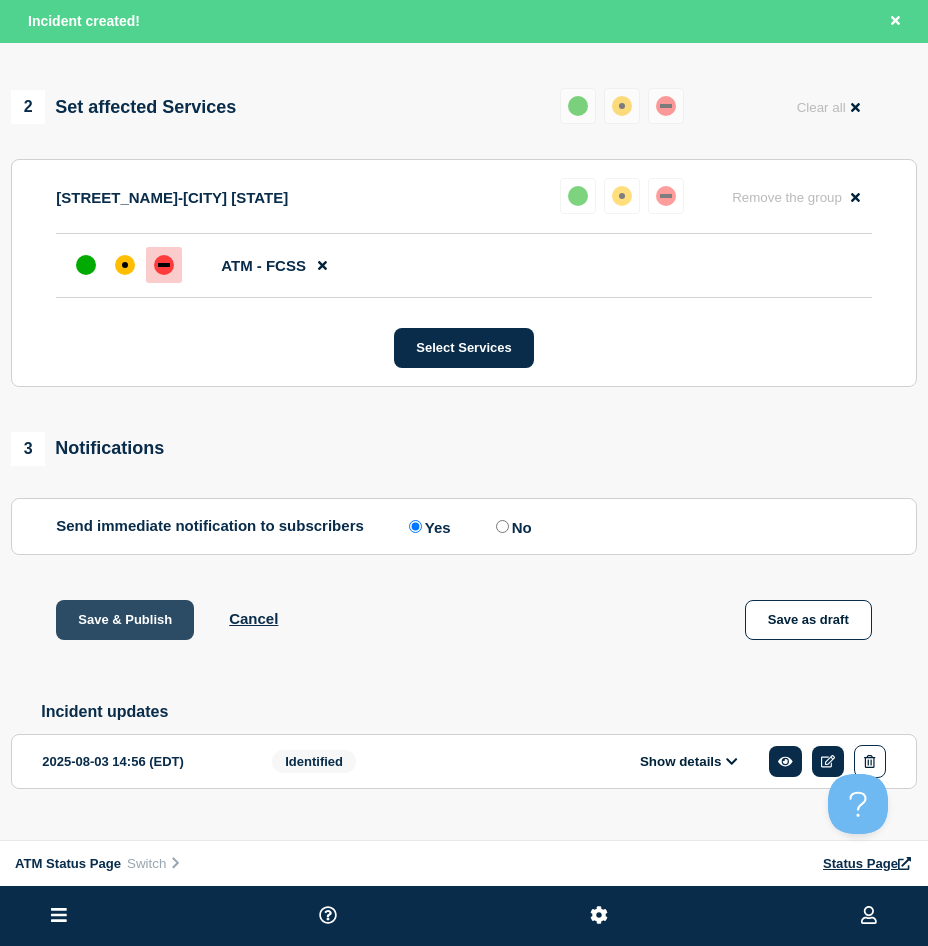 click on "Save & Publish" at bounding box center [125, 620] 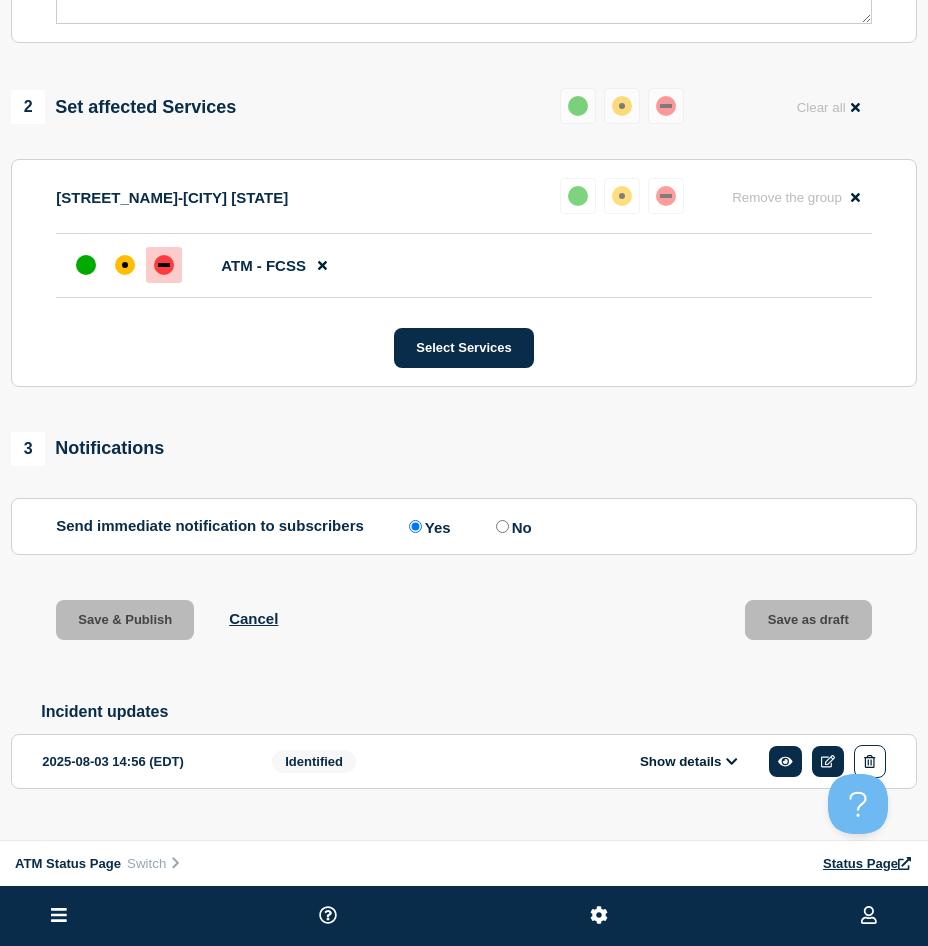 scroll, scrollTop: 657, scrollLeft: 0, axis: vertical 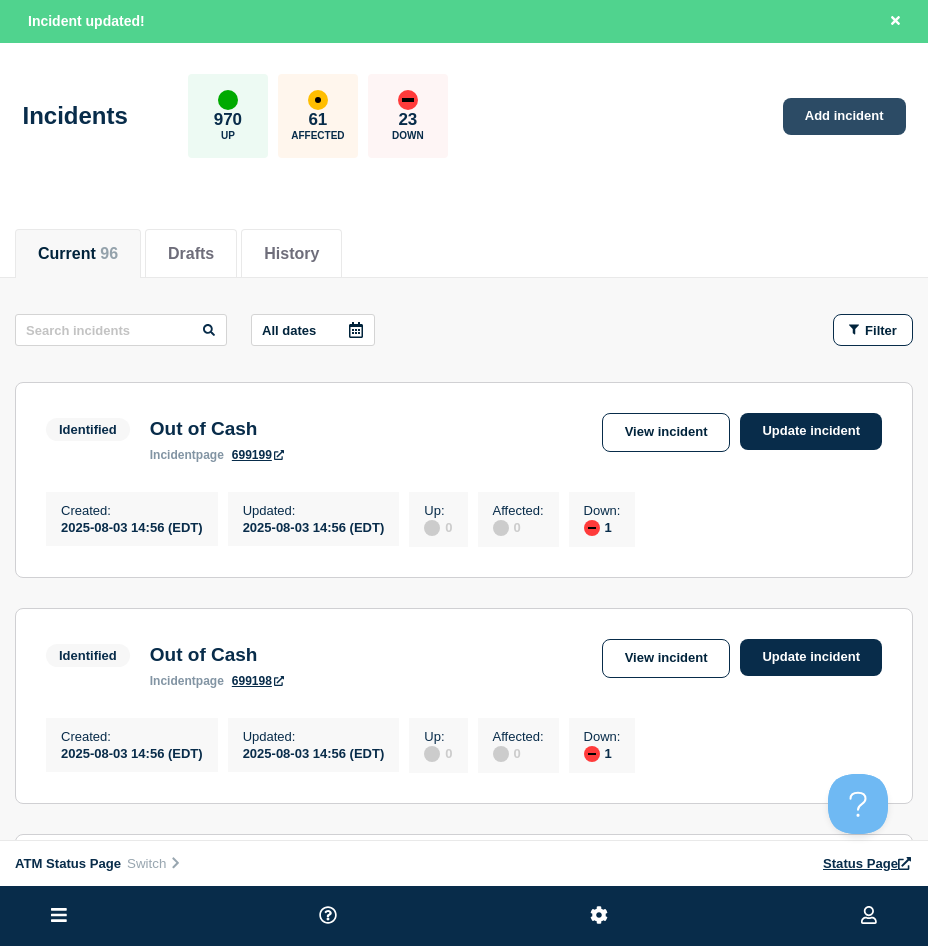 click on "Add incident" 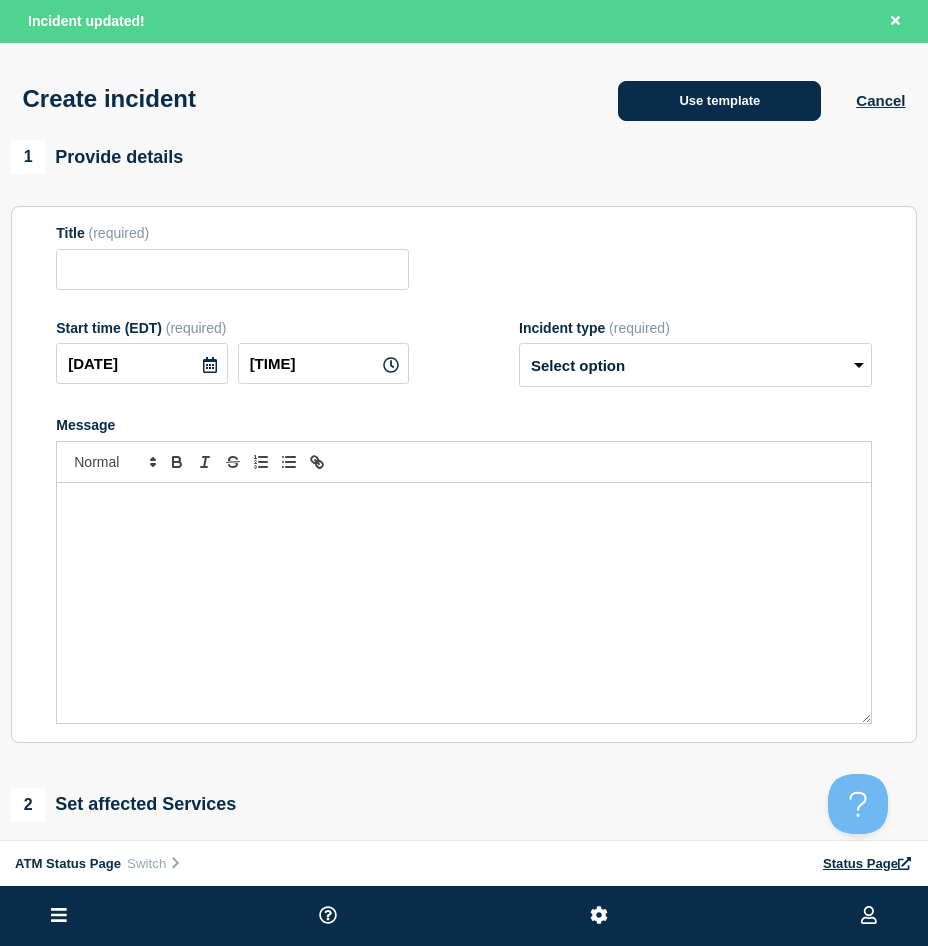 click on "Use template" at bounding box center [719, 101] 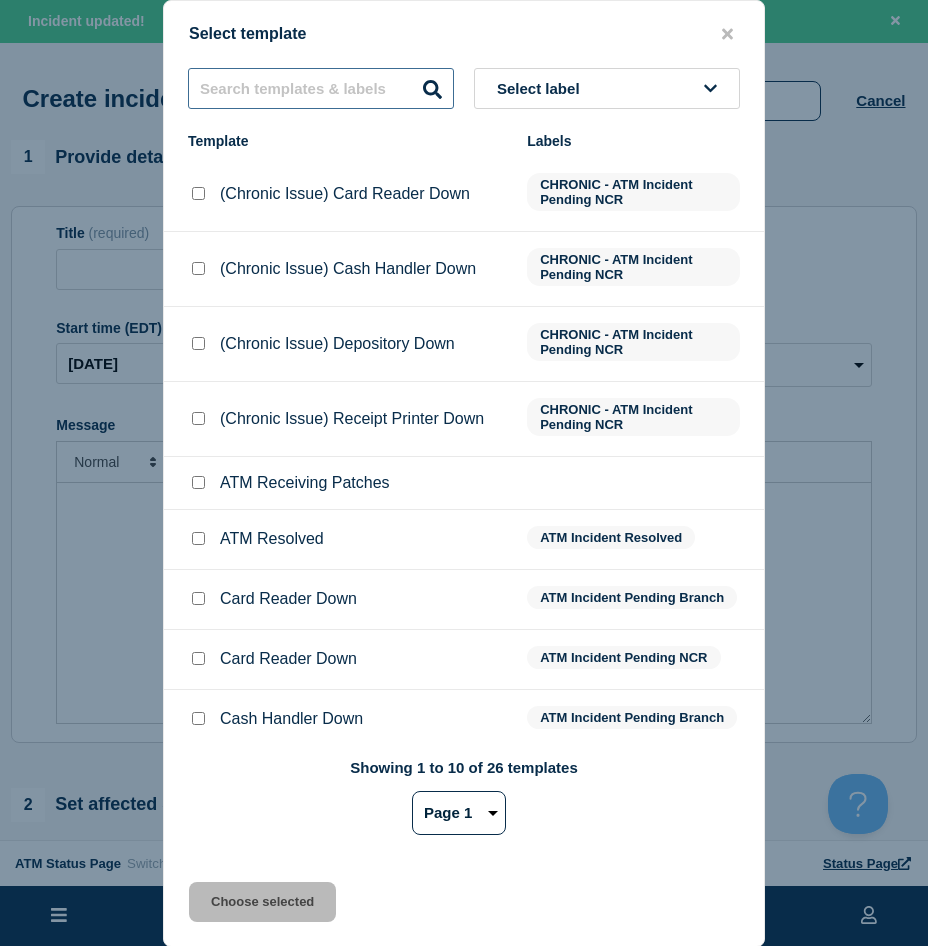 click at bounding box center (321, 88) 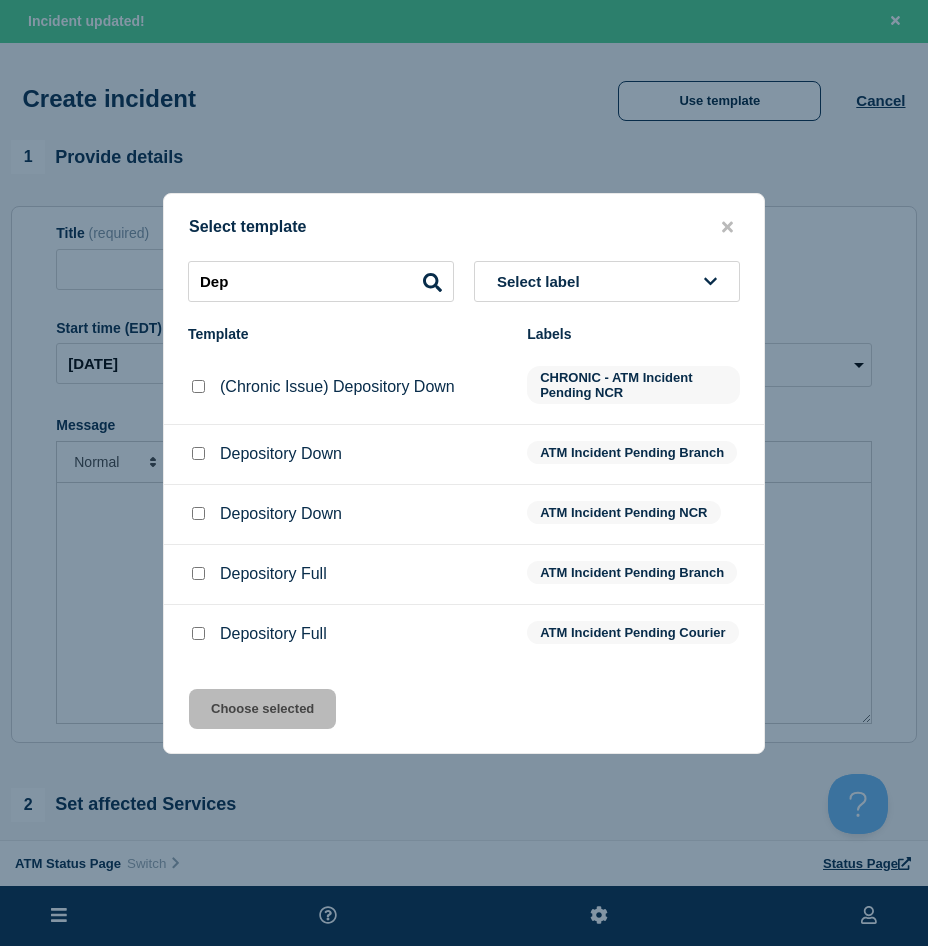 click at bounding box center [198, 453] 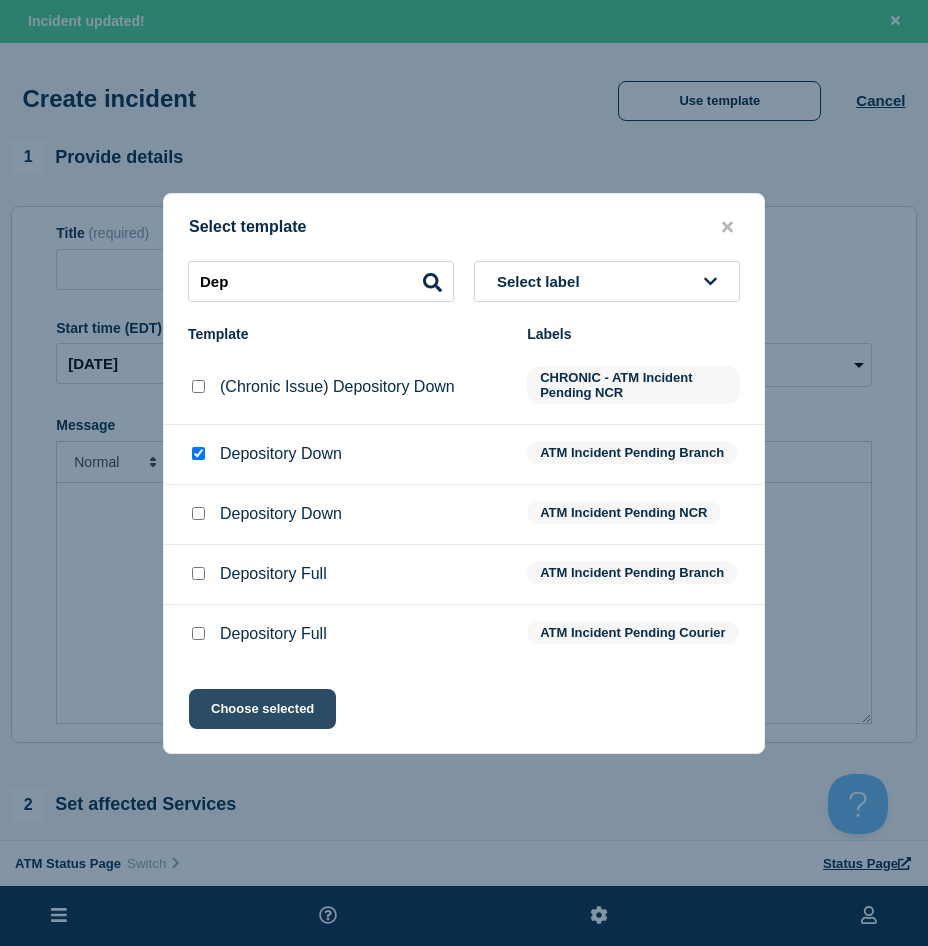 click on "Choose selected" 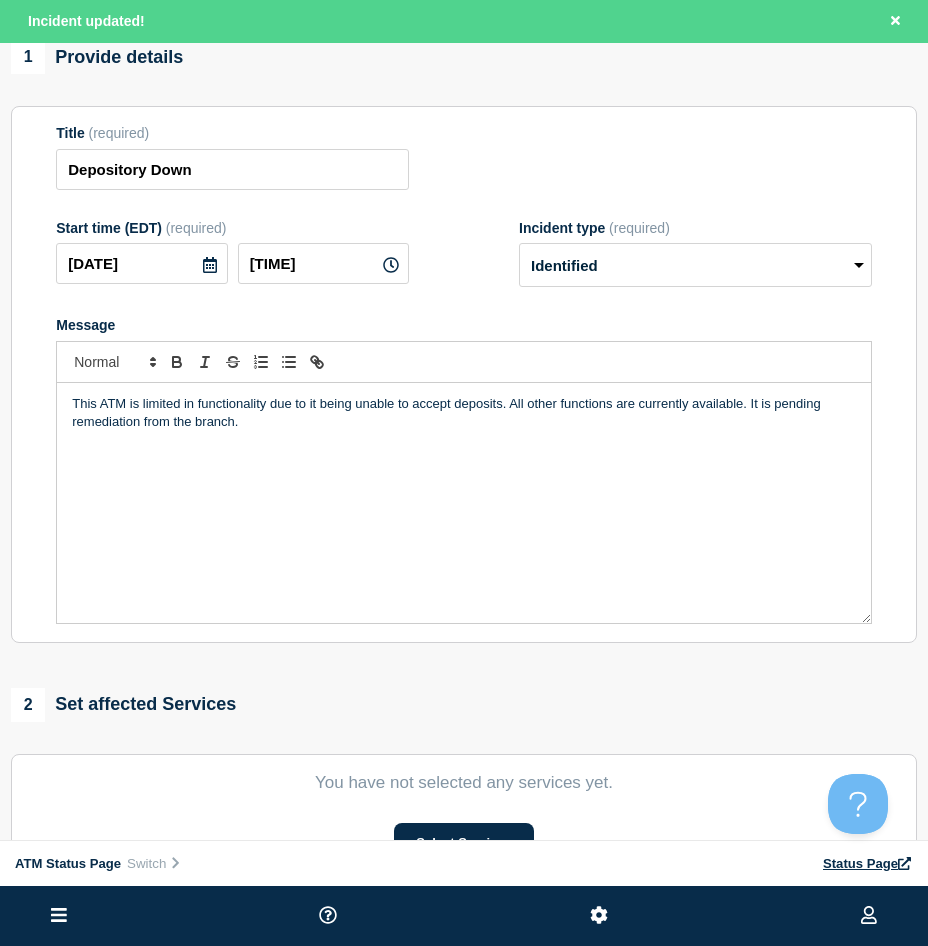 scroll, scrollTop: 300, scrollLeft: 0, axis: vertical 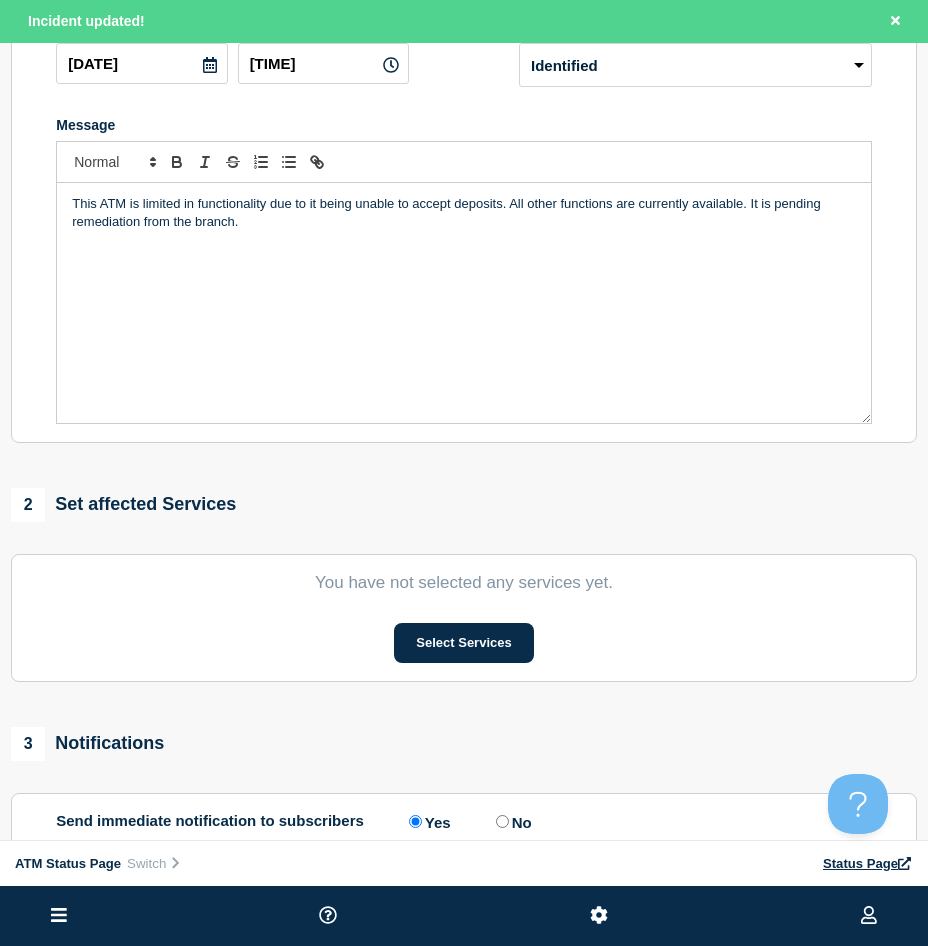 click on "You have not selected any services yet. Select Services" at bounding box center [464, 618] 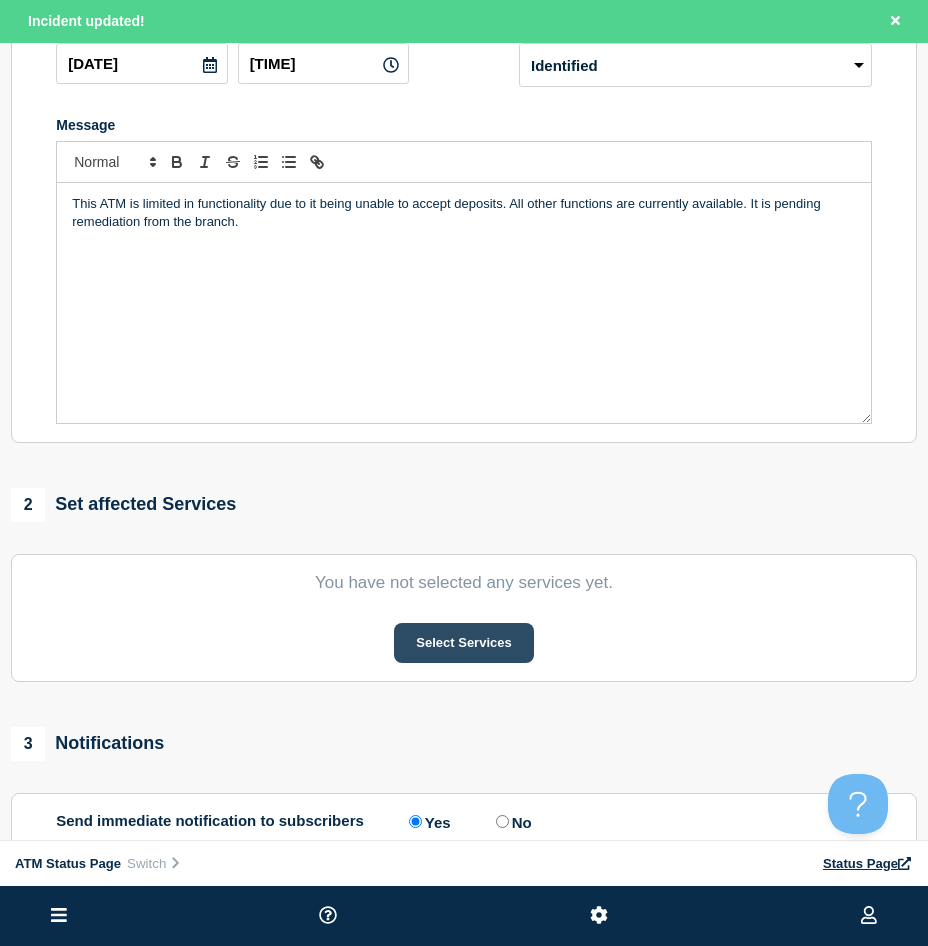click on "Select Services" at bounding box center (463, 643) 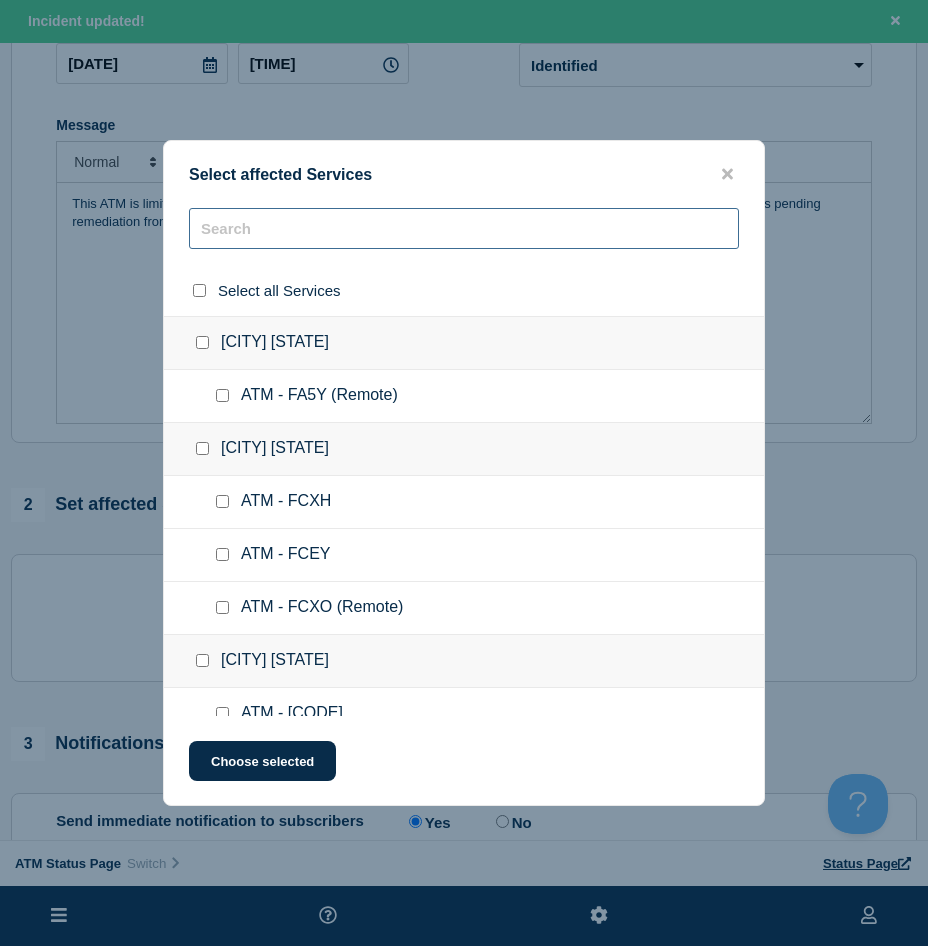 click at bounding box center [464, 228] 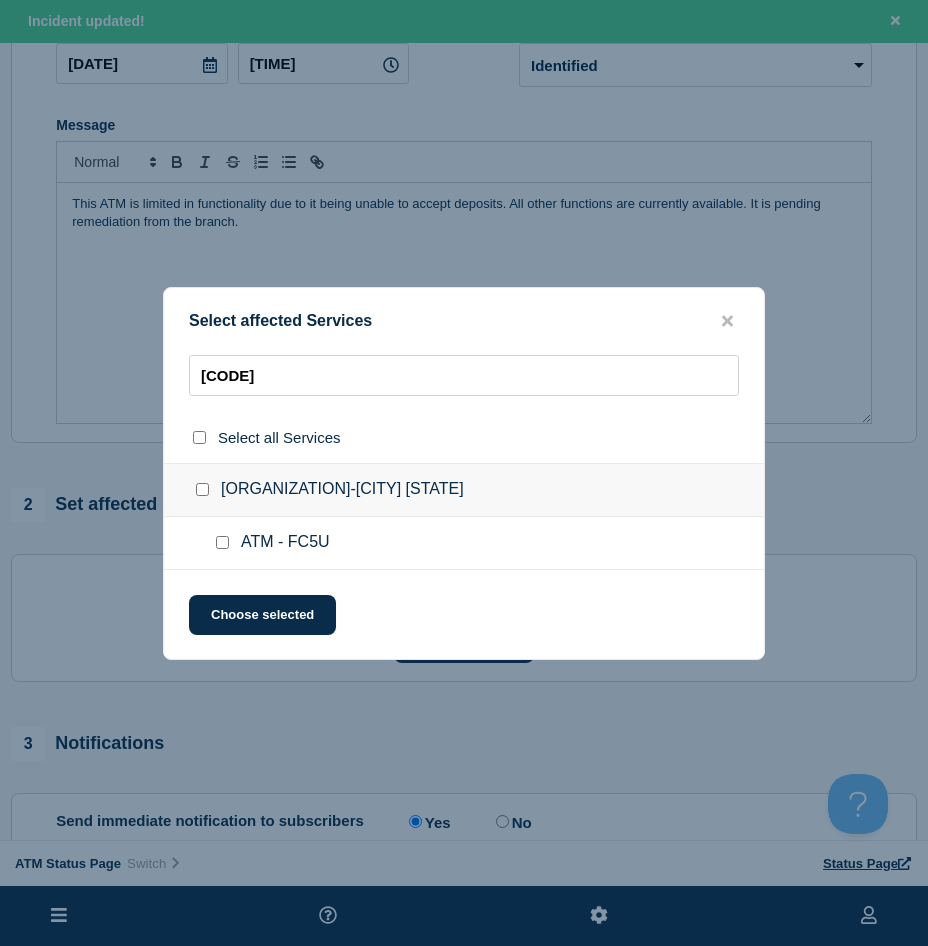 click at bounding box center [222, 542] 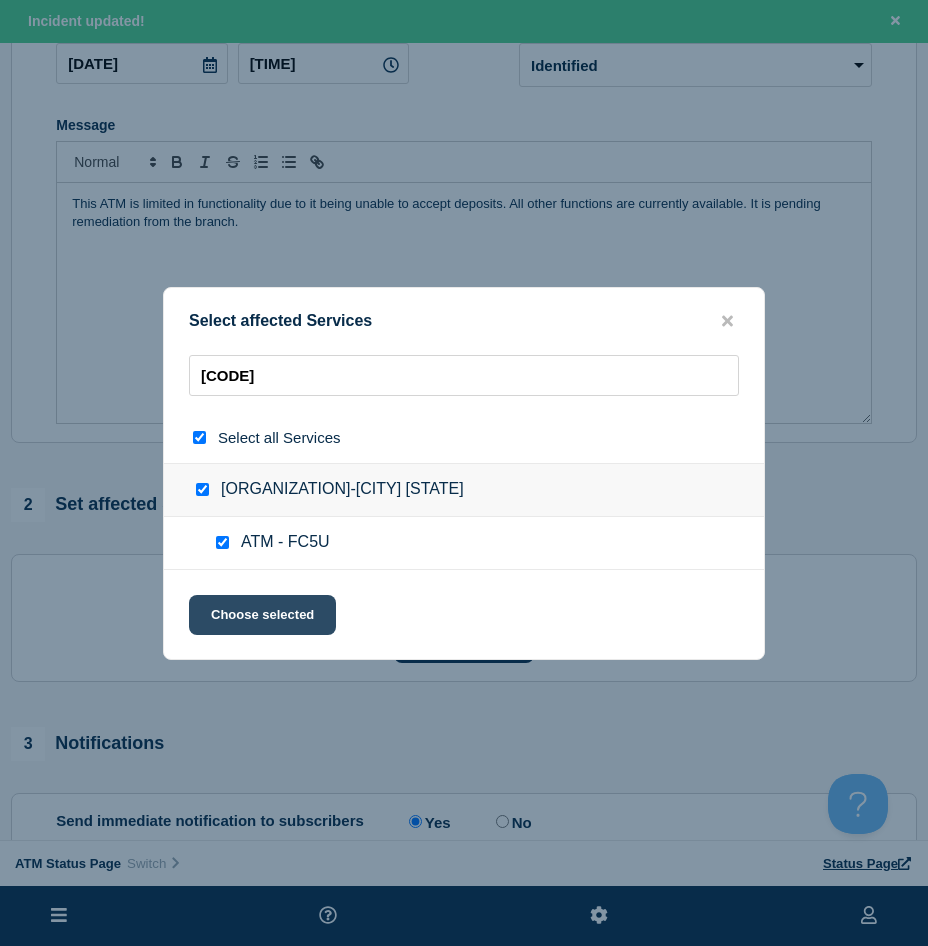 click on "Choose selected" 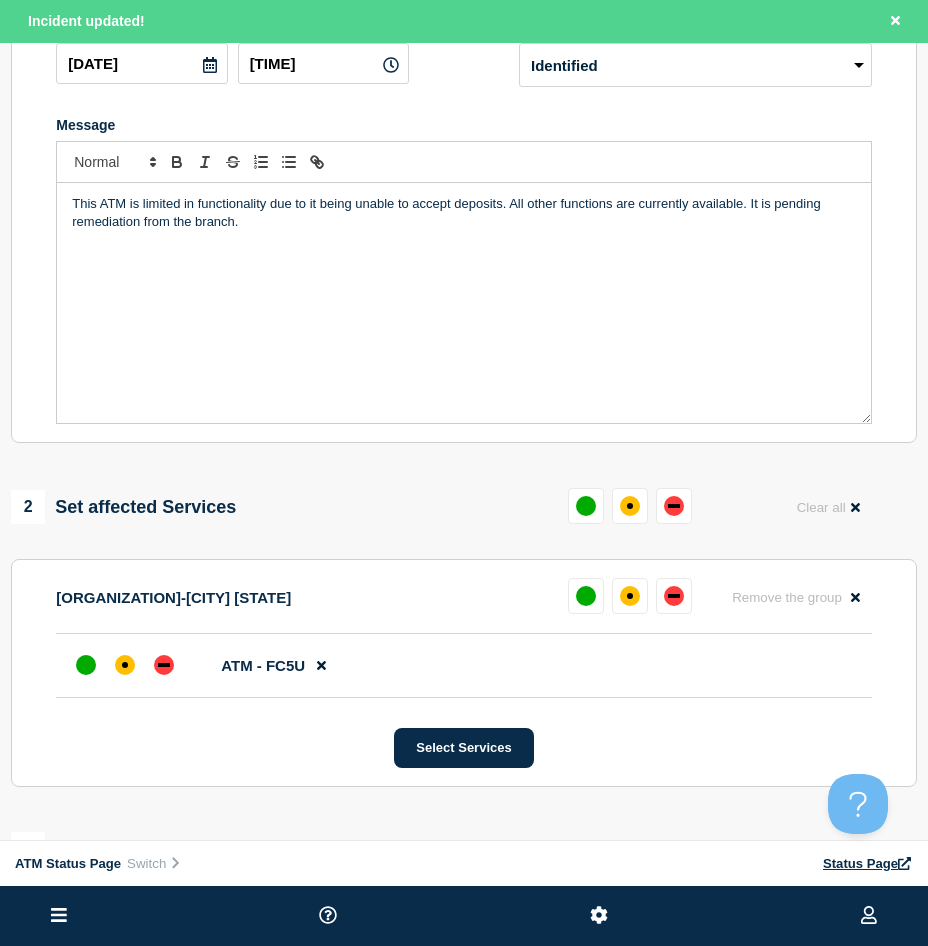 scroll, scrollTop: 400, scrollLeft: 0, axis: vertical 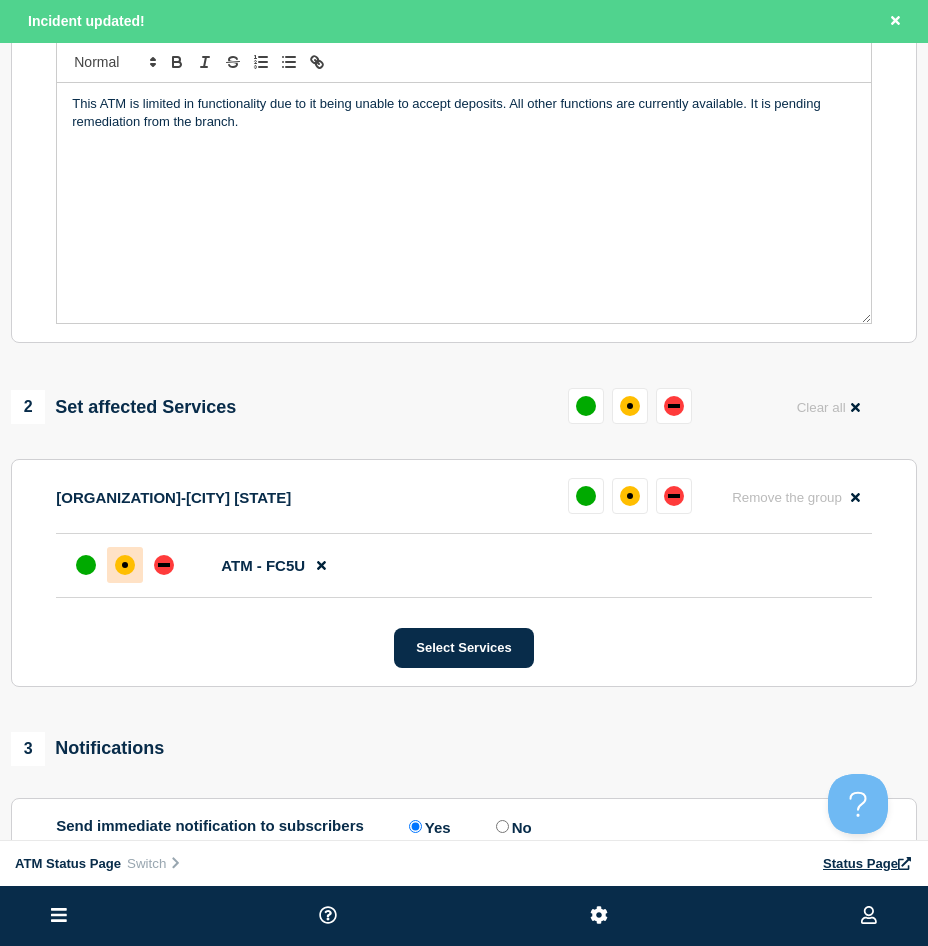 click at bounding box center [125, 565] 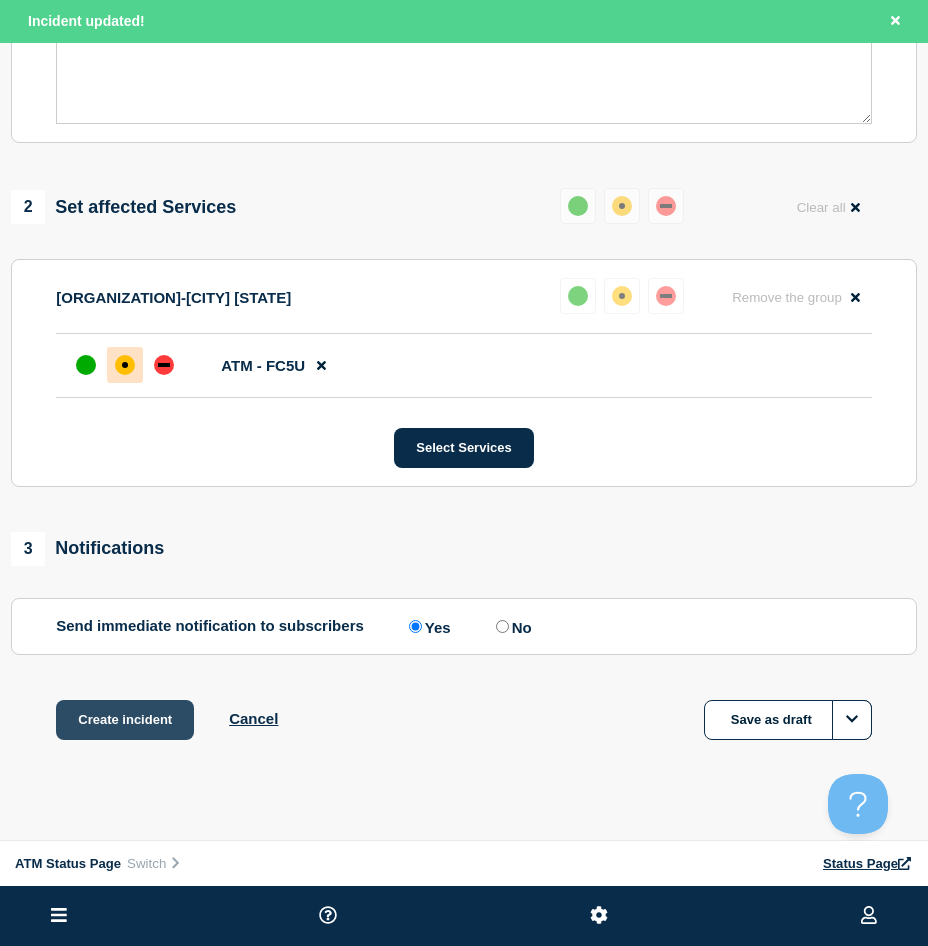 click on "Create incident" at bounding box center (125, 720) 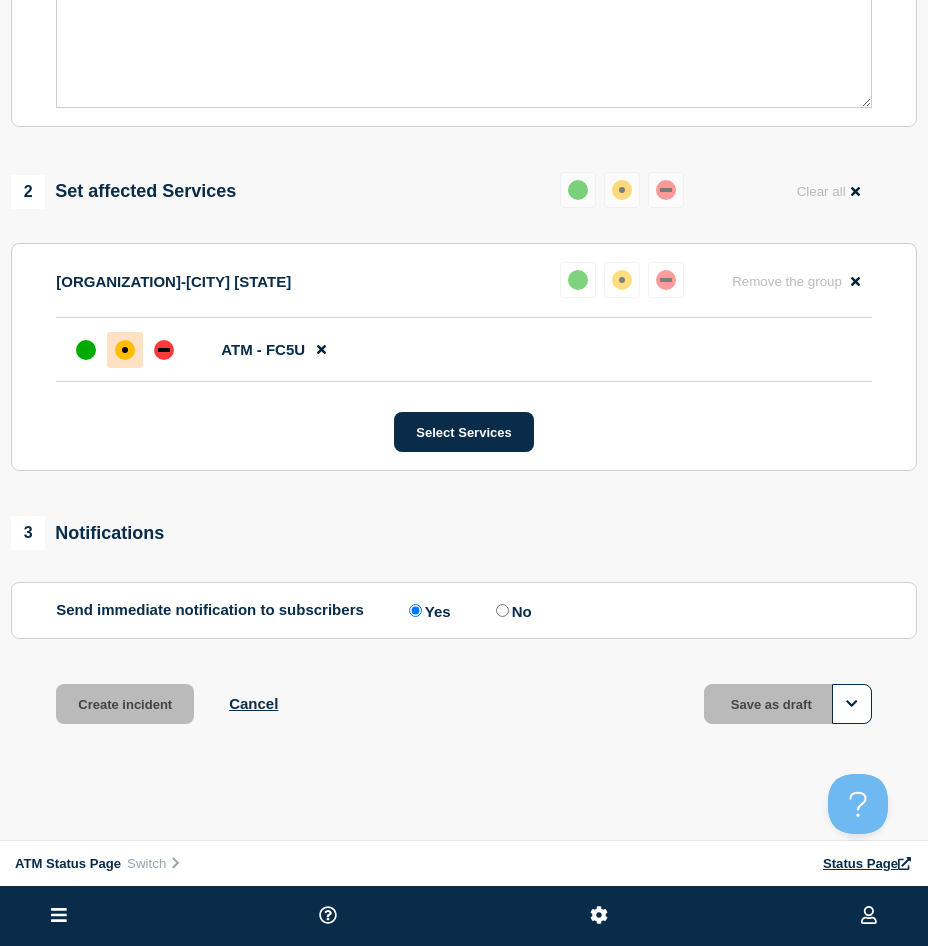 scroll, scrollTop: 557, scrollLeft: 0, axis: vertical 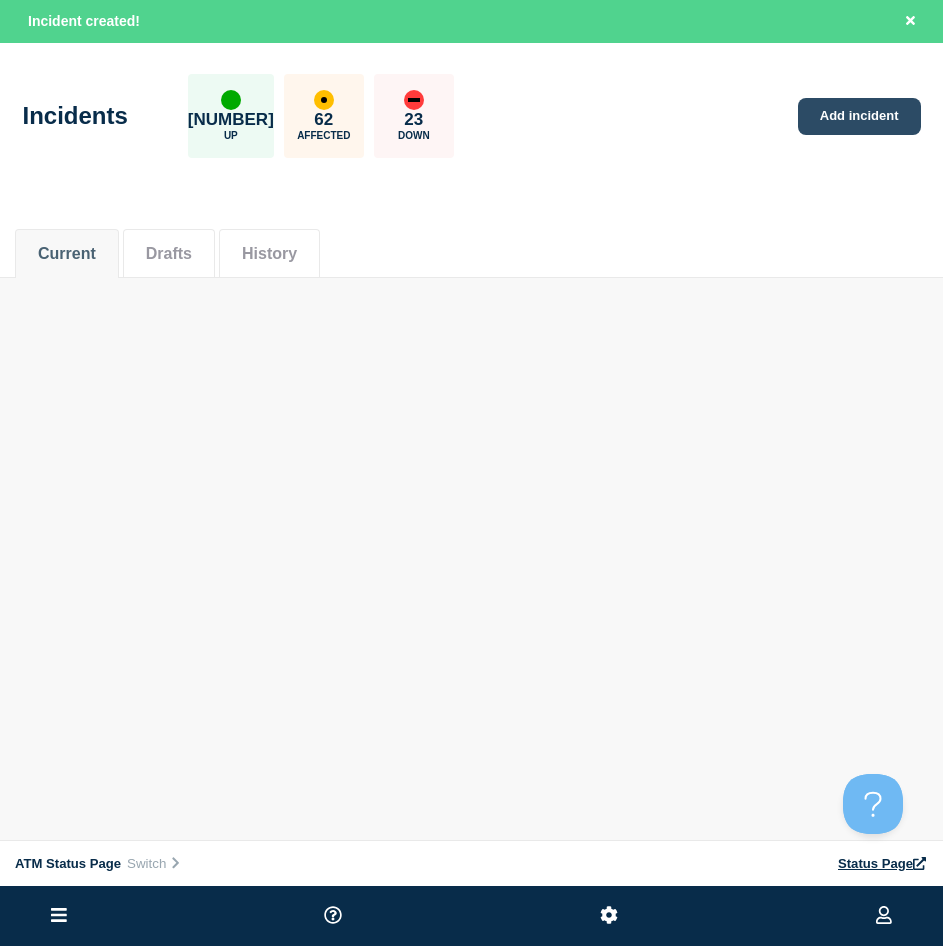 click on "Add incident" 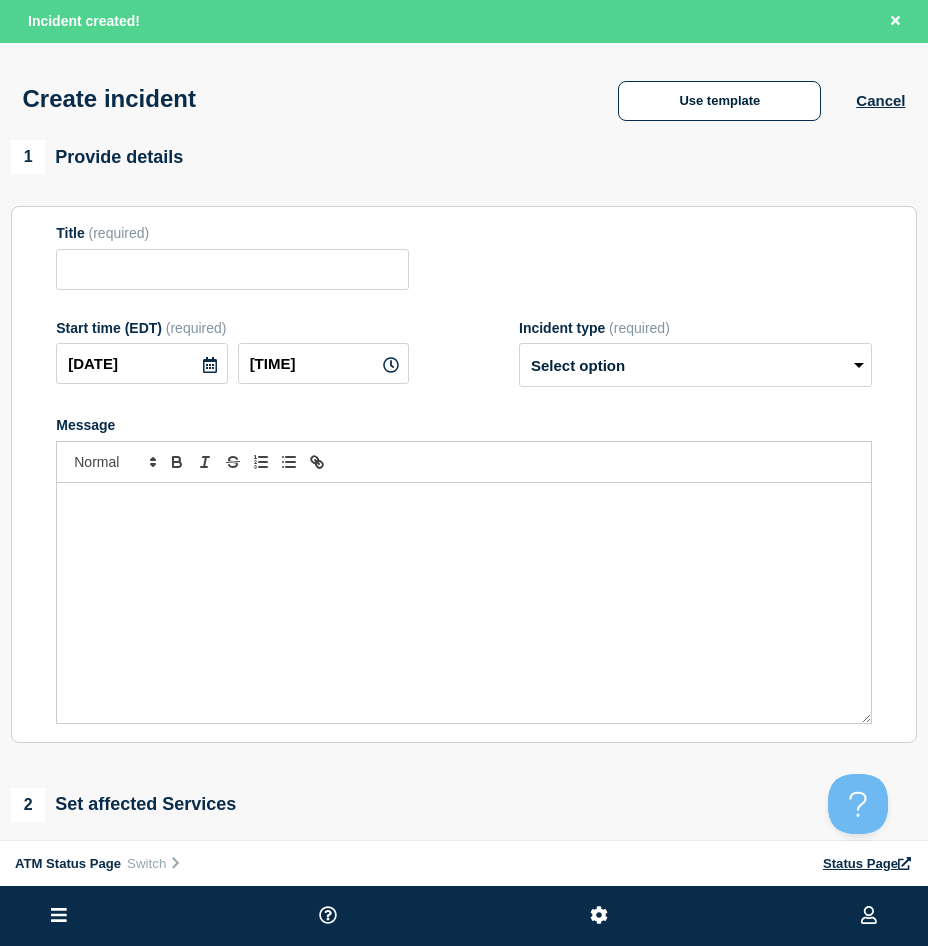 click on "Create incident Use template Cancel" at bounding box center (464, 92) 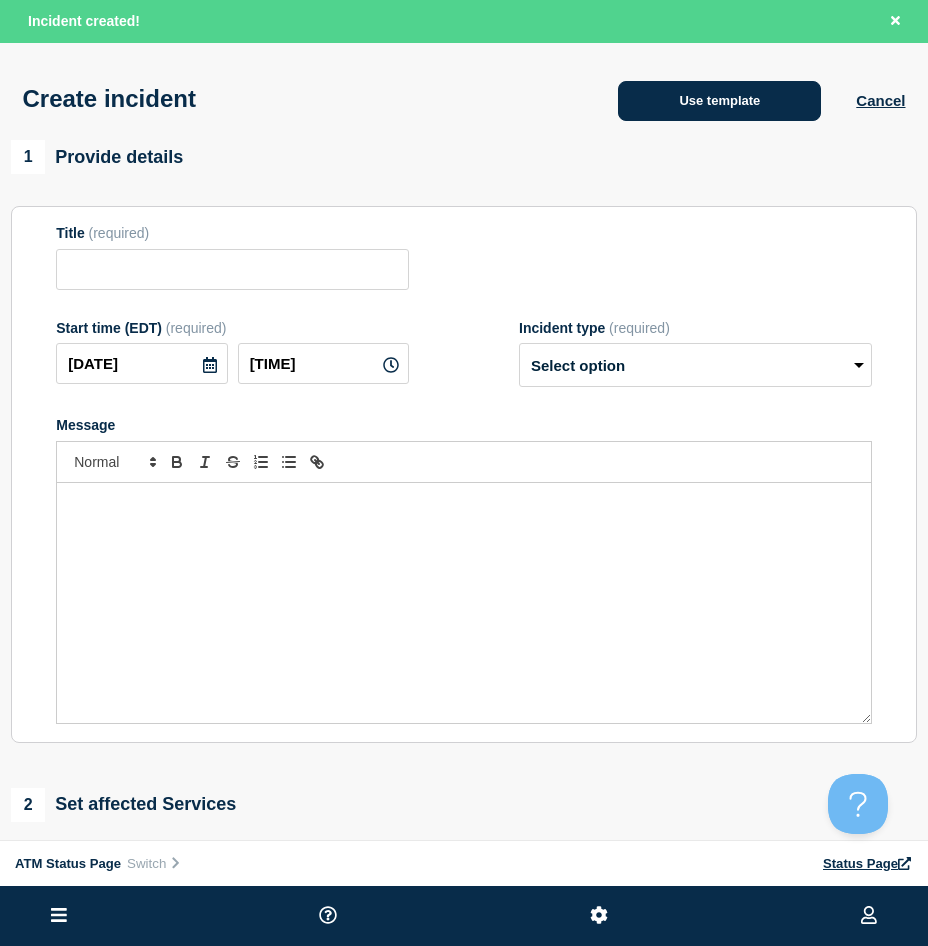 click on "Use template" at bounding box center [719, 101] 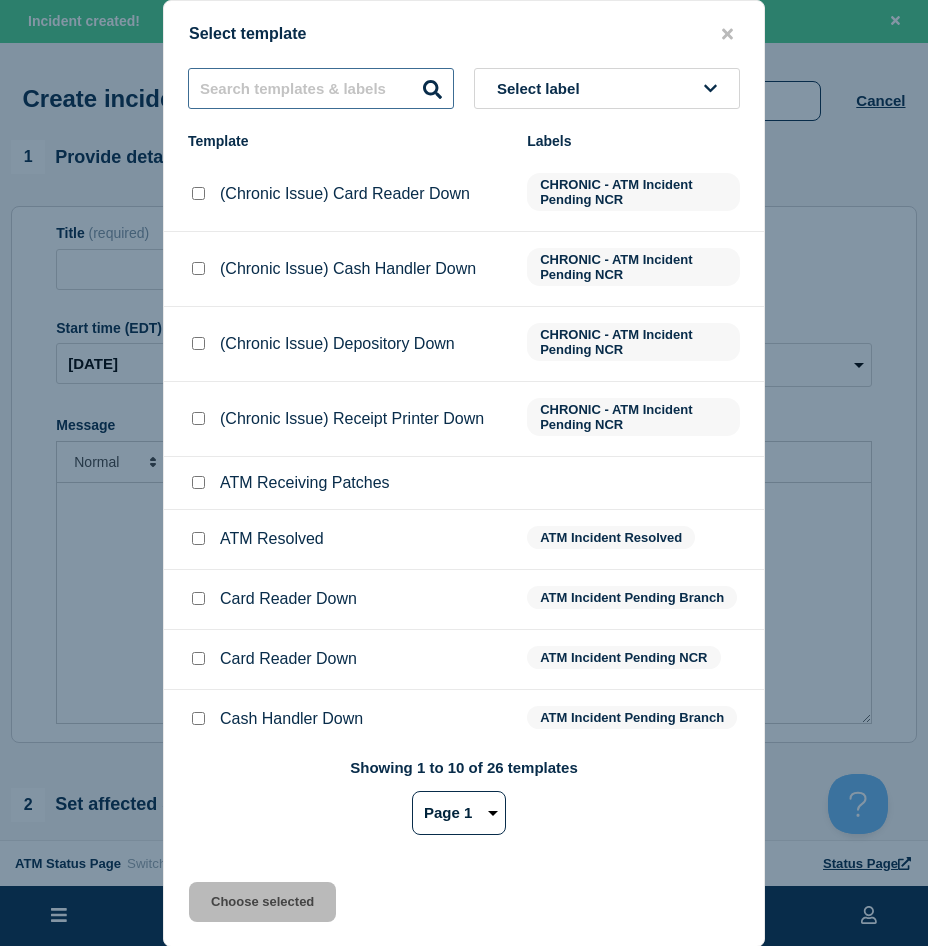 click at bounding box center (321, 88) 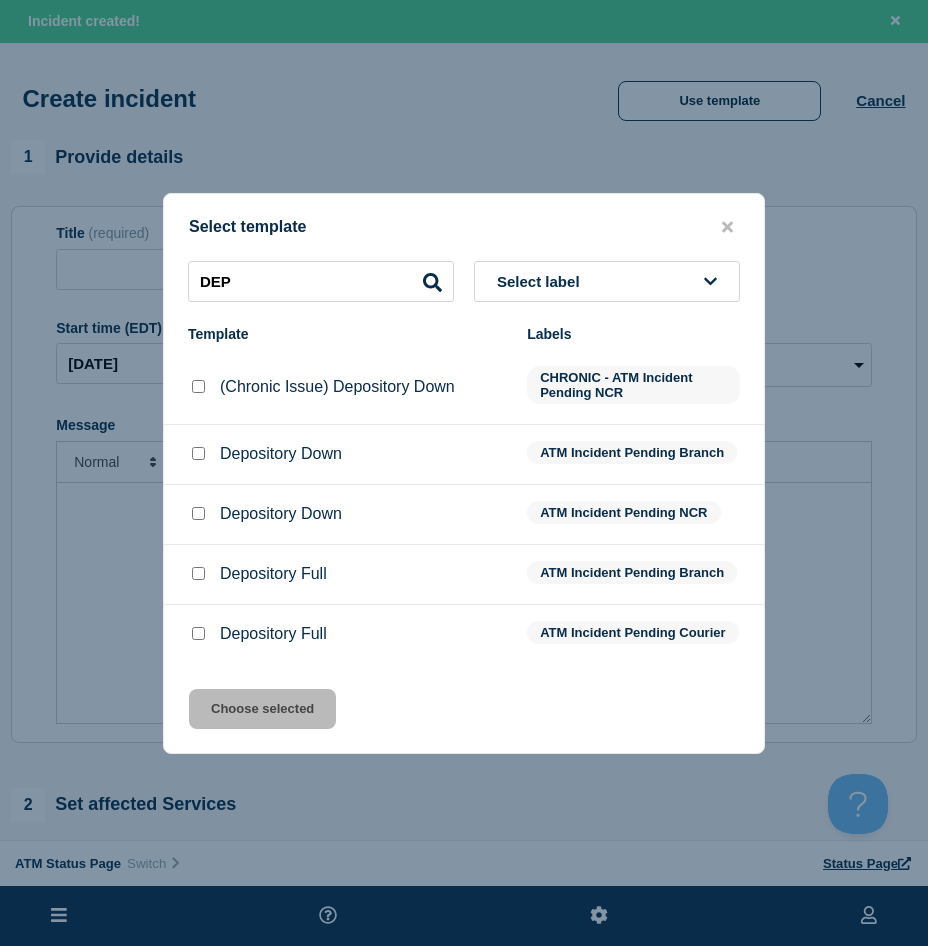 click at bounding box center [198, 453] 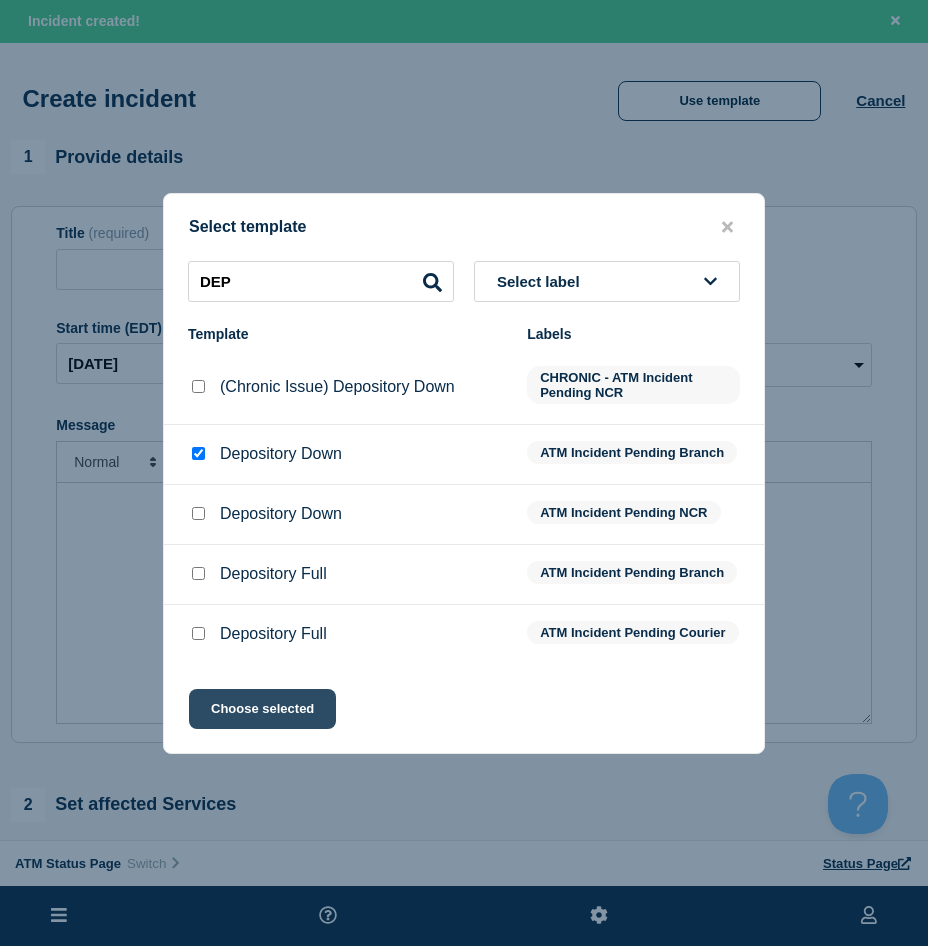 click on "Choose selected" 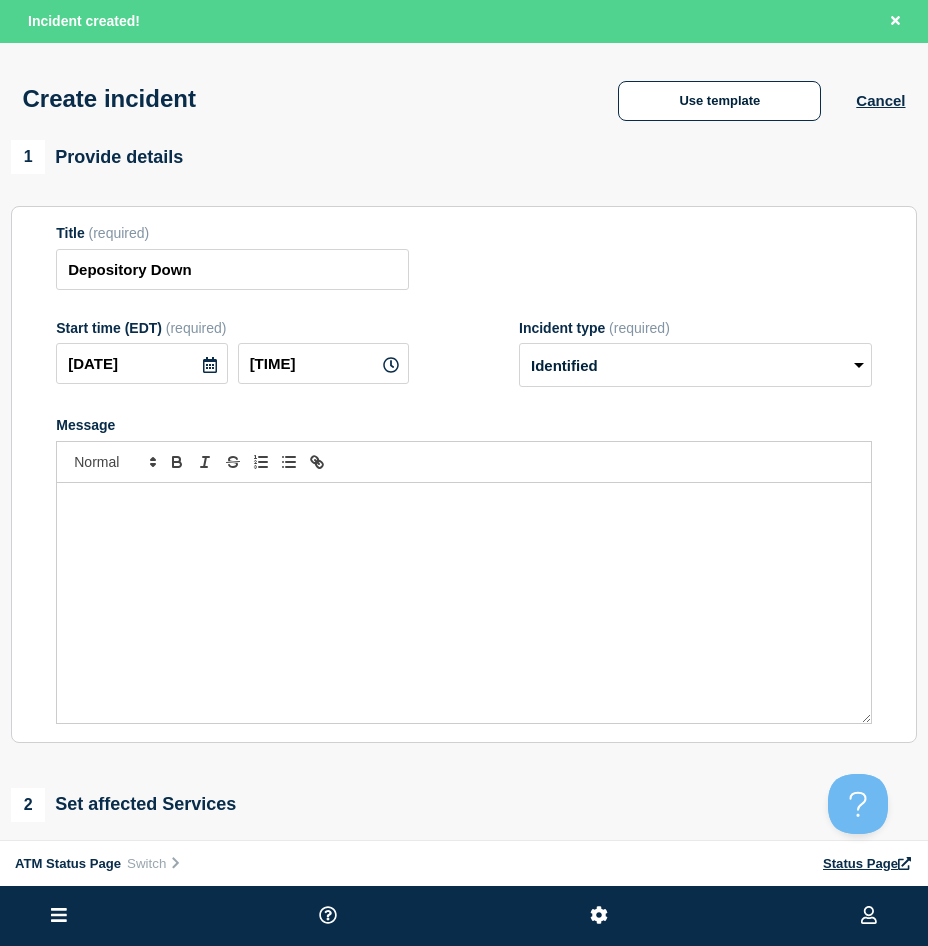 scroll, scrollTop: 100, scrollLeft: 0, axis: vertical 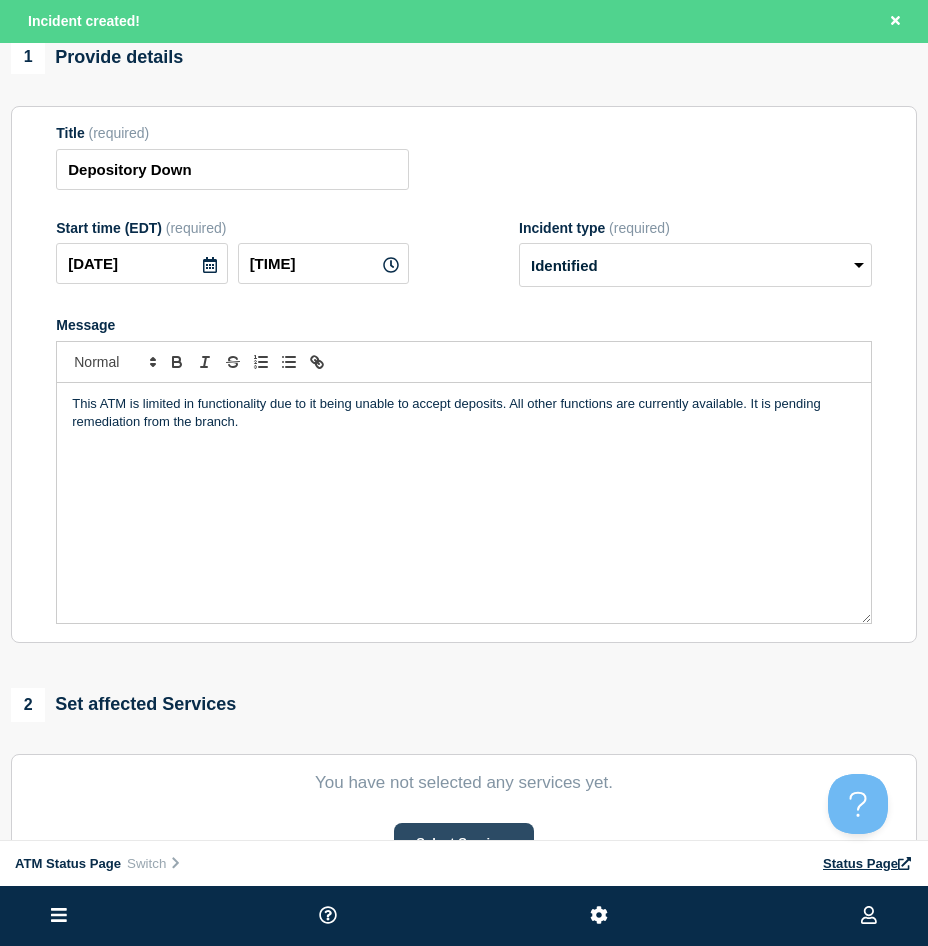 click on "Select Services" at bounding box center [463, 843] 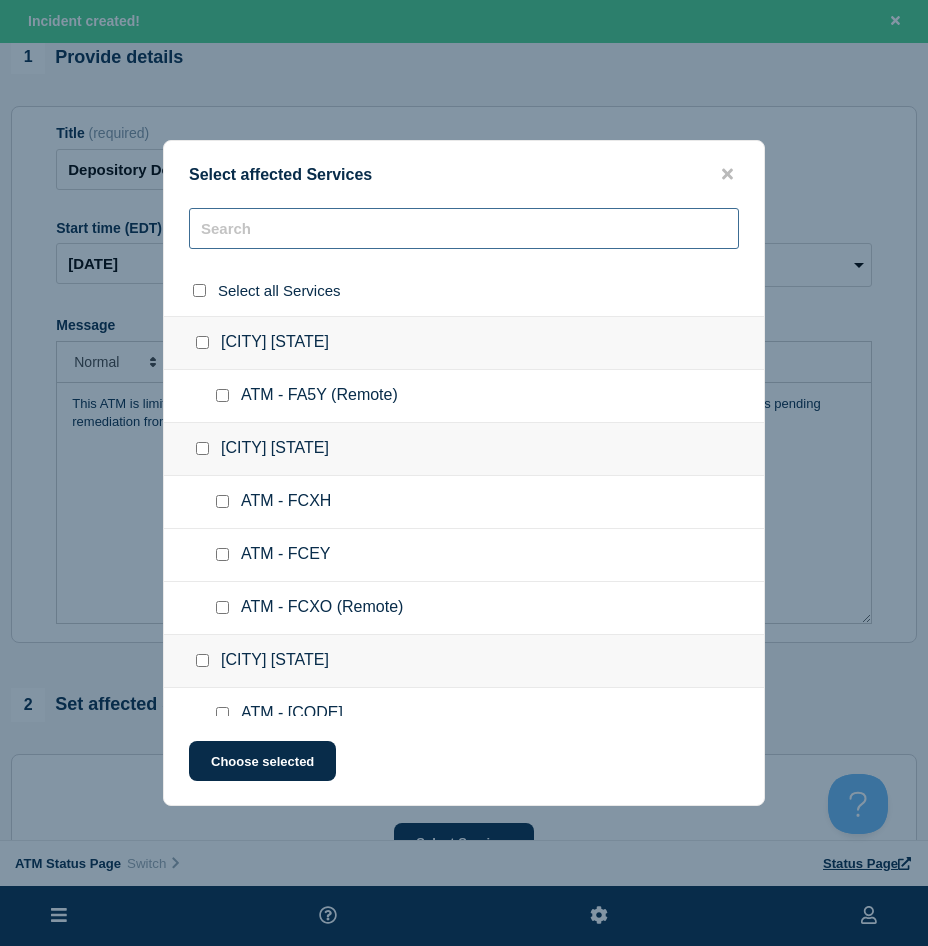 click at bounding box center [464, 228] 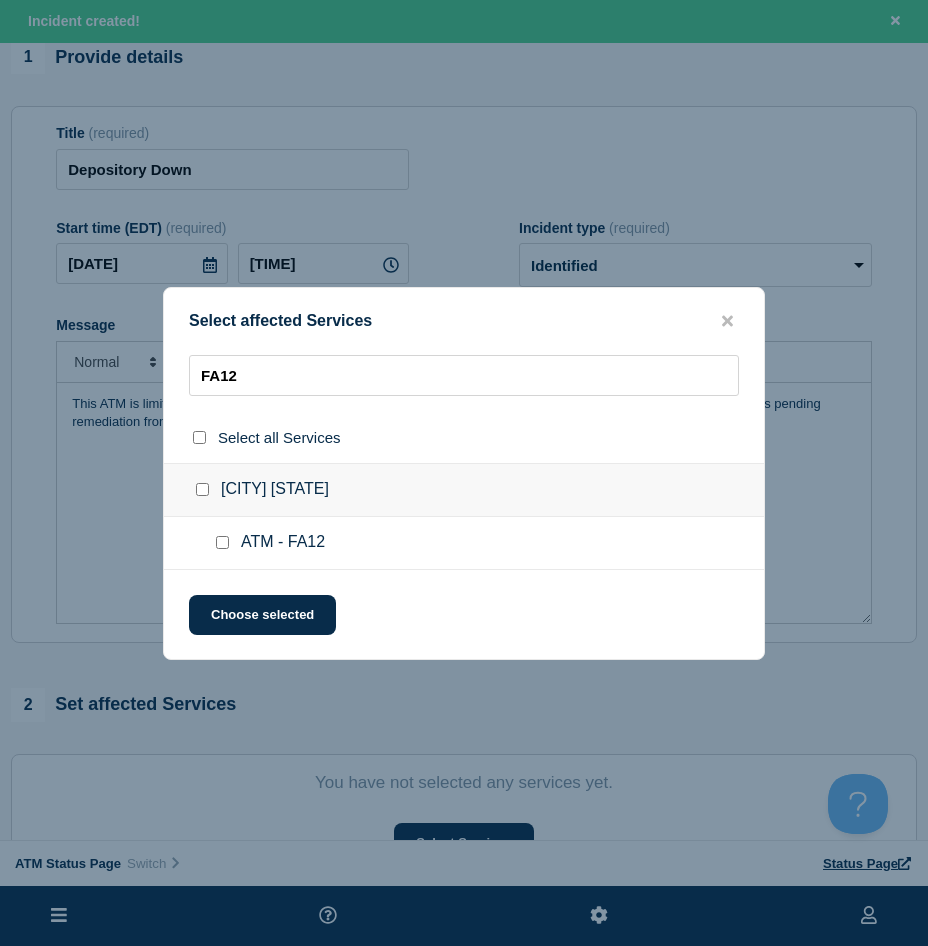 click at bounding box center [222, 542] 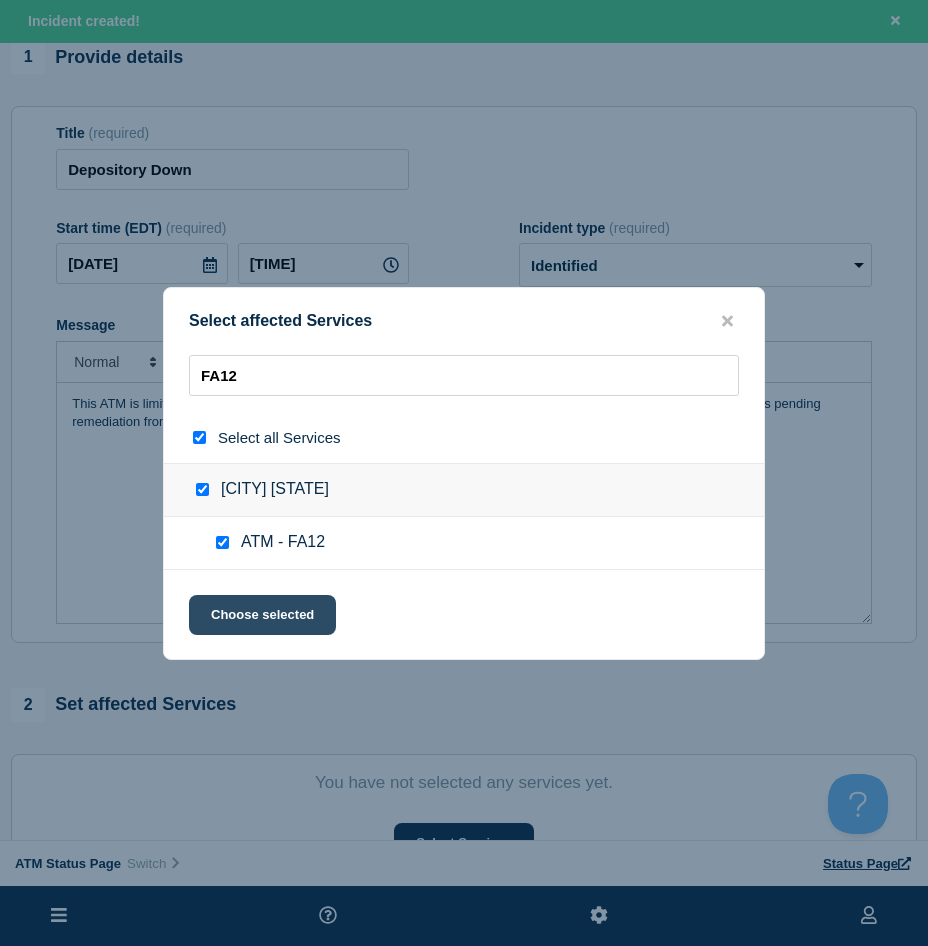 click on "Choose selected" 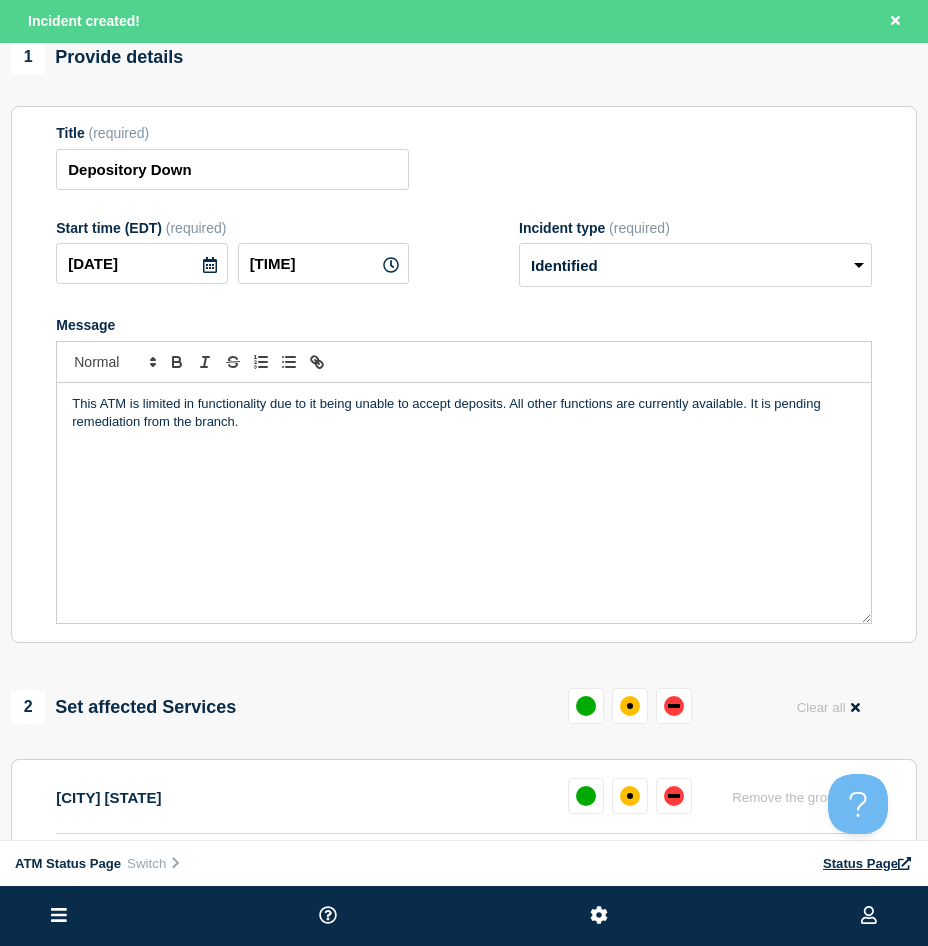 scroll, scrollTop: 200, scrollLeft: 0, axis: vertical 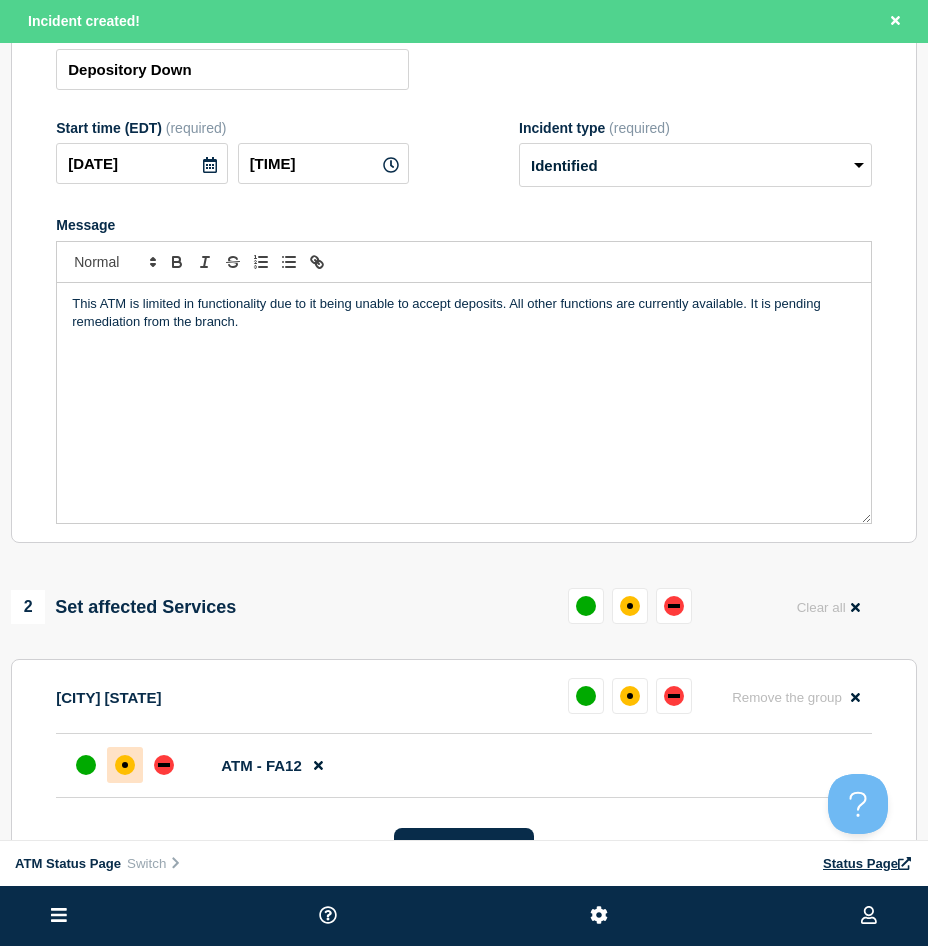 click on "ATM - FA12 Select Services 3 Notifications Send immediate notification to subscribers Send immediate notification to subscribers Yes No Create incident Cancel Save as draft ATM Status Page Switch Status Page Service is affected" at bounding box center (464, 273) 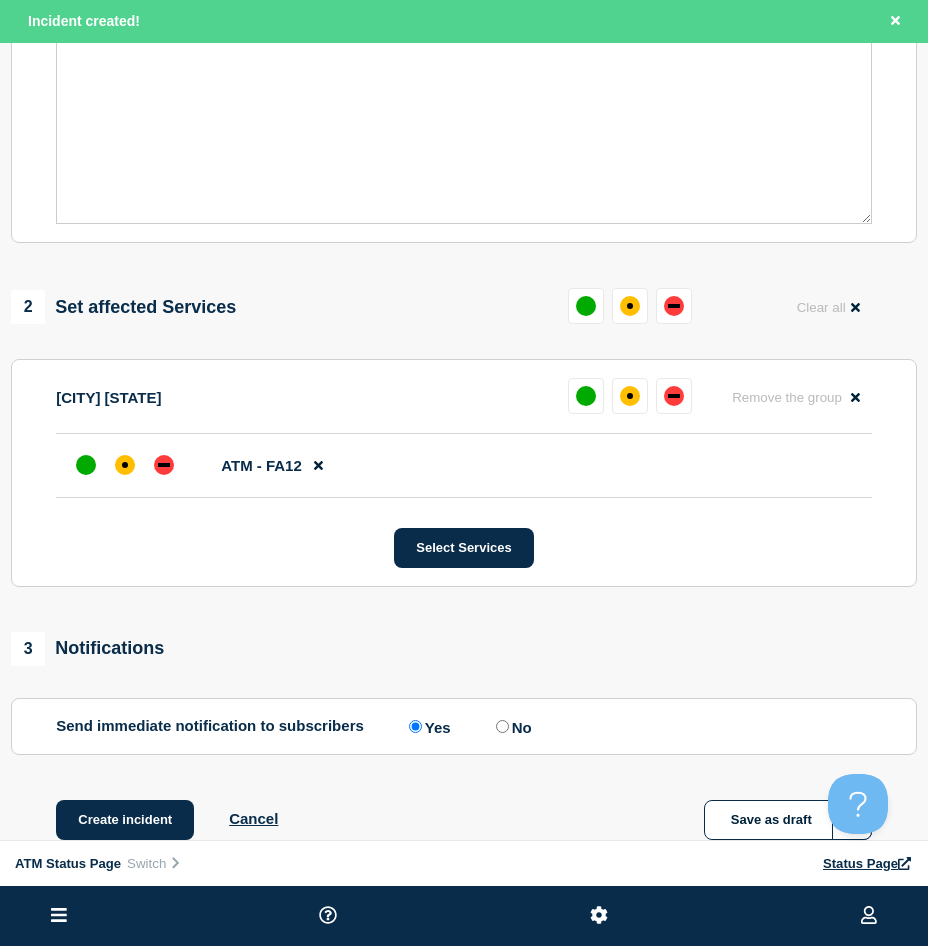 scroll, scrollTop: 600, scrollLeft: 0, axis: vertical 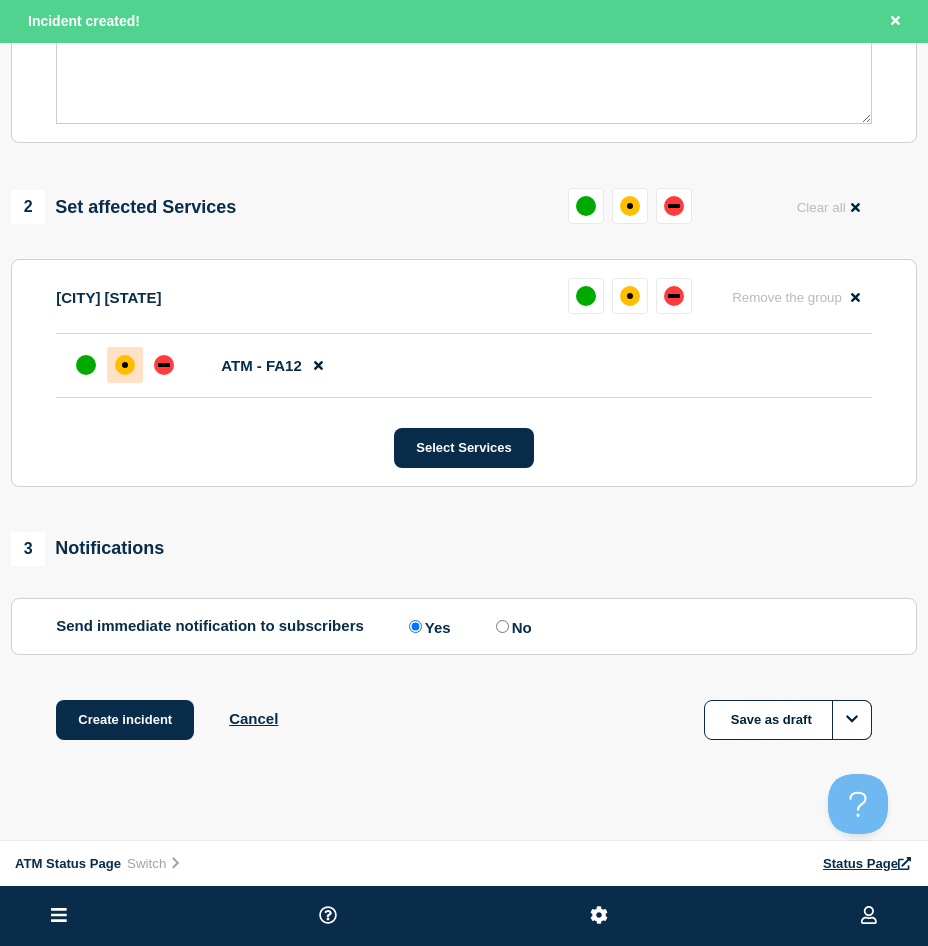 click at bounding box center [125, 365] 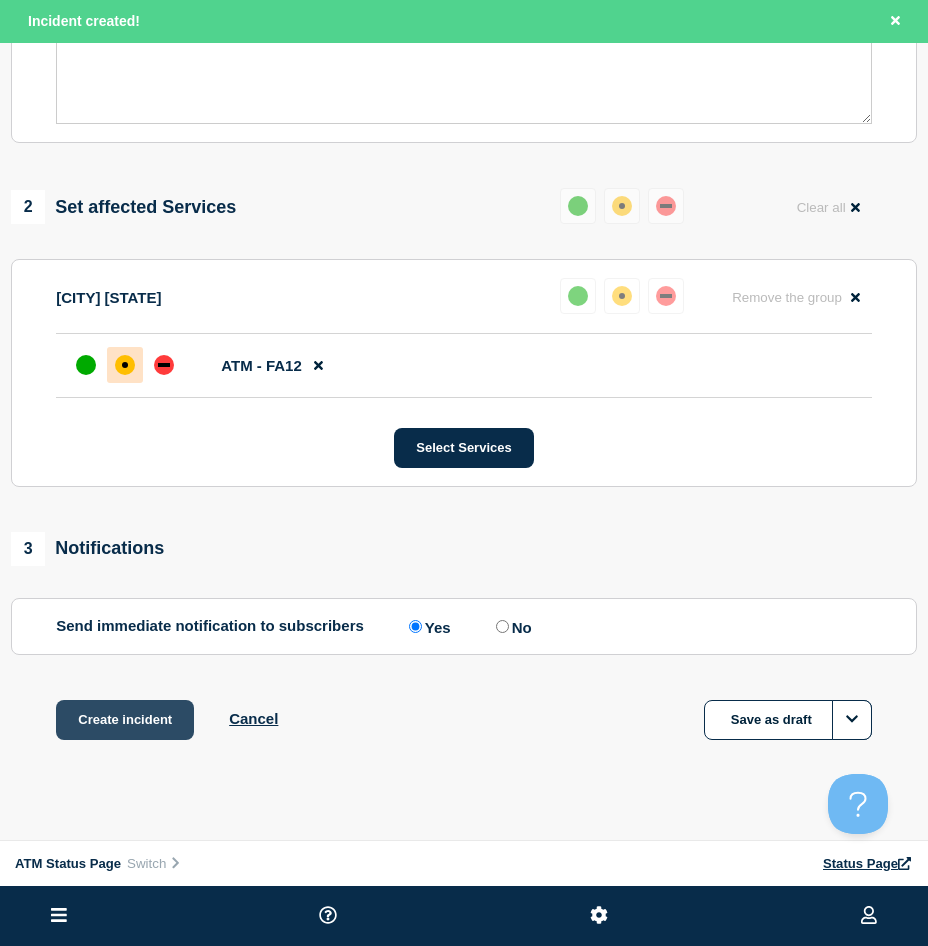 click on "Create incident" at bounding box center [125, 720] 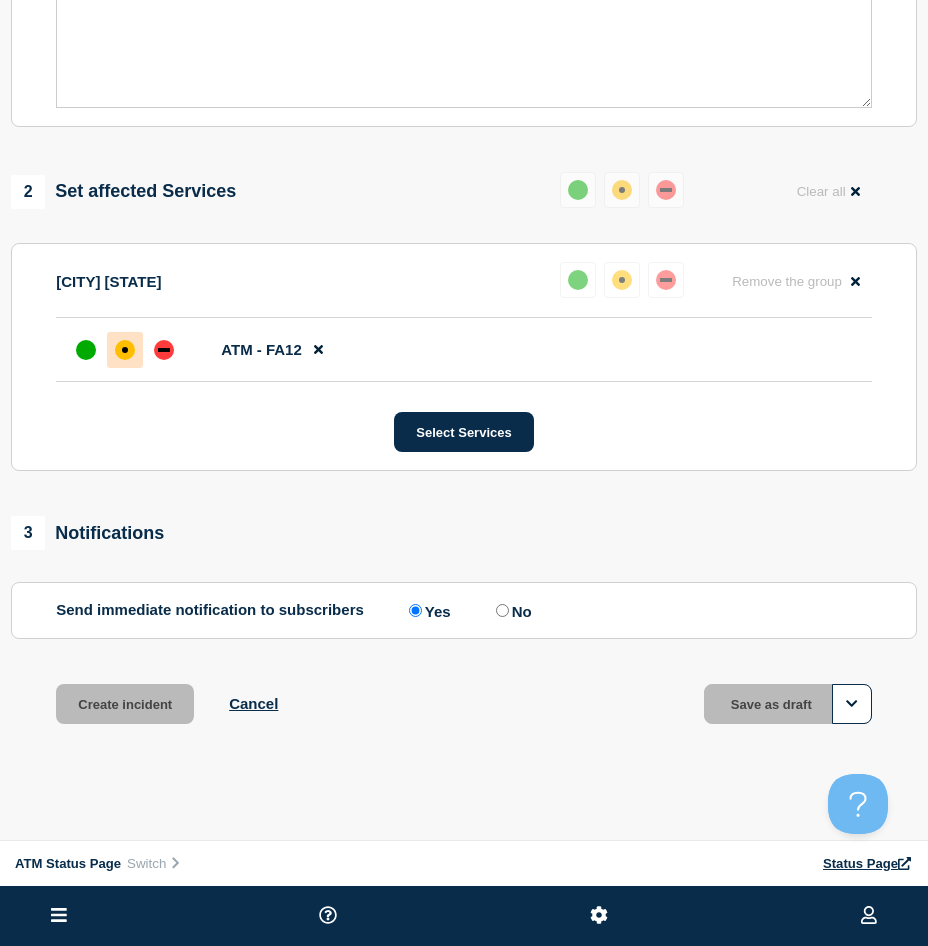 scroll, scrollTop: 557, scrollLeft: 0, axis: vertical 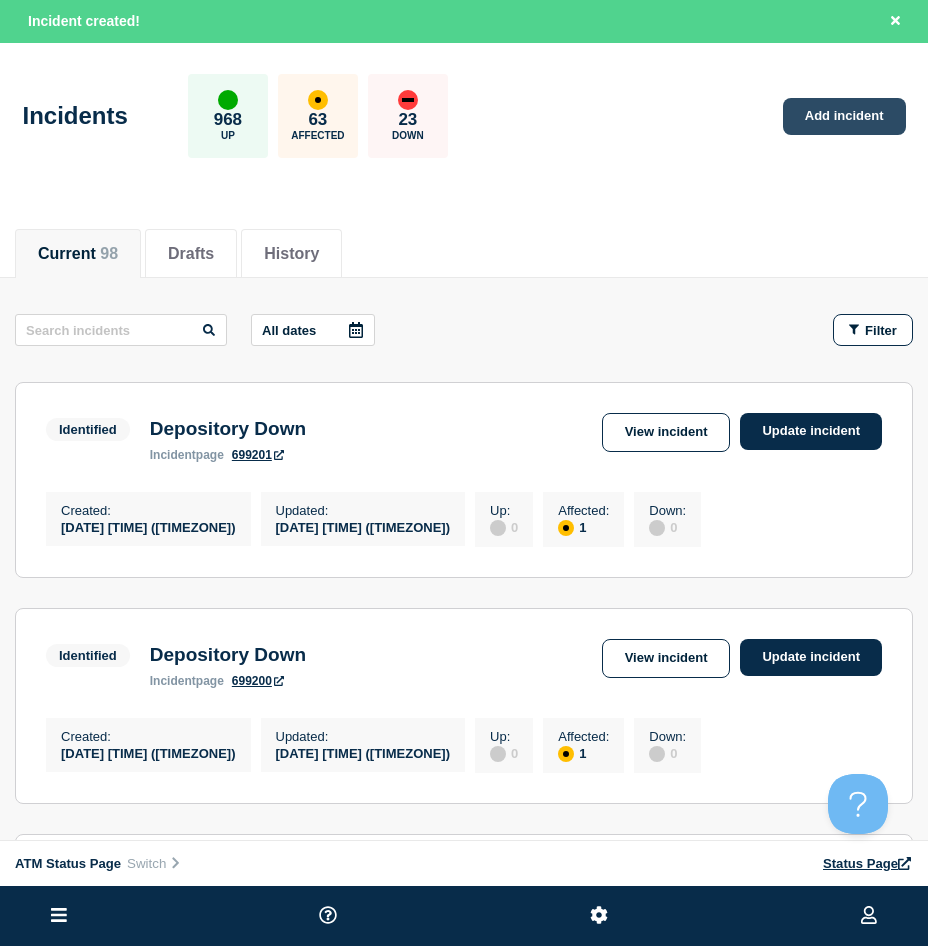click on "Add incident" 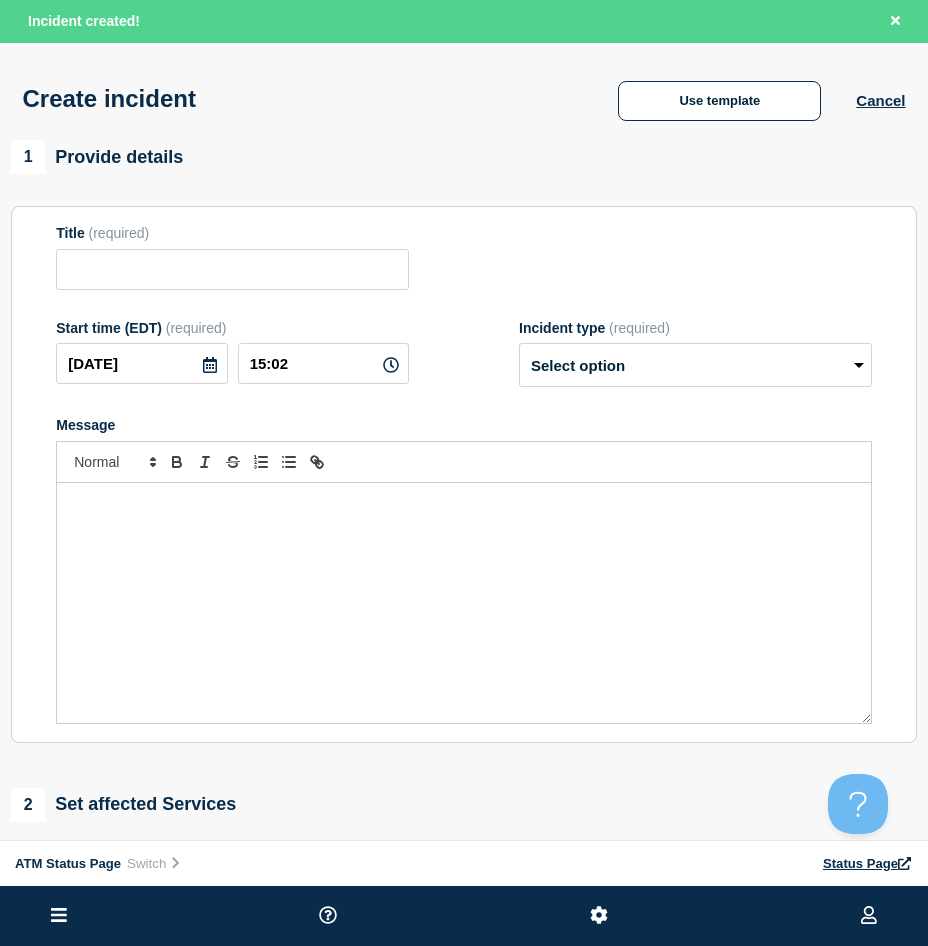 click on "Create incident Use template Cancel" at bounding box center [464, 92] 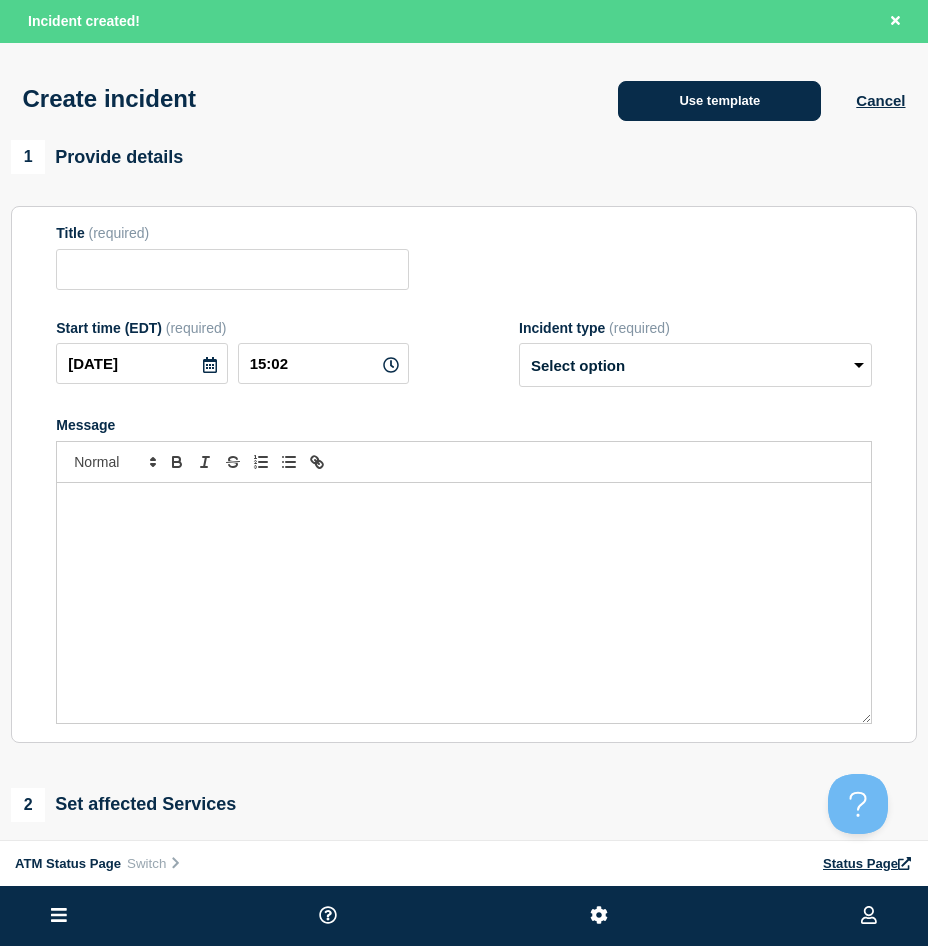 click on "Use template" at bounding box center (719, 101) 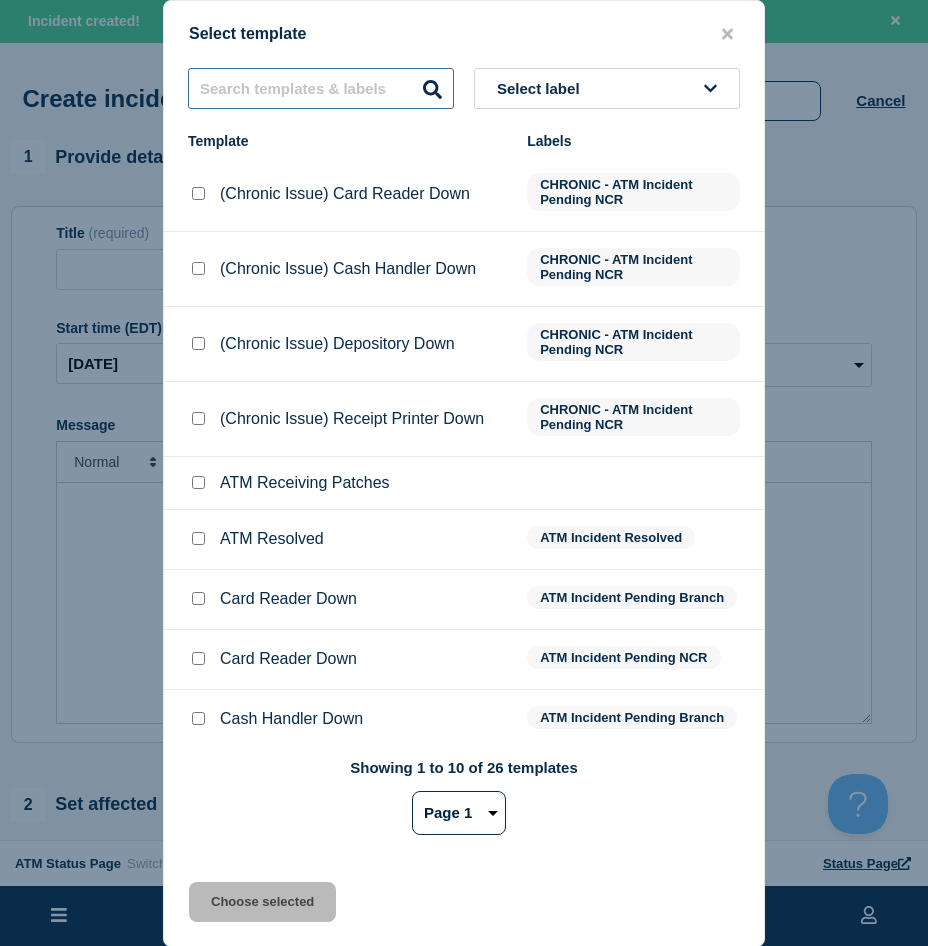 click at bounding box center (321, 88) 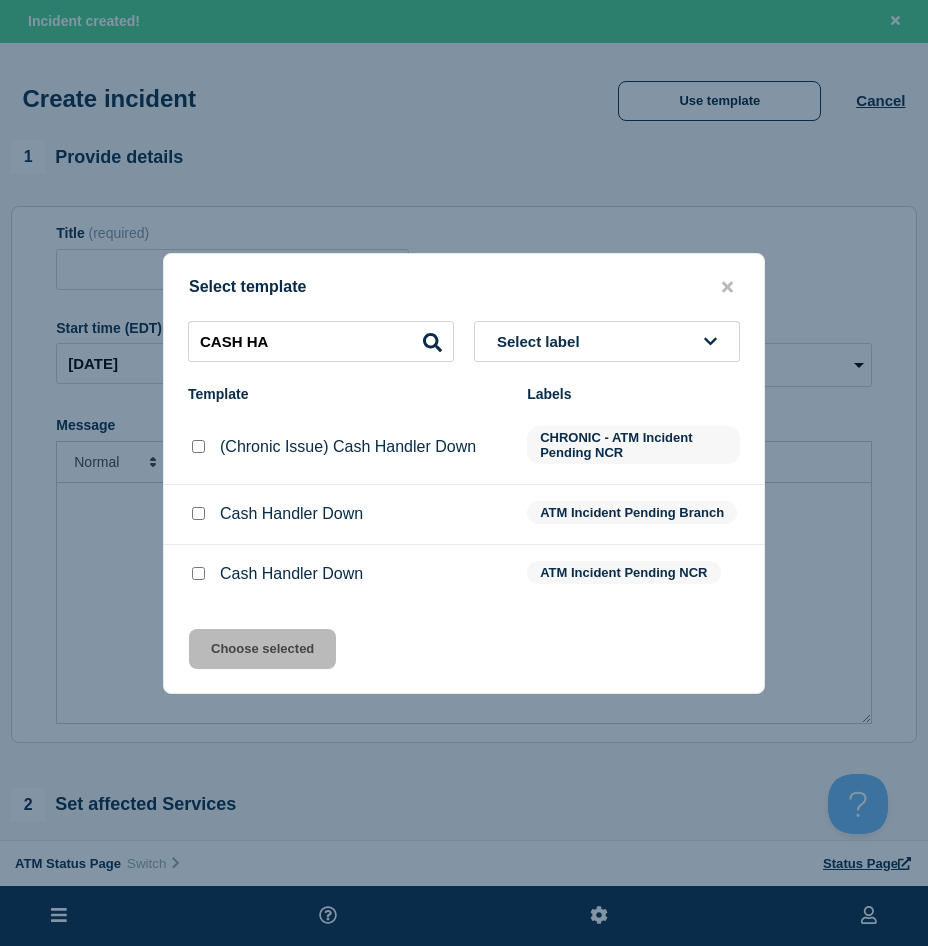 click at bounding box center [198, 513] 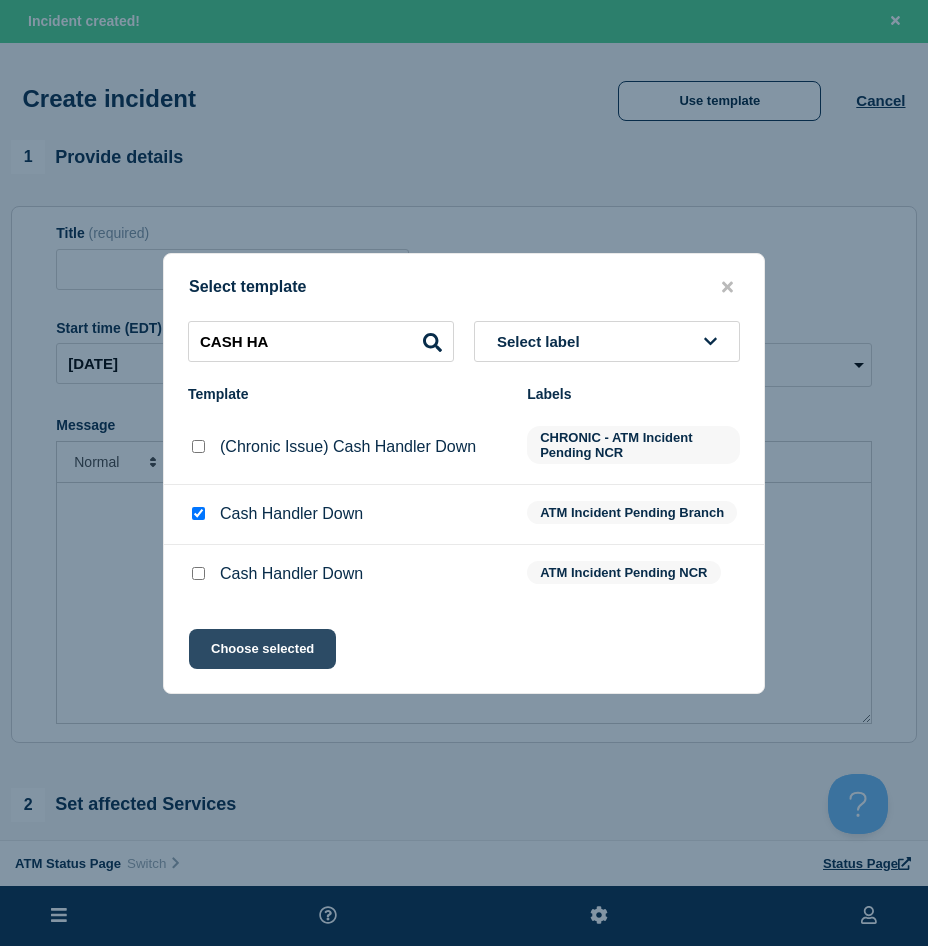 click on "Choose selected" 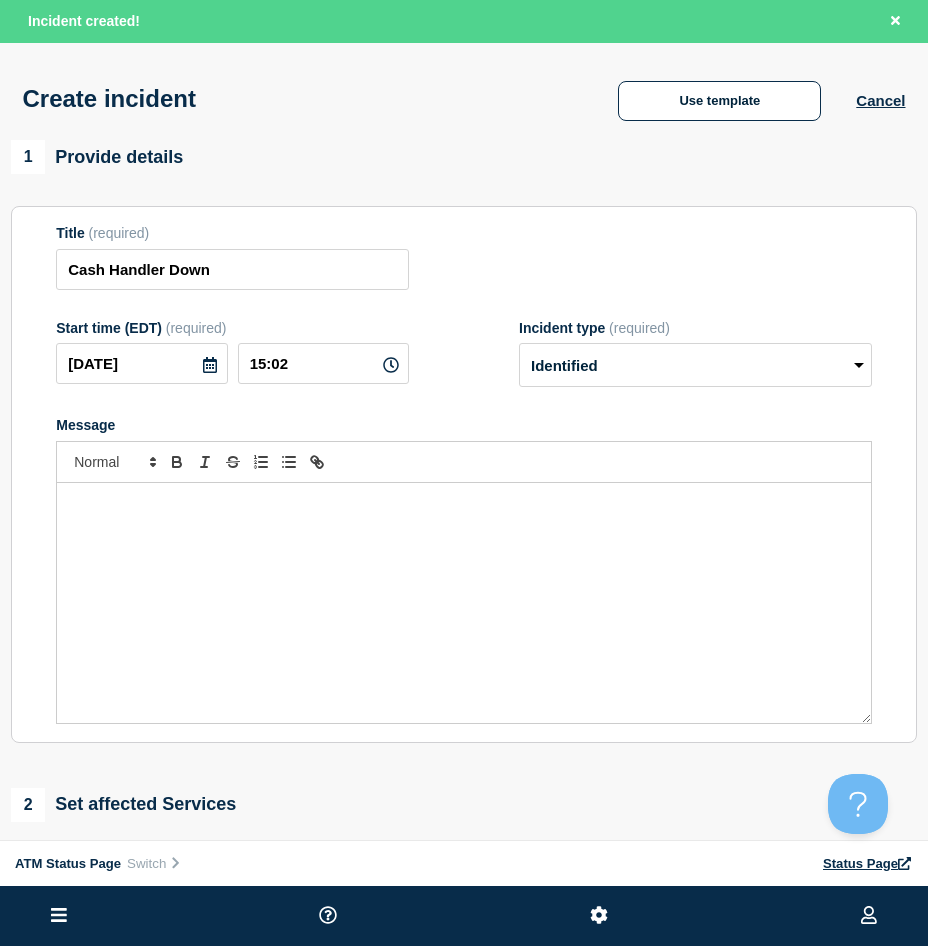 scroll, scrollTop: 100, scrollLeft: 0, axis: vertical 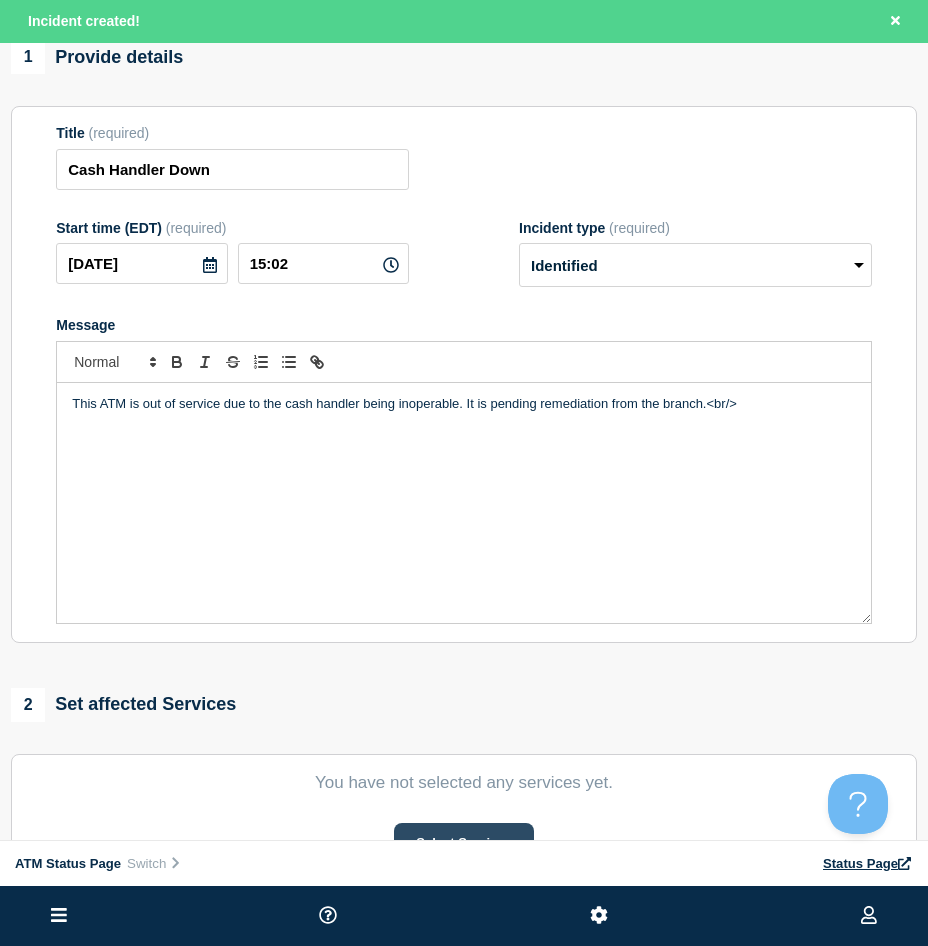 click on "Select Services" at bounding box center (463, 843) 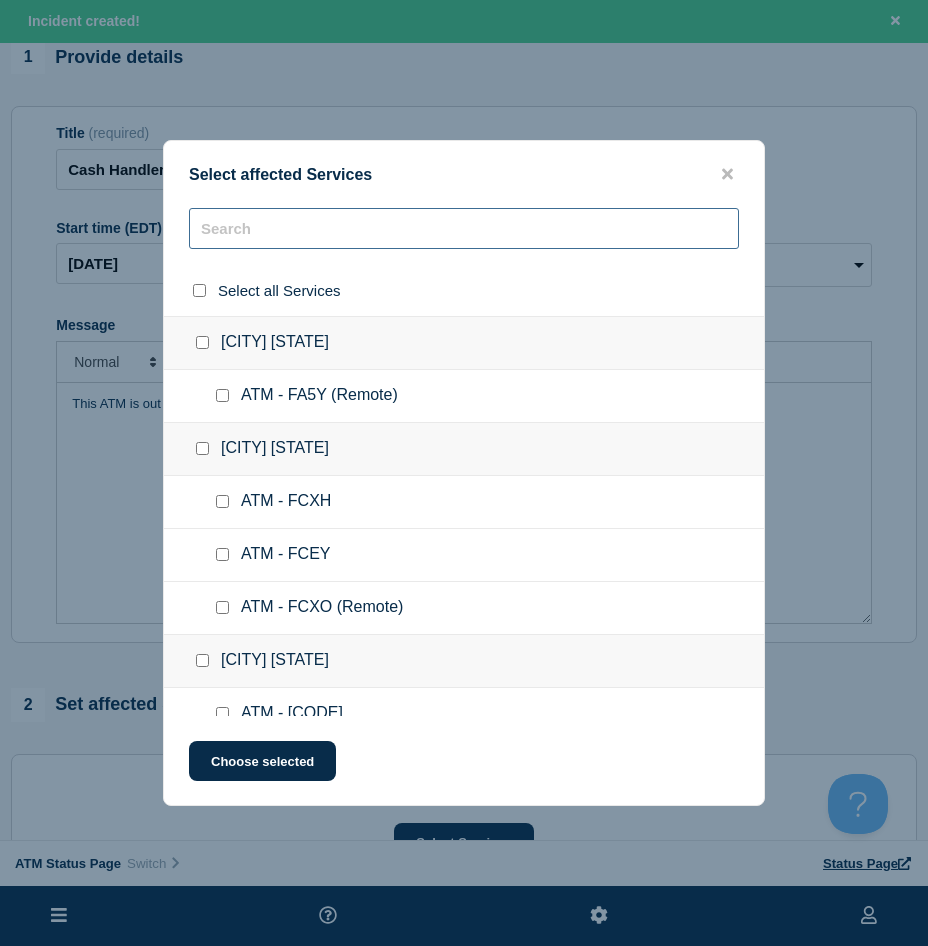 click at bounding box center (464, 228) 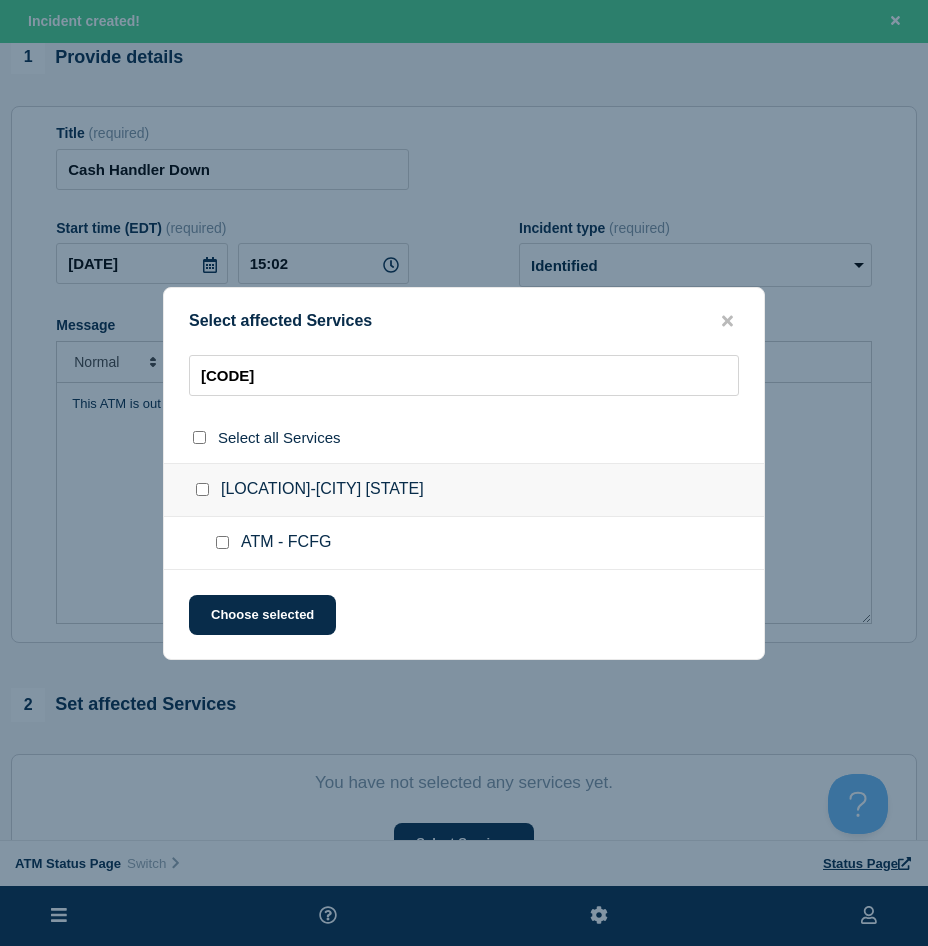 click at bounding box center (226, 543) 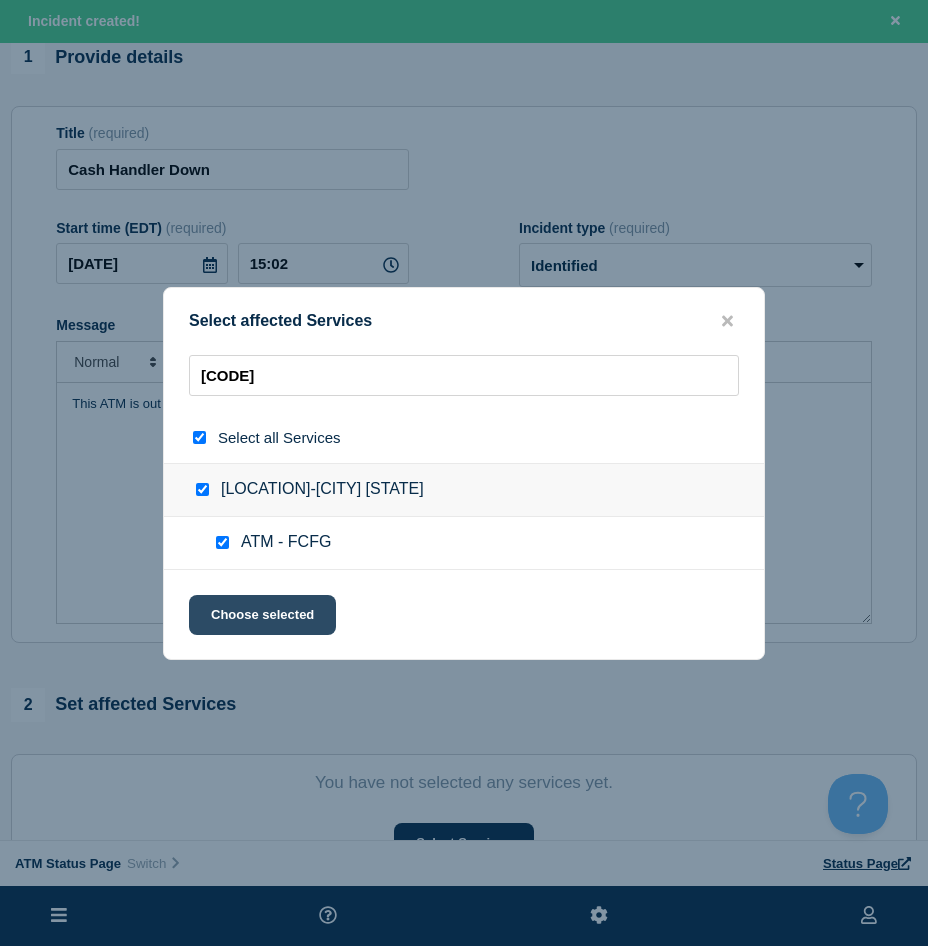 click on "Choose selected" 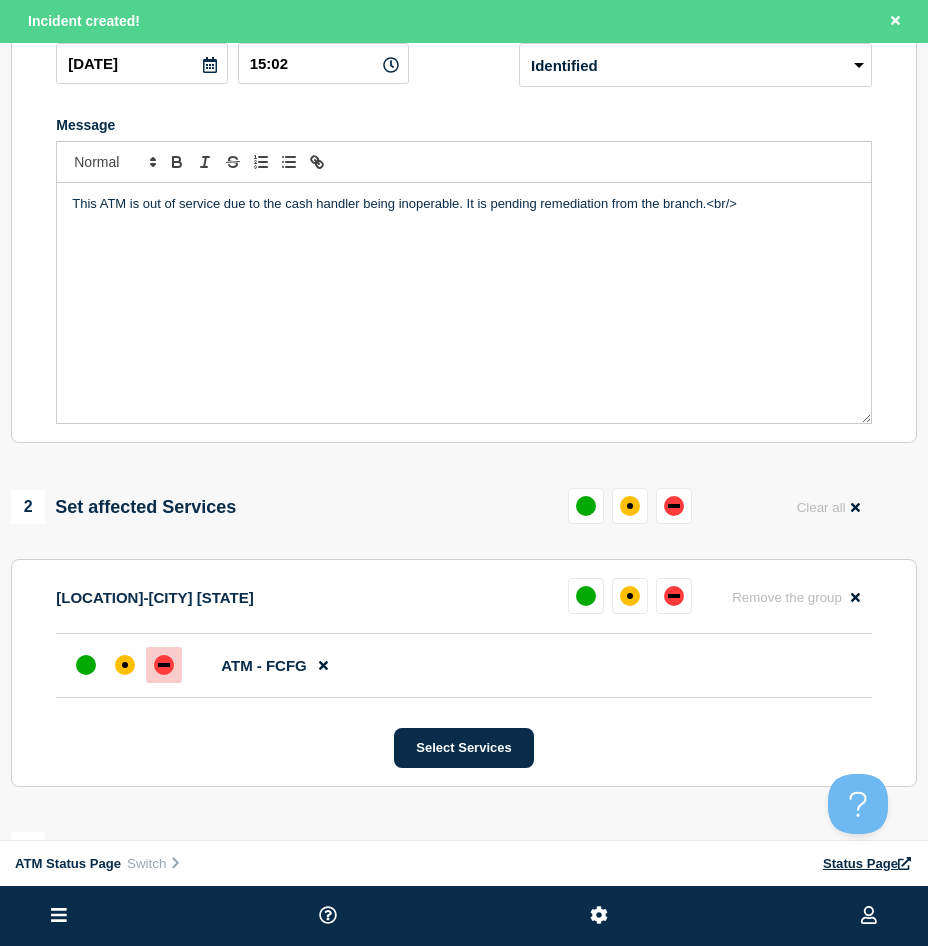 click at bounding box center (164, 665) 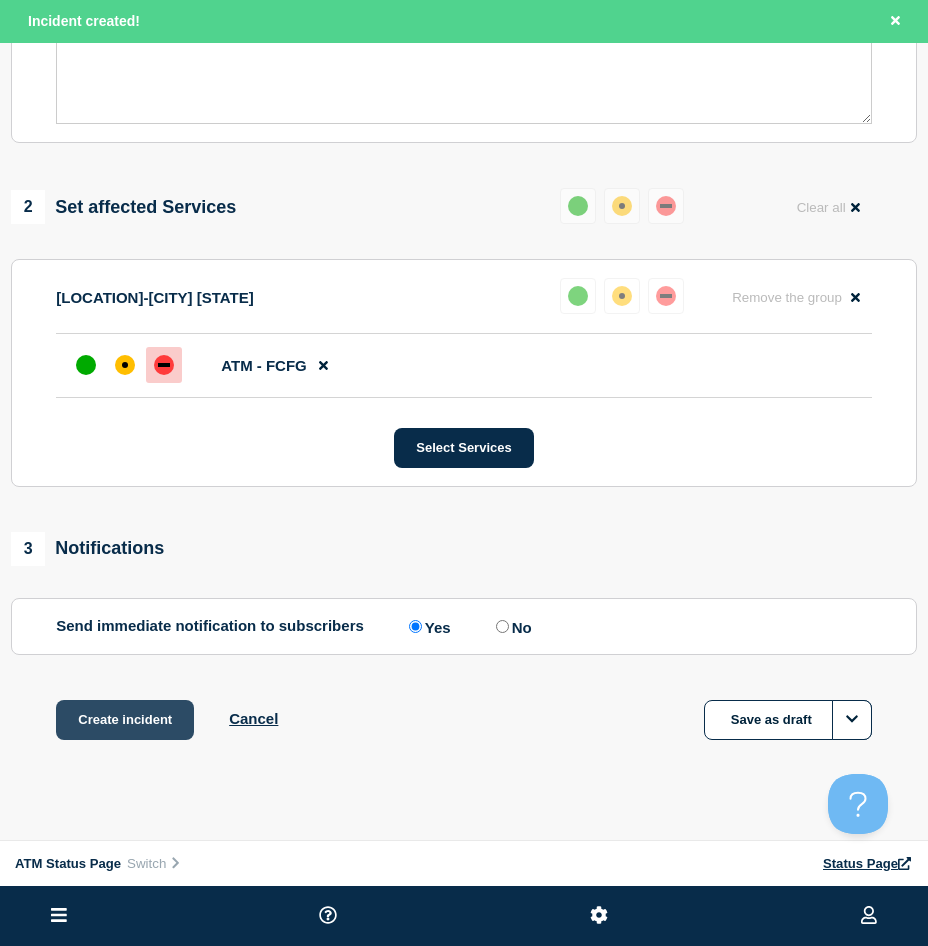 click on "Create incident" at bounding box center (125, 720) 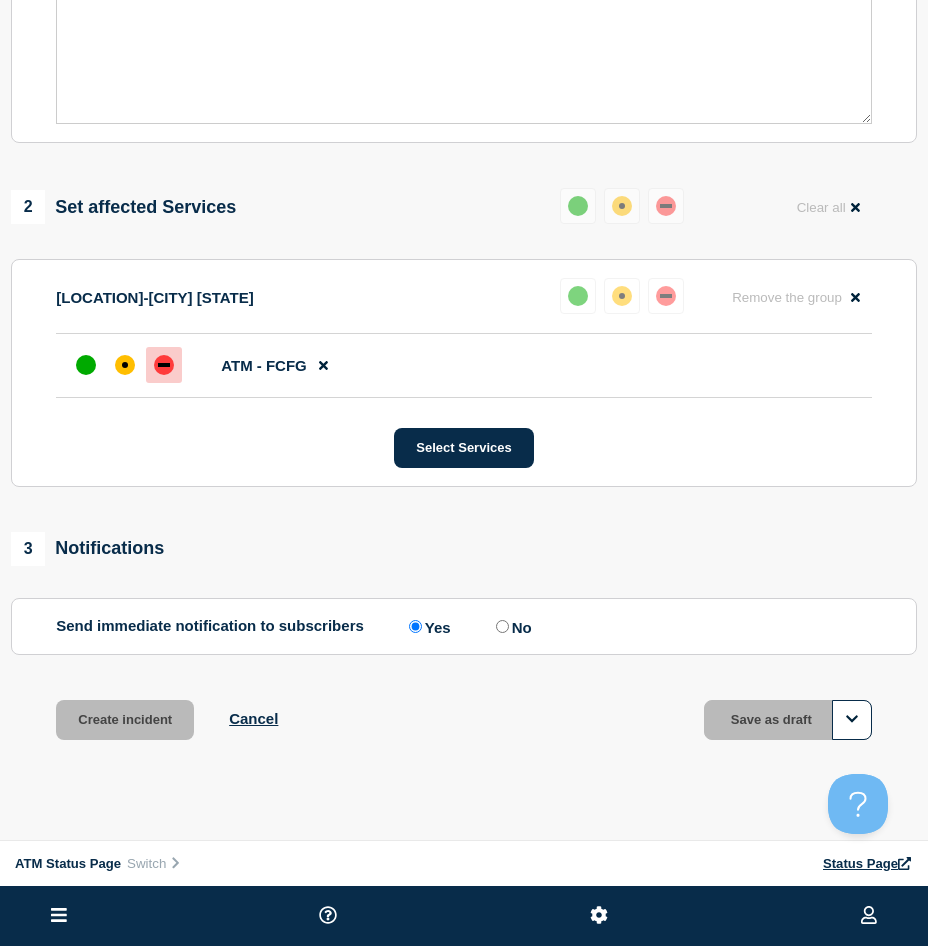 scroll, scrollTop: 557, scrollLeft: 0, axis: vertical 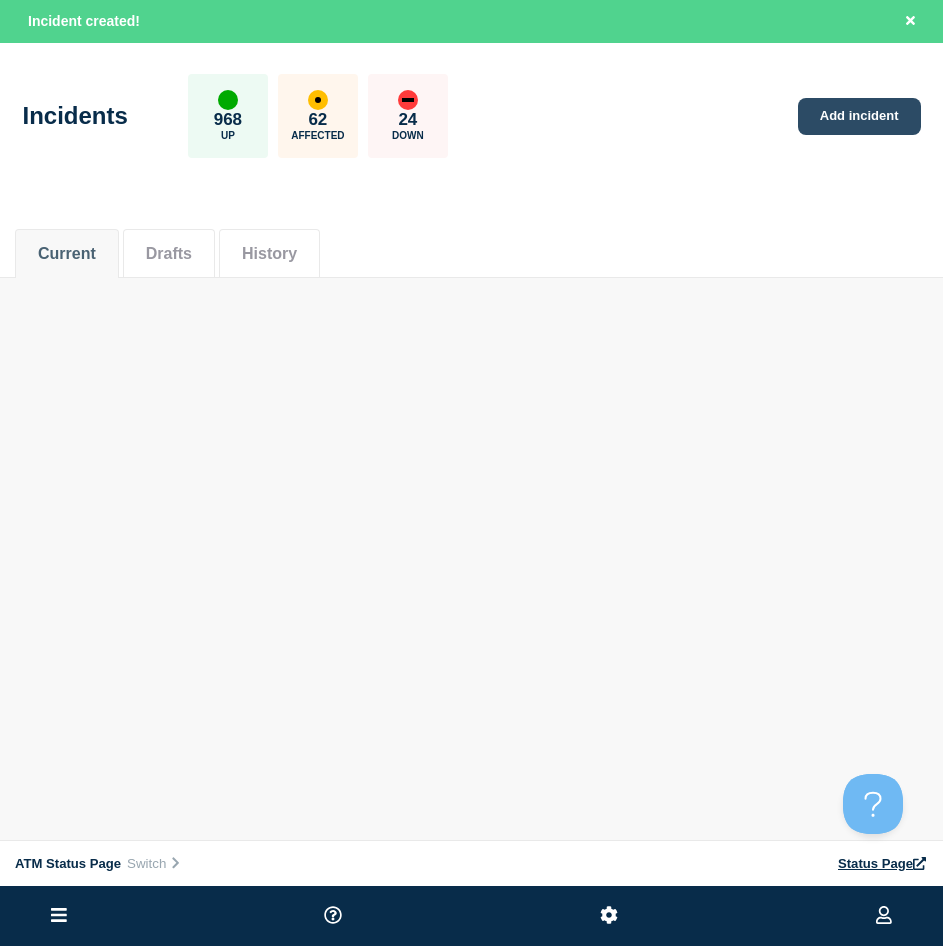 click on "Add incident" 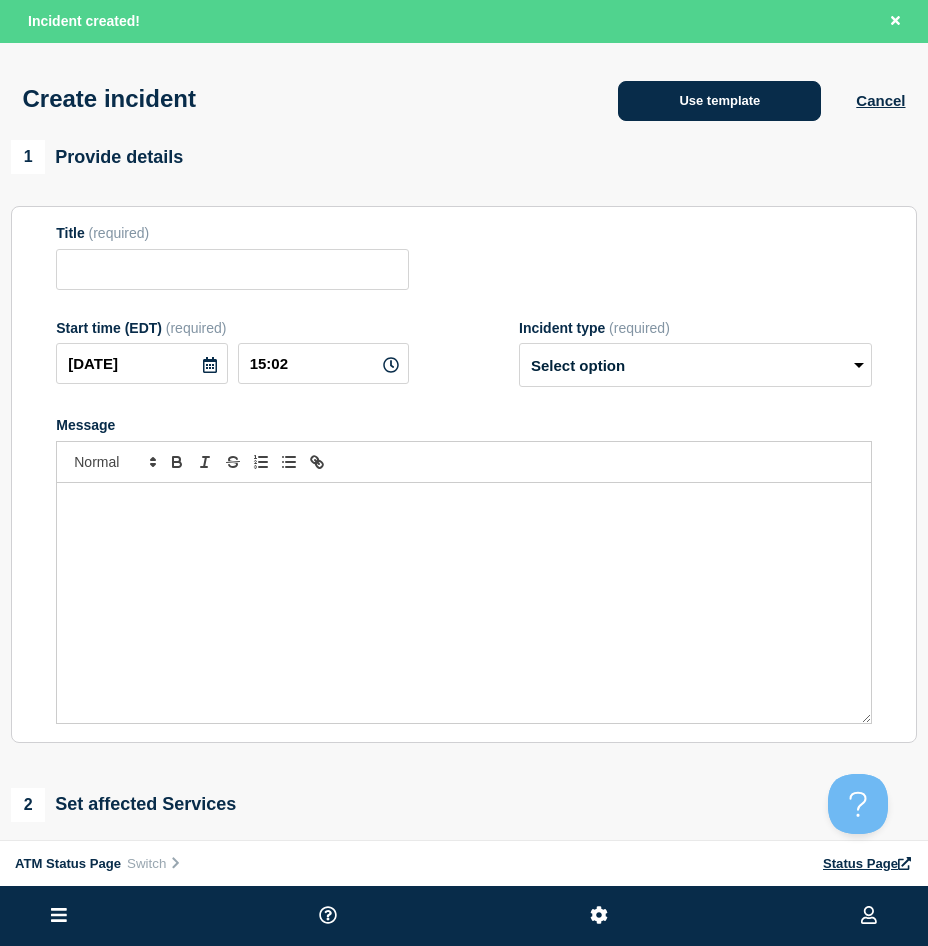 click on "Use template" at bounding box center (719, 101) 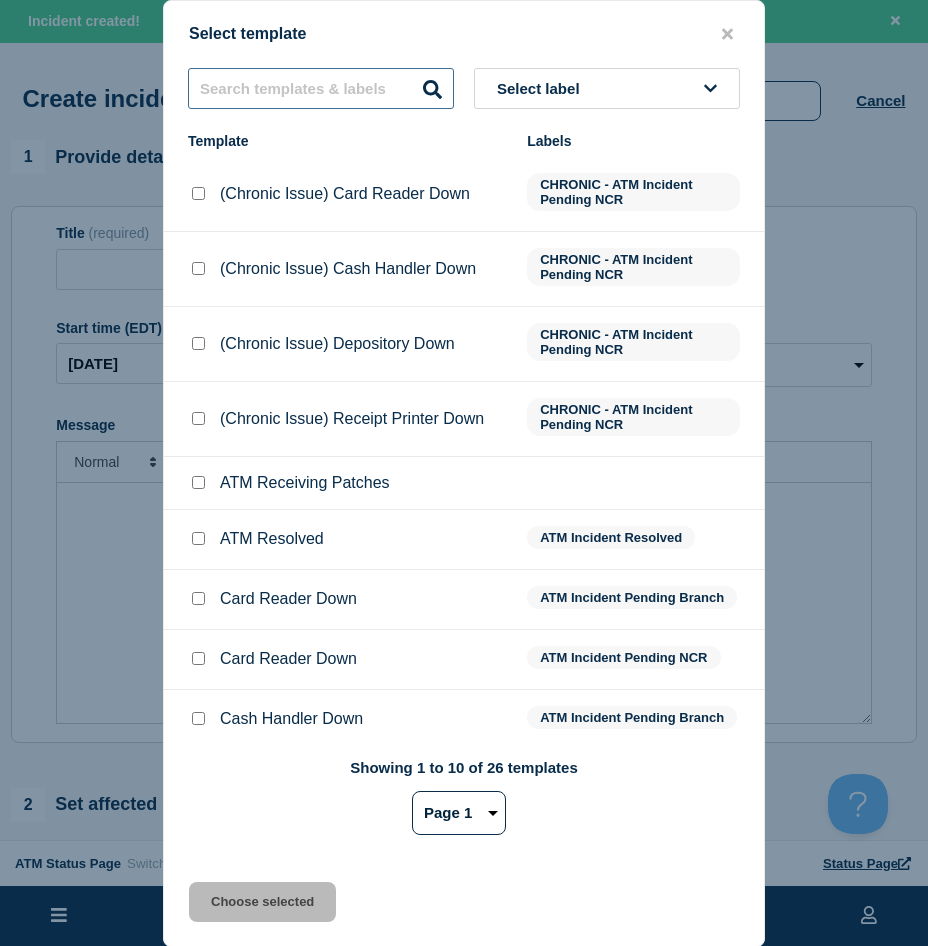 click at bounding box center (321, 88) 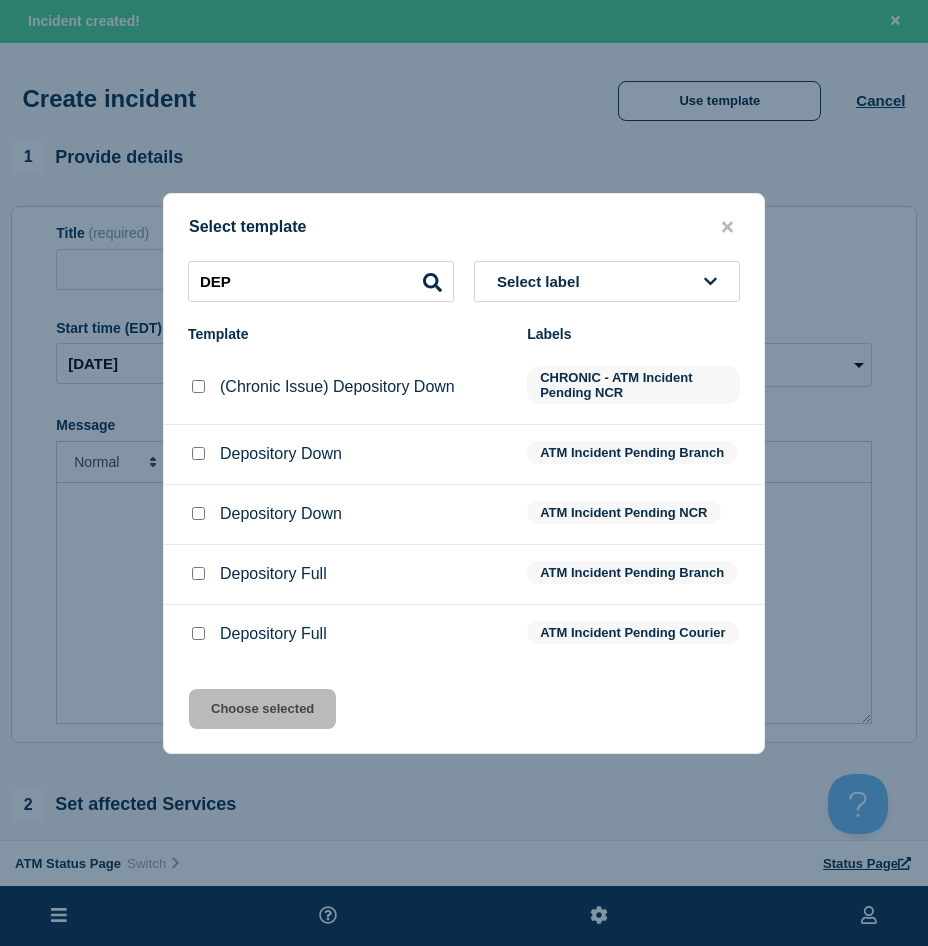 click at bounding box center (198, 453) 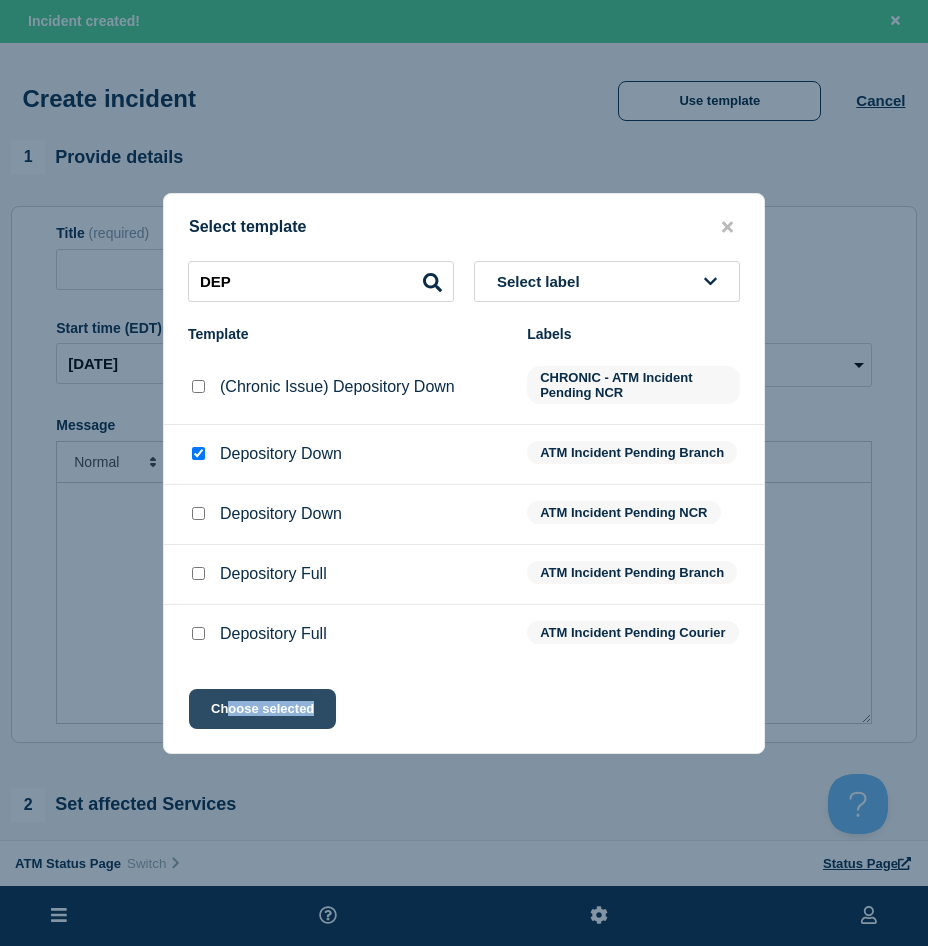 click on "Select template DEP Select label  Template Labels (Chronic Issue) Depository Down CHRONIC - ATM Incident Pending NCR Depository Down ATM Incident Pending Branch Depository Down ATM Incident Pending NCR Depository Full ATM Incident Pending Branch Depository Full ATM Incident Pending Courier Choose selected" at bounding box center [464, 473] 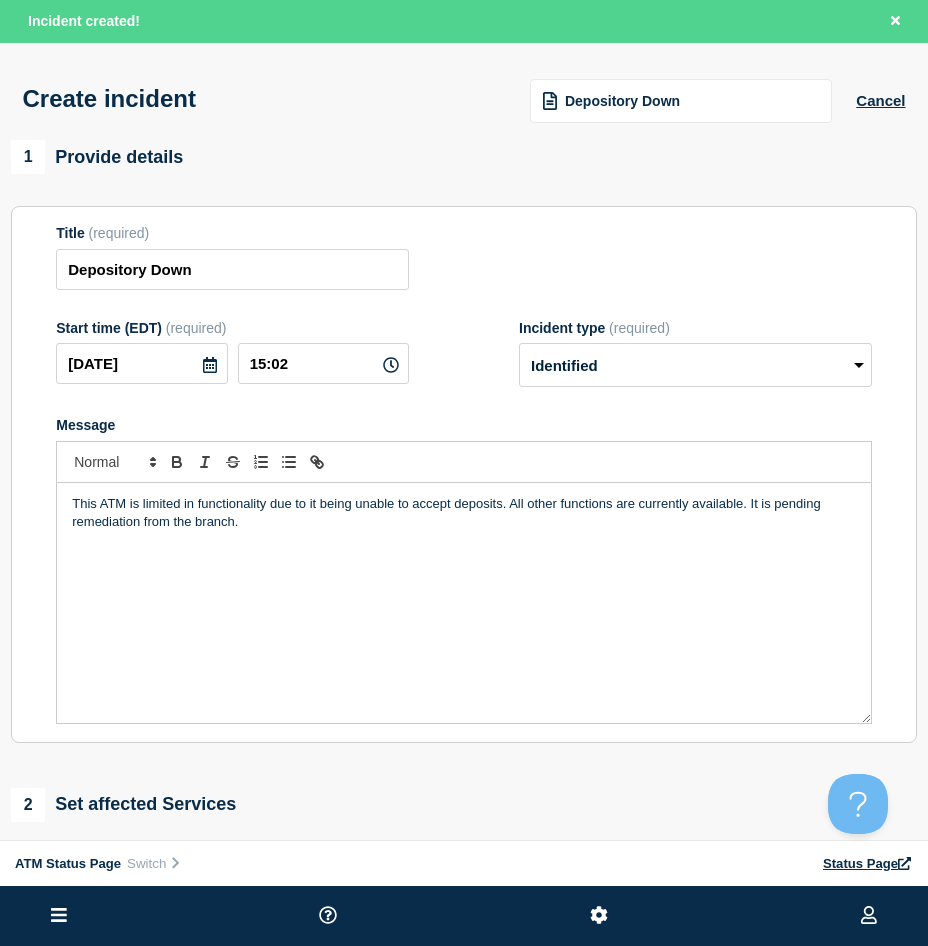 scroll, scrollTop: 300, scrollLeft: 0, axis: vertical 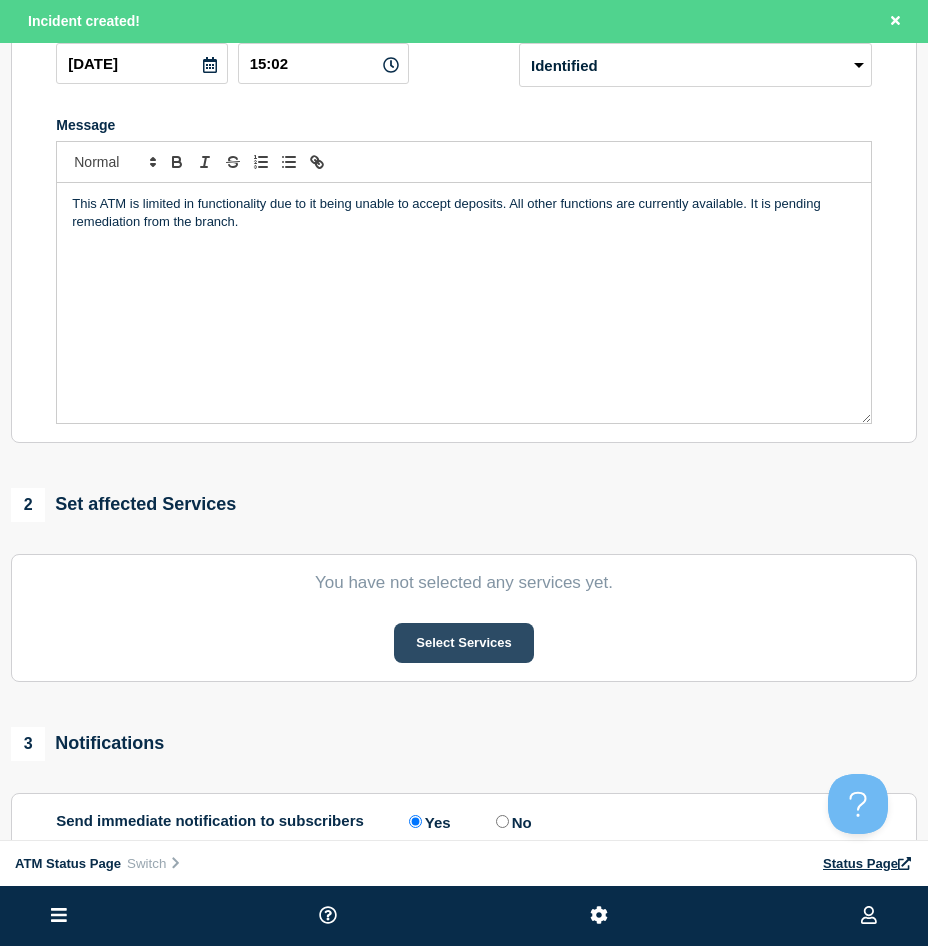 click on "Select Services" at bounding box center (463, 643) 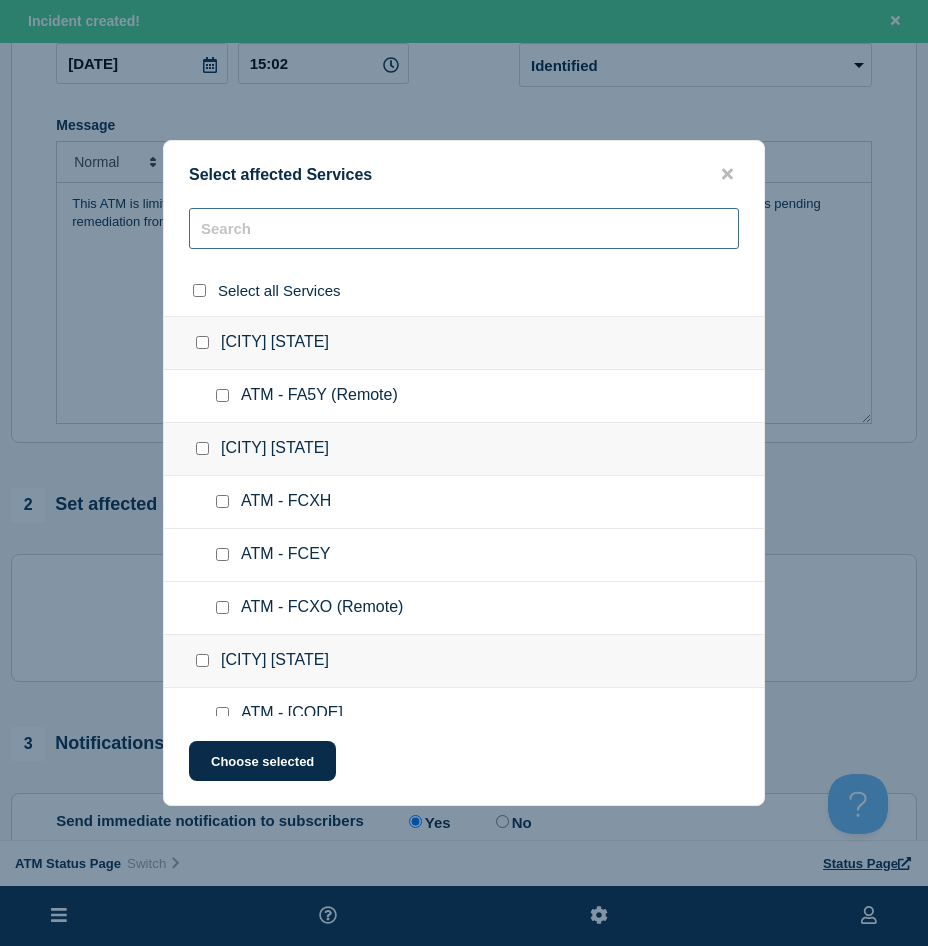 click at bounding box center (464, 228) 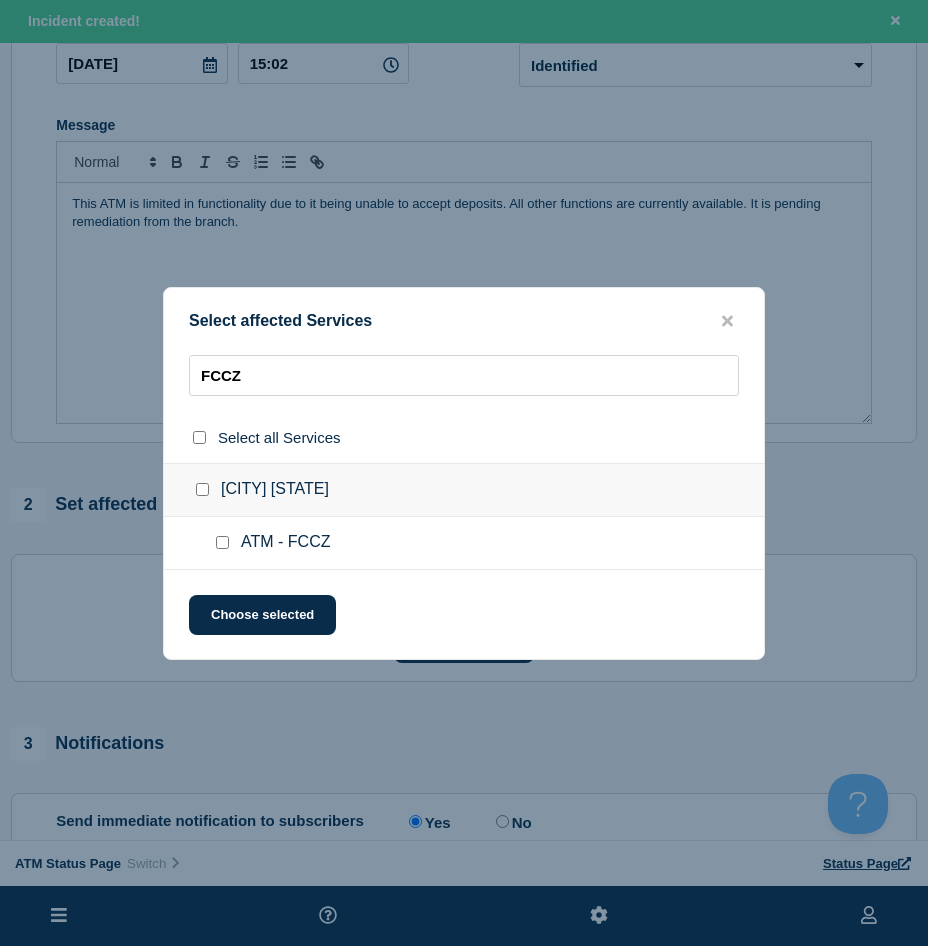 click at bounding box center [222, 542] 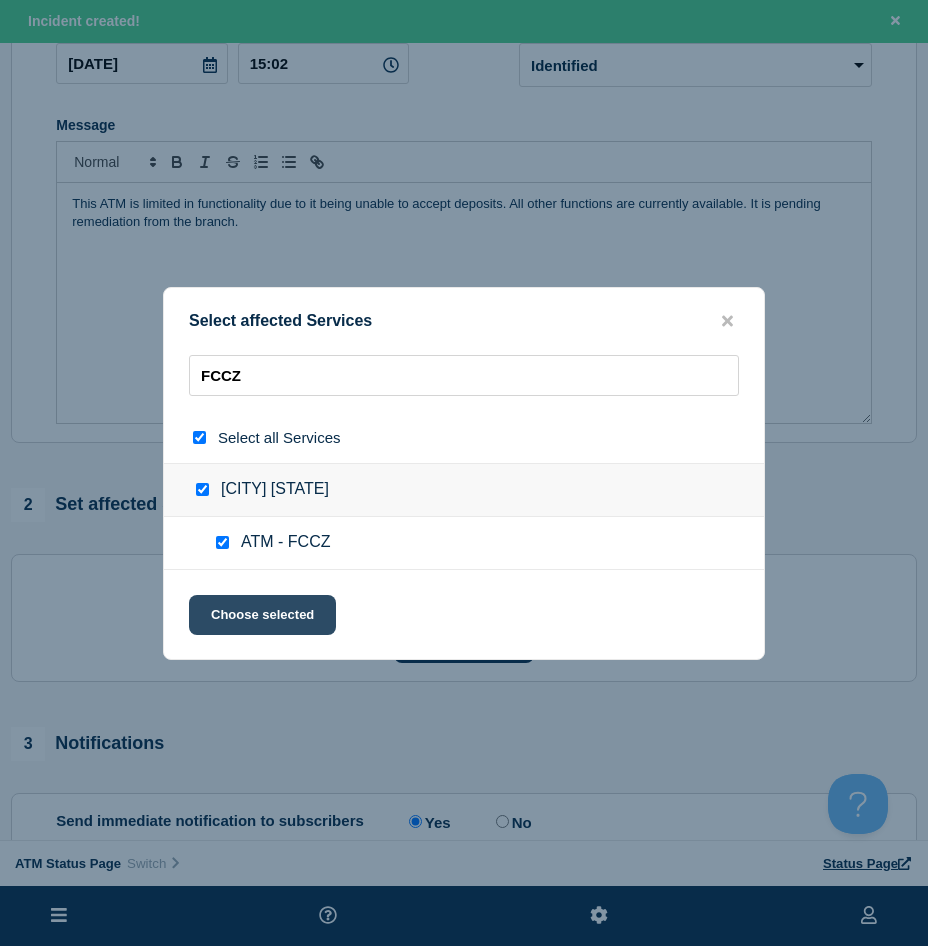 click on "Choose selected" 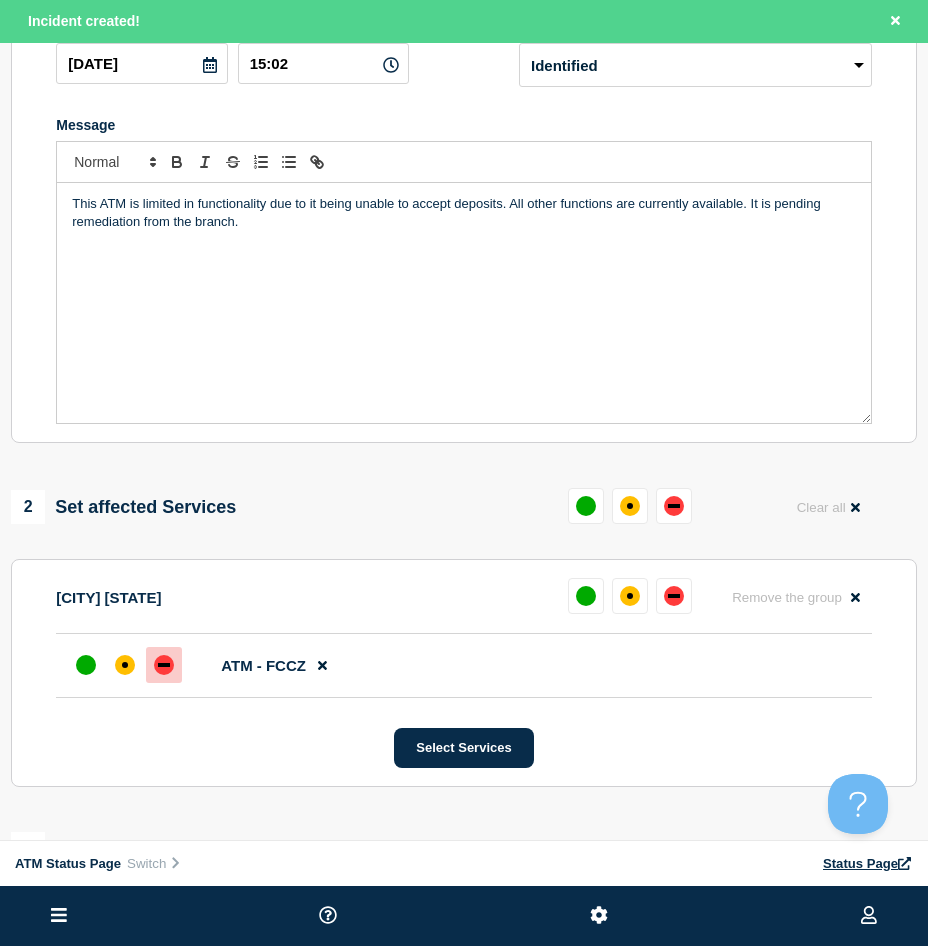 click at bounding box center [164, 665] 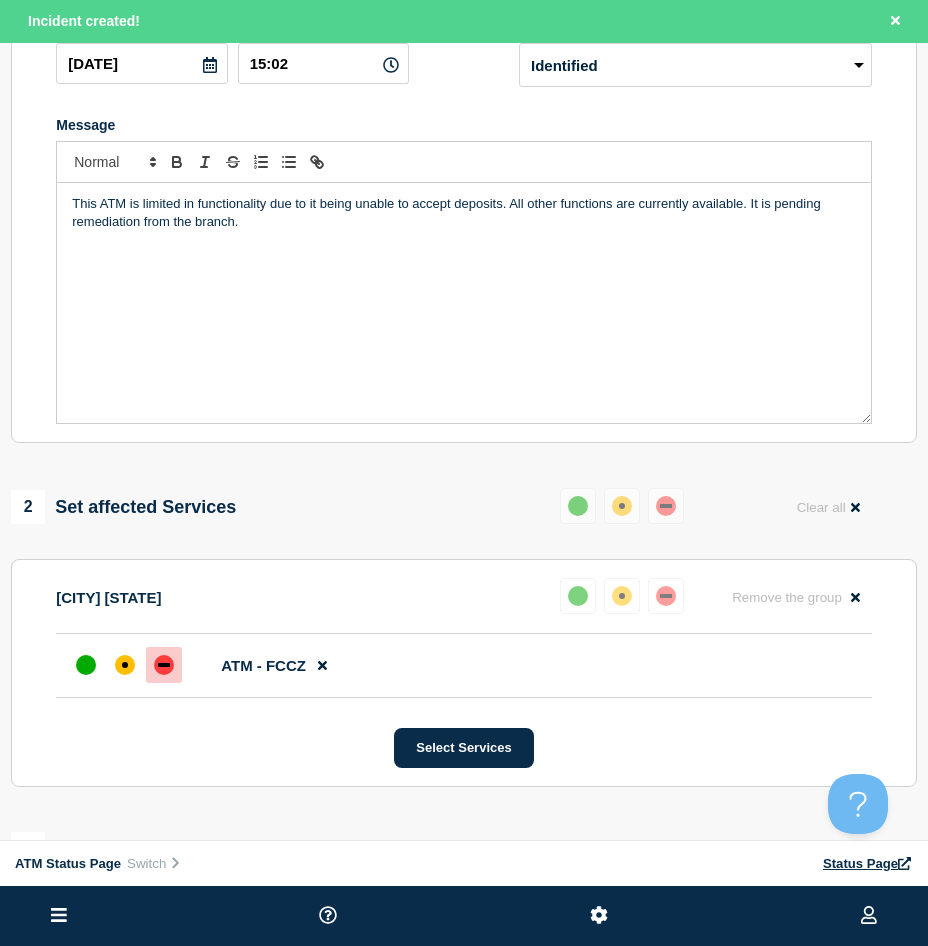 scroll, scrollTop: 500, scrollLeft: 0, axis: vertical 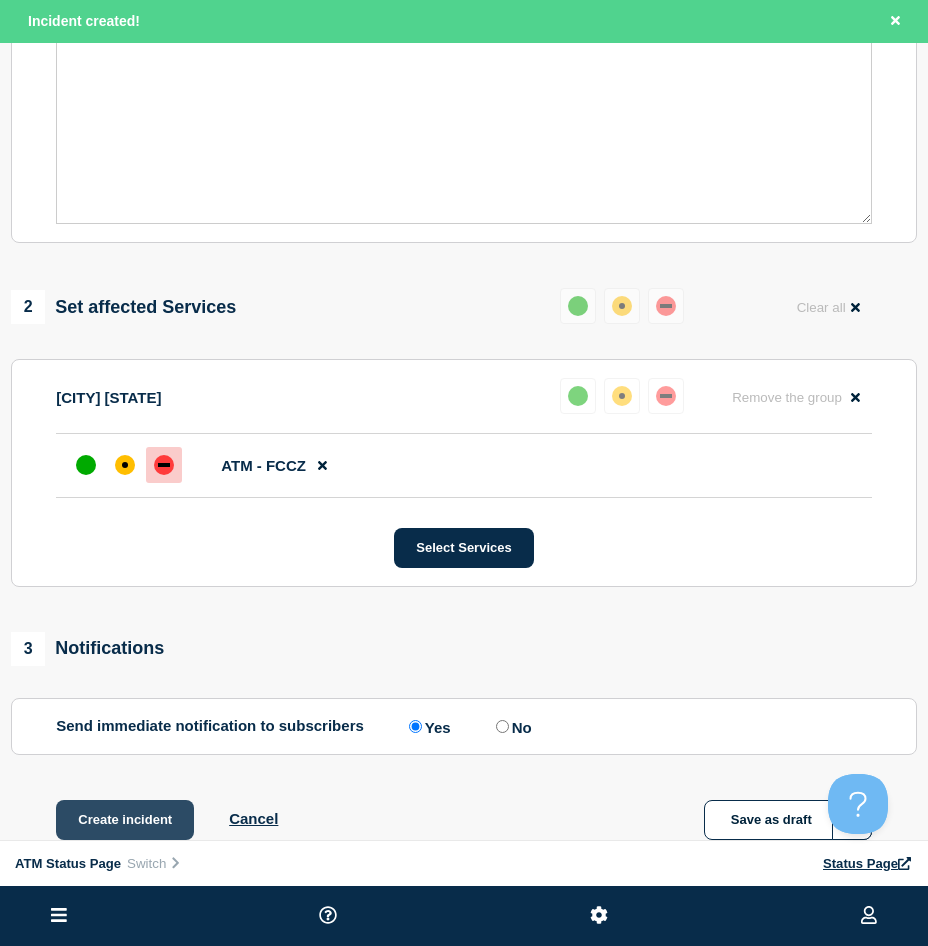 click on "Create incident" at bounding box center [125, 820] 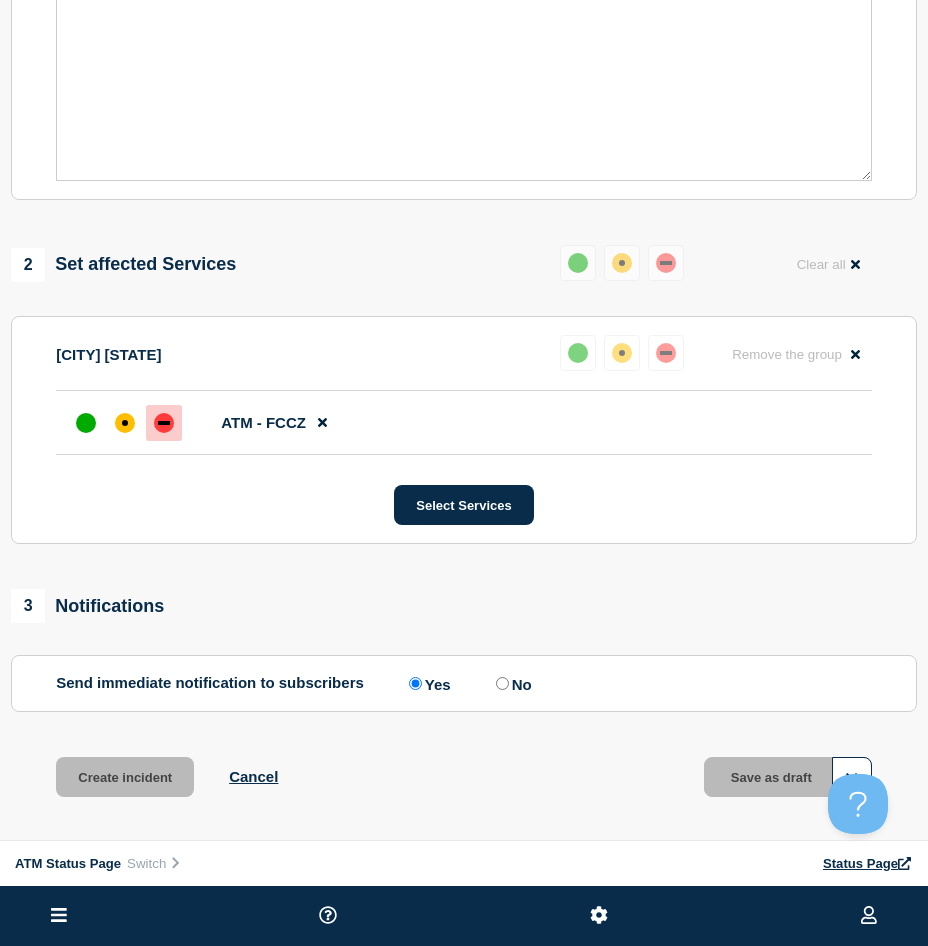 scroll, scrollTop: 457, scrollLeft: 0, axis: vertical 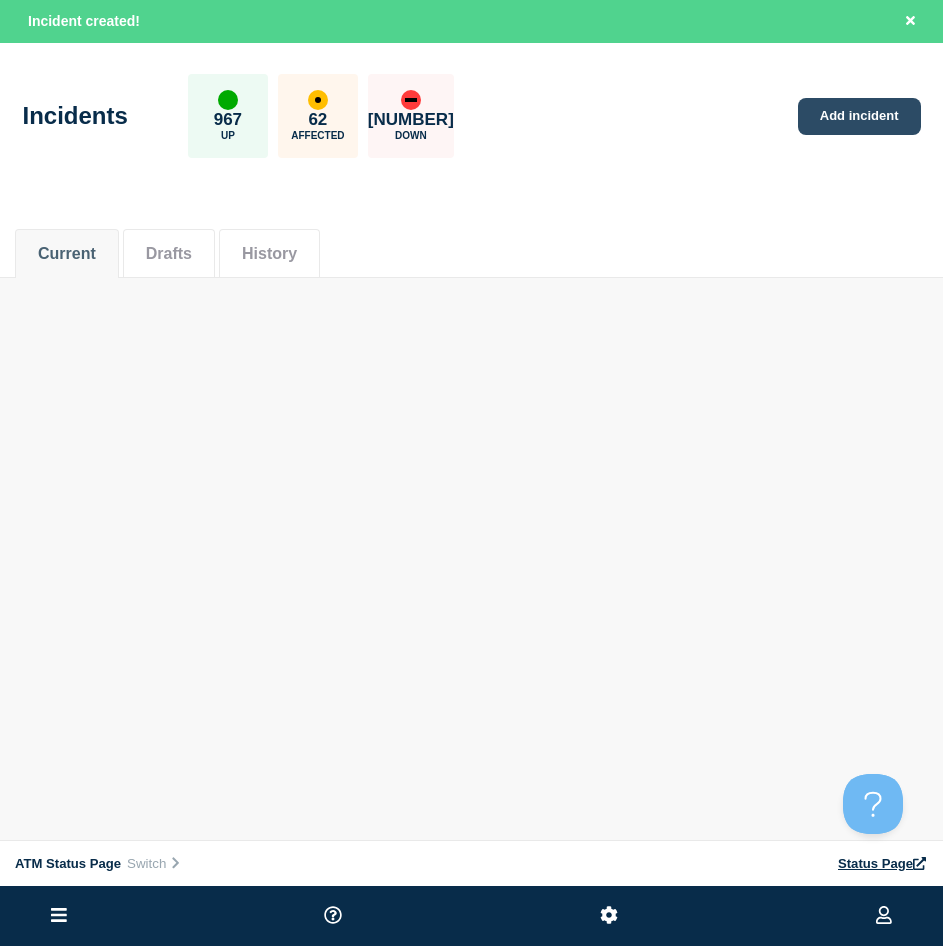 click on "Add incident" 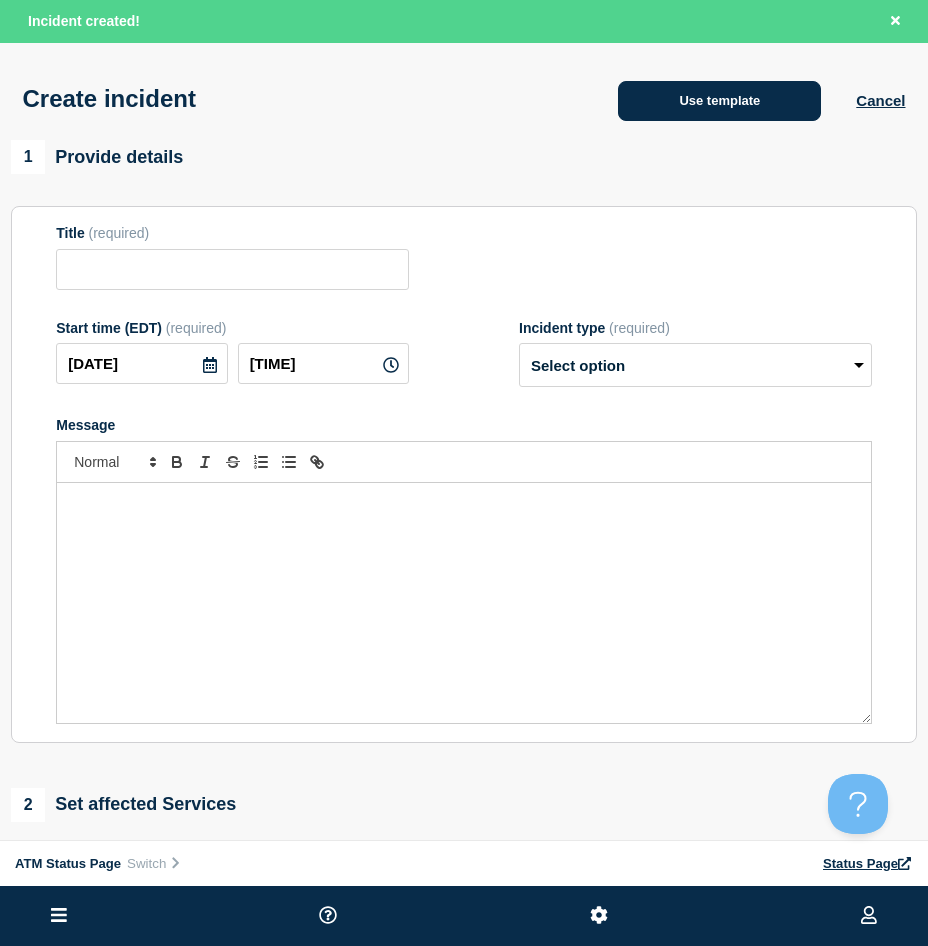 click on "Use template" at bounding box center (719, 101) 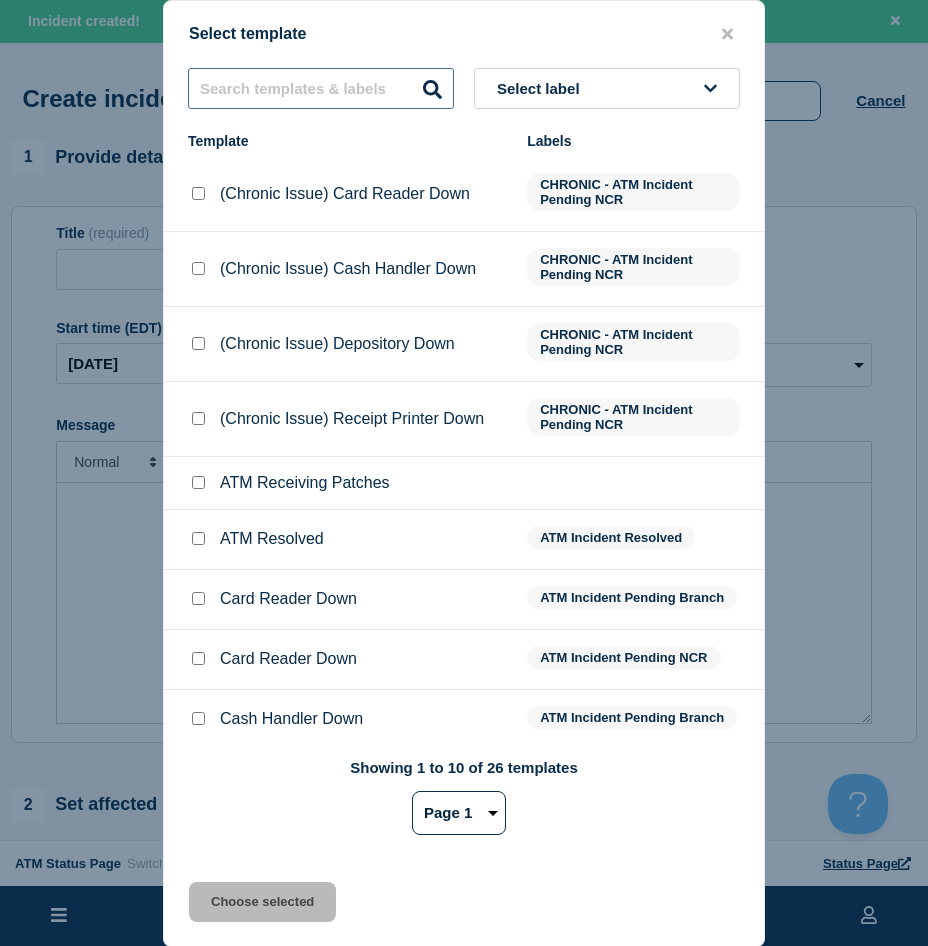 click at bounding box center [321, 88] 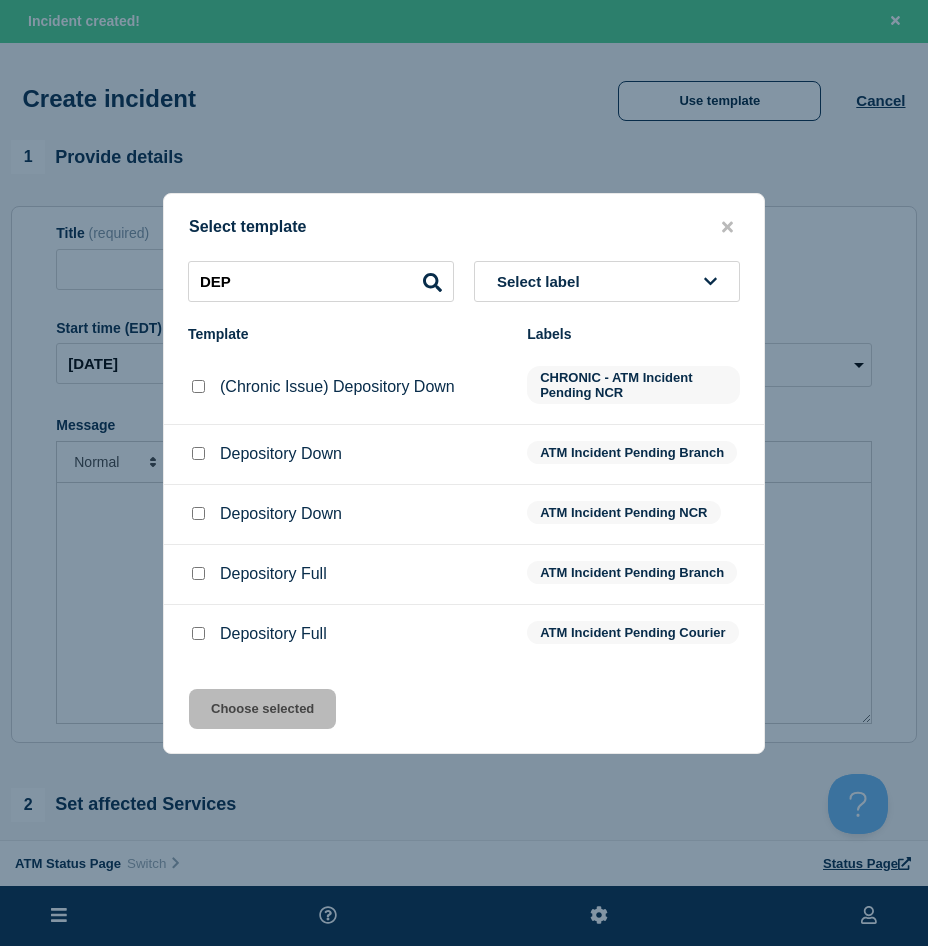 click at bounding box center (198, 634) 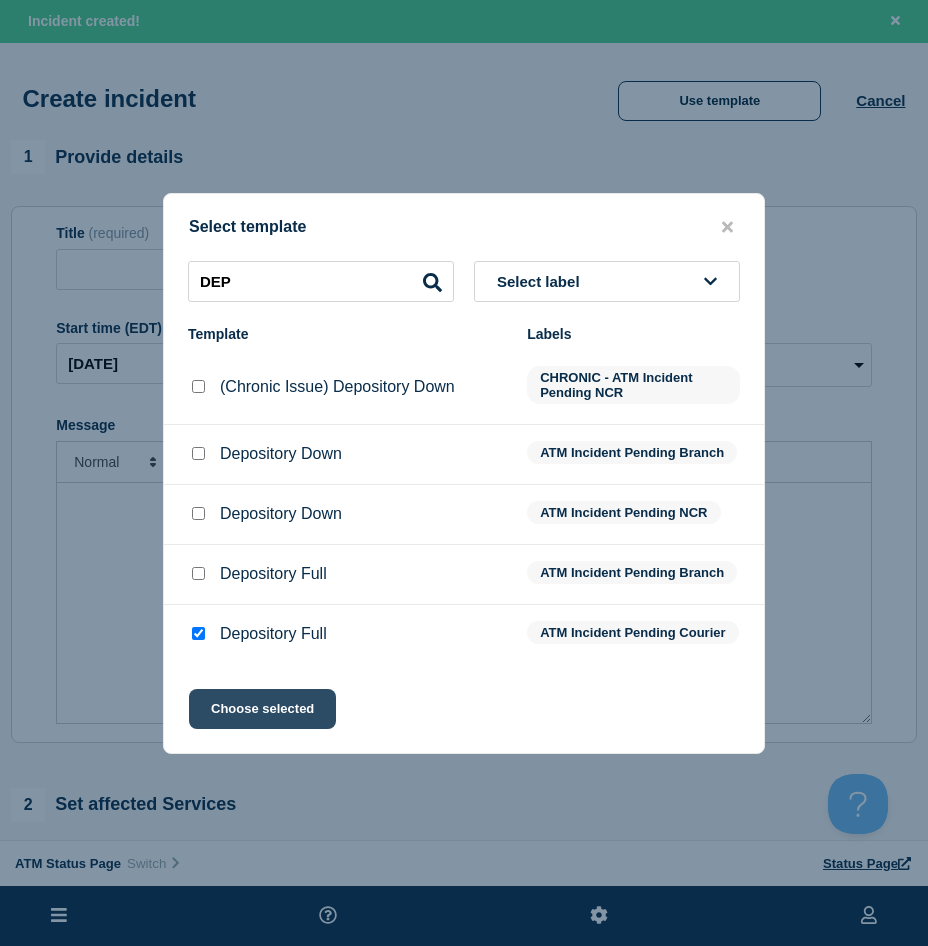 click on "Choose selected" 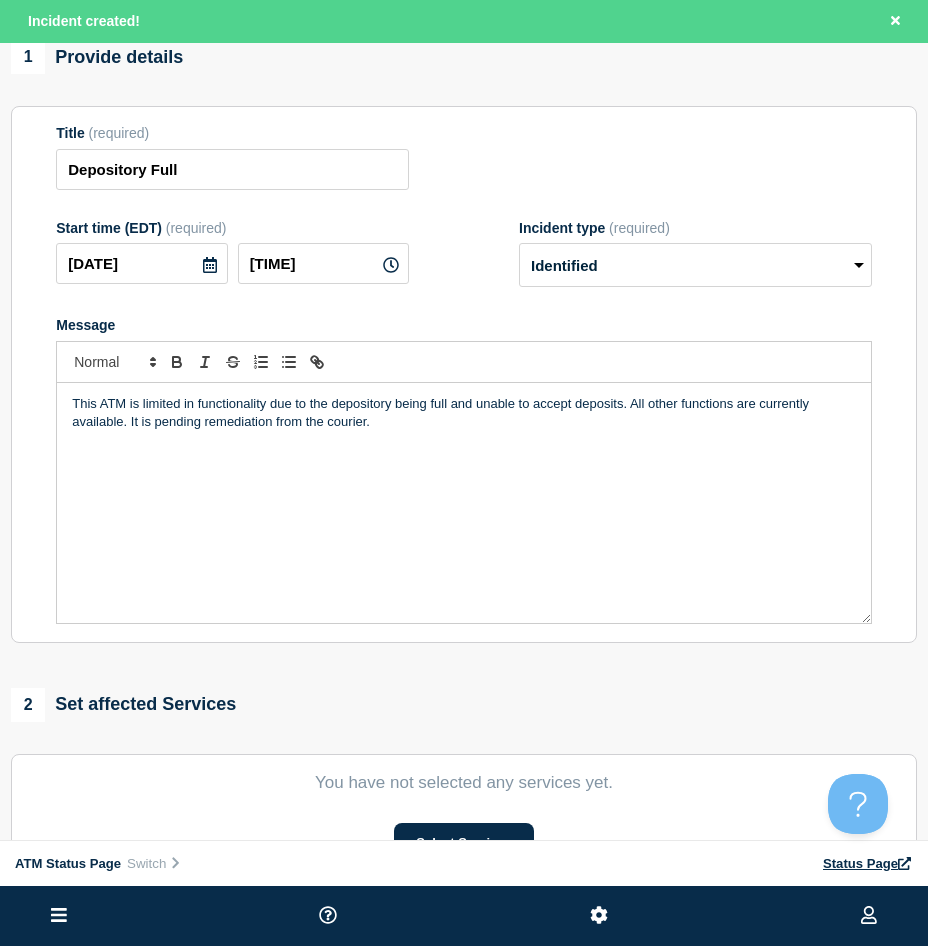 scroll, scrollTop: 200, scrollLeft: 0, axis: vertical 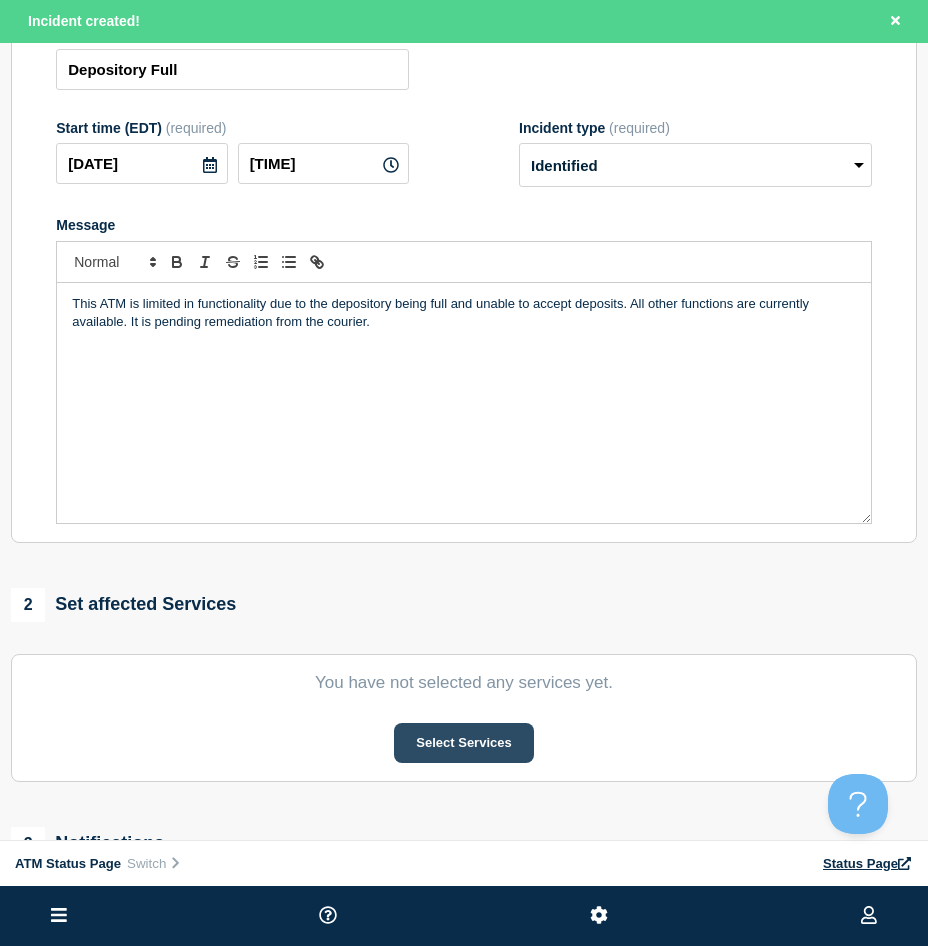 click on "Select Services" at bounding box center [463, 743] 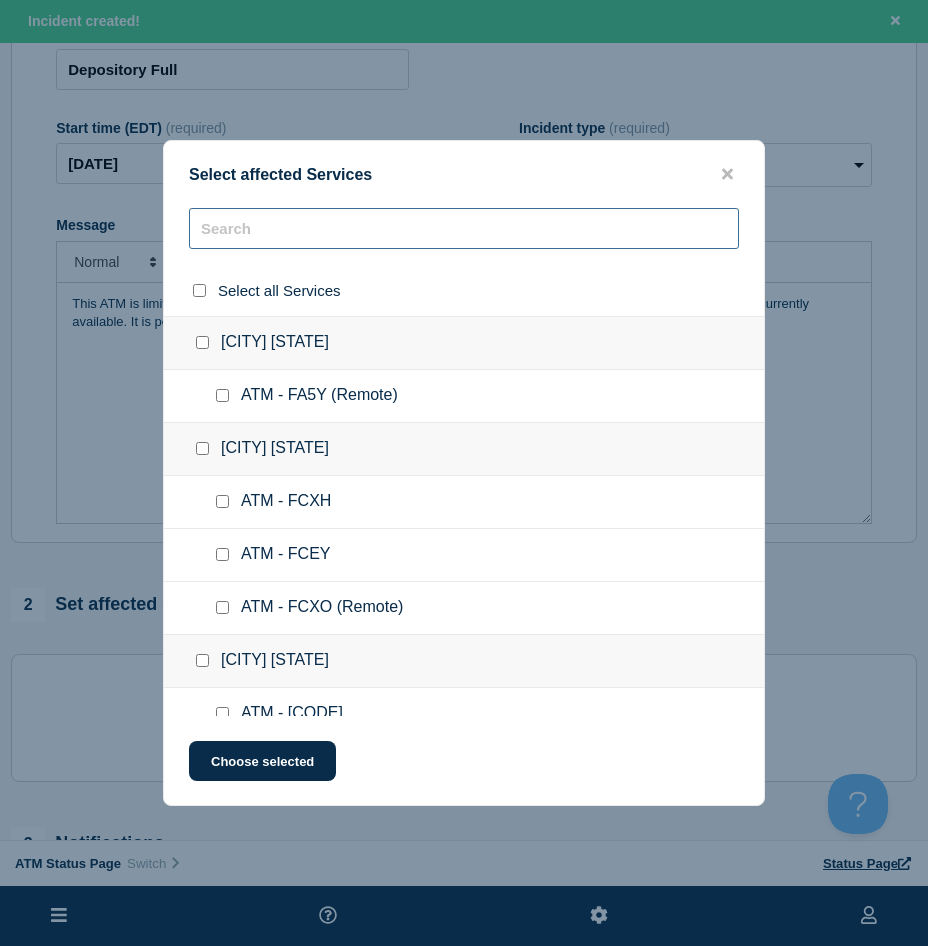 click at bounding box center [464, 228] 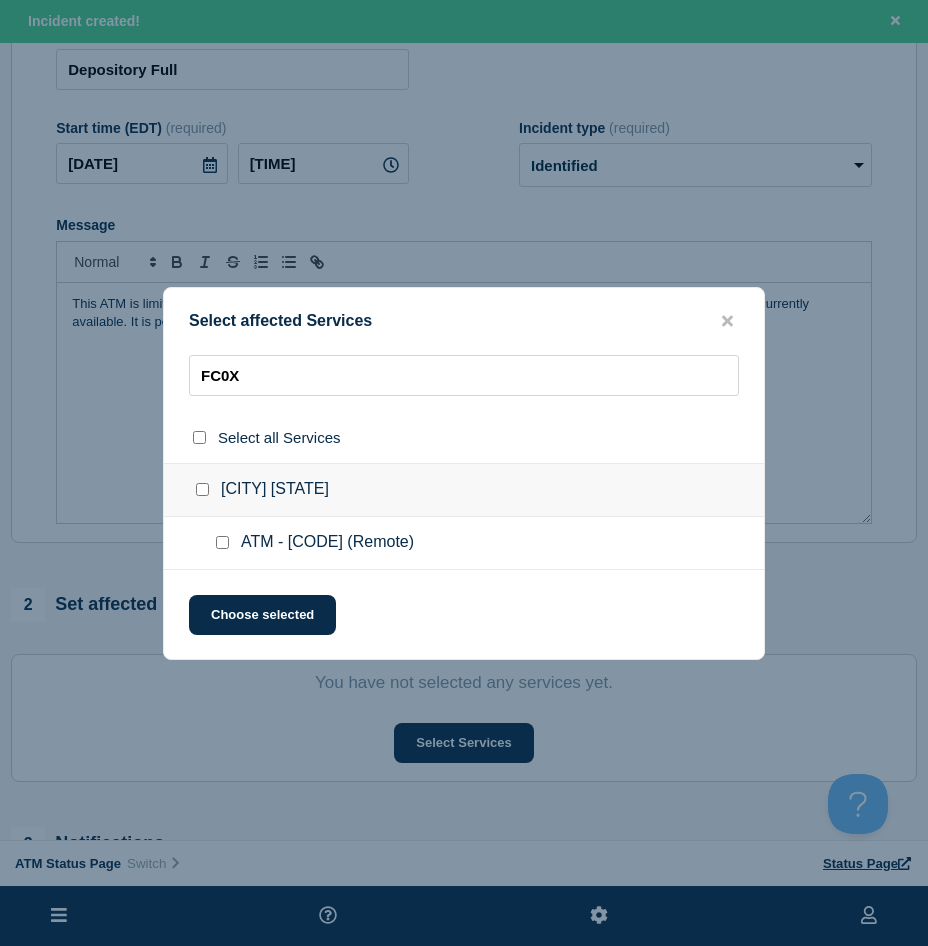 click at bounding box center [222, 542] 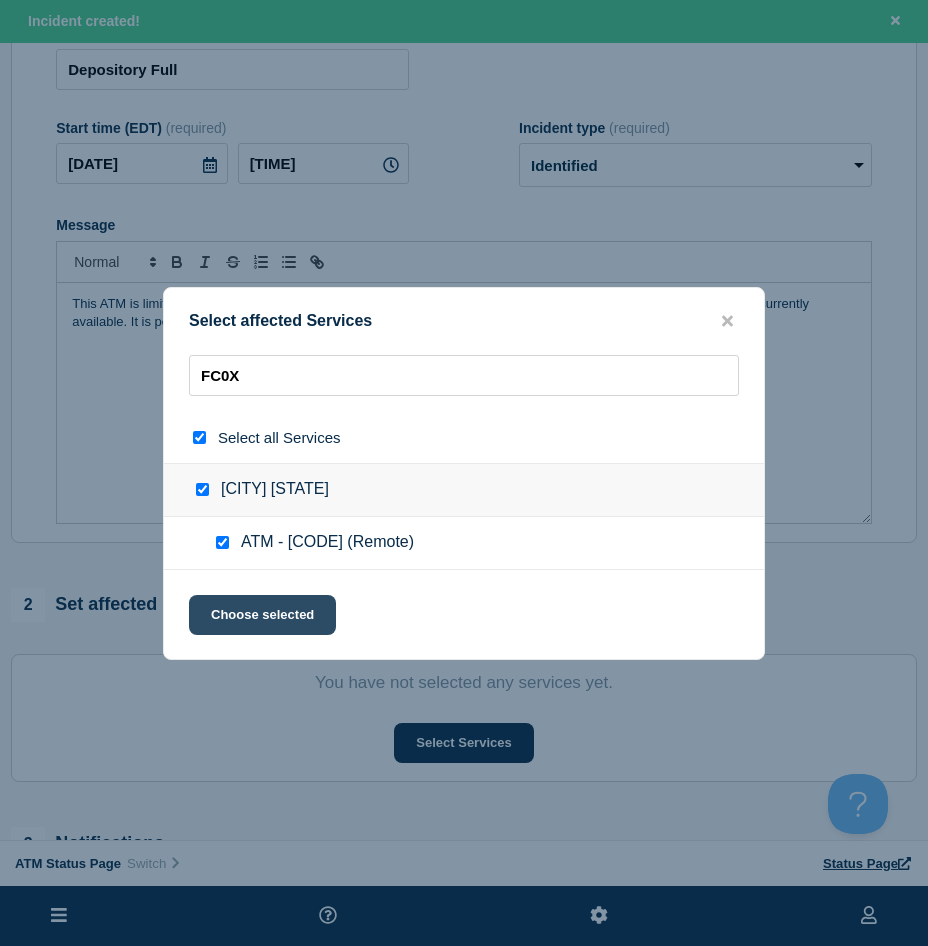 click on "Choose selected" 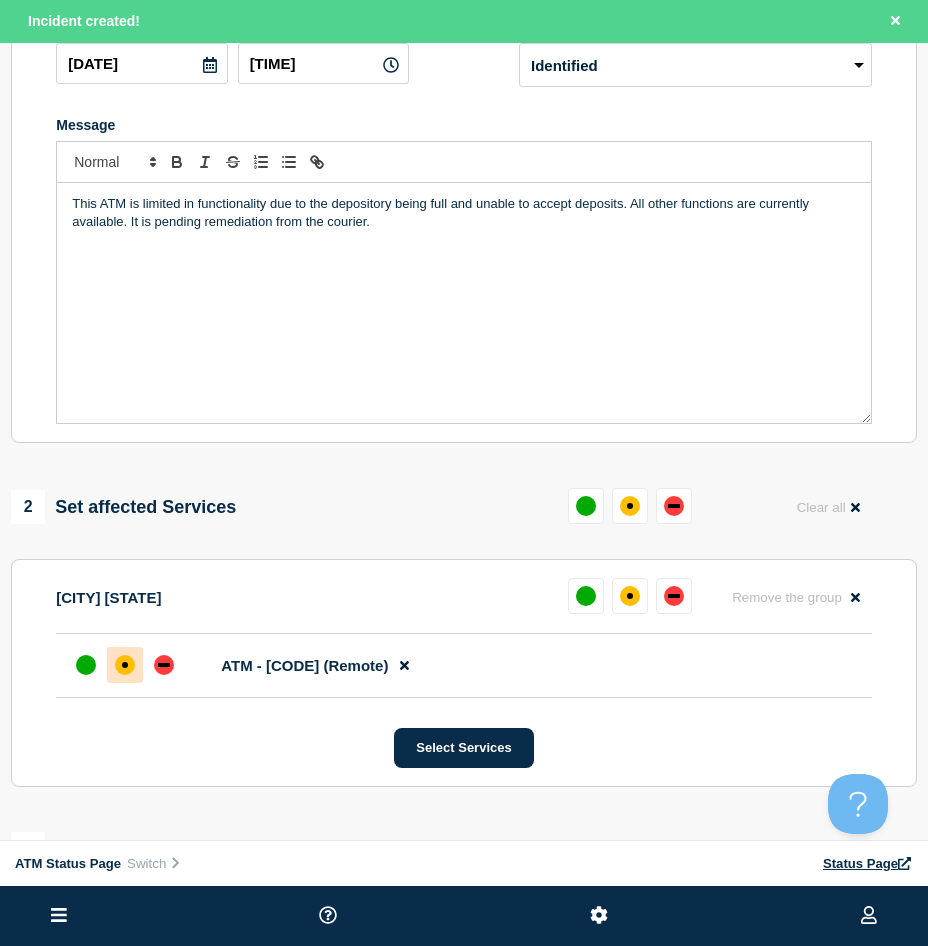 click at bounding box center [125, 665] 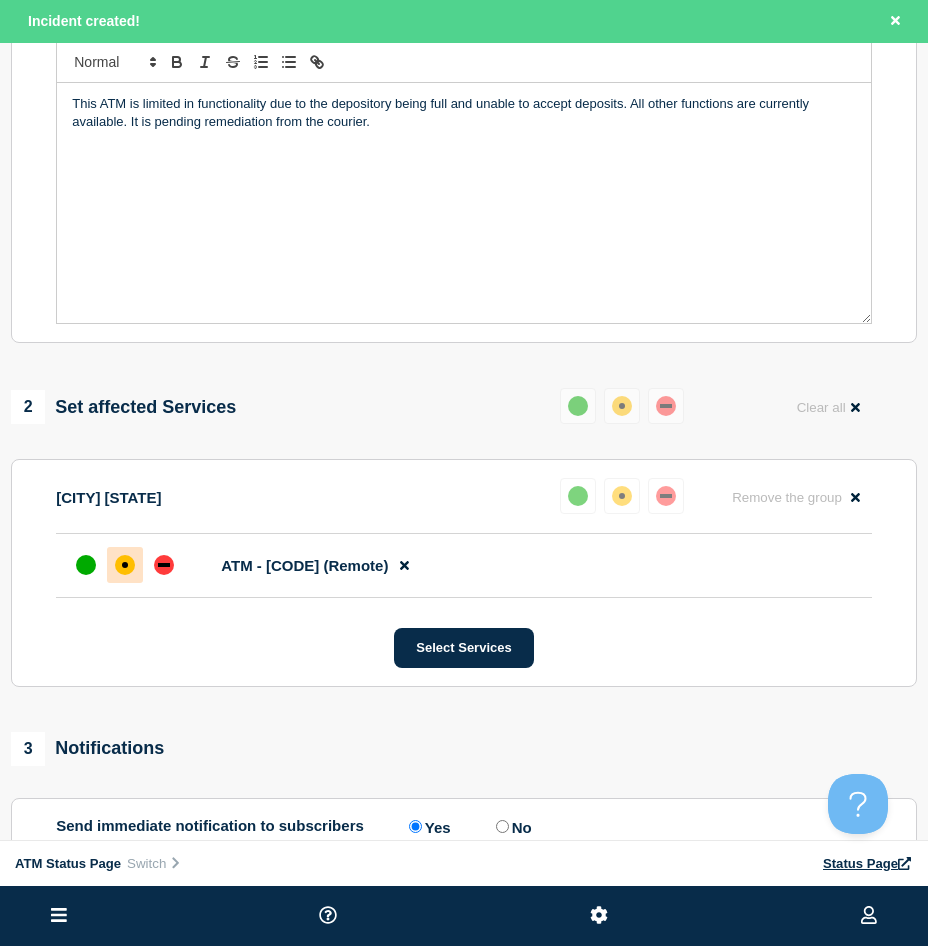 scroll, scrollTop: 600, scrollLeft: 0, axis: vertical 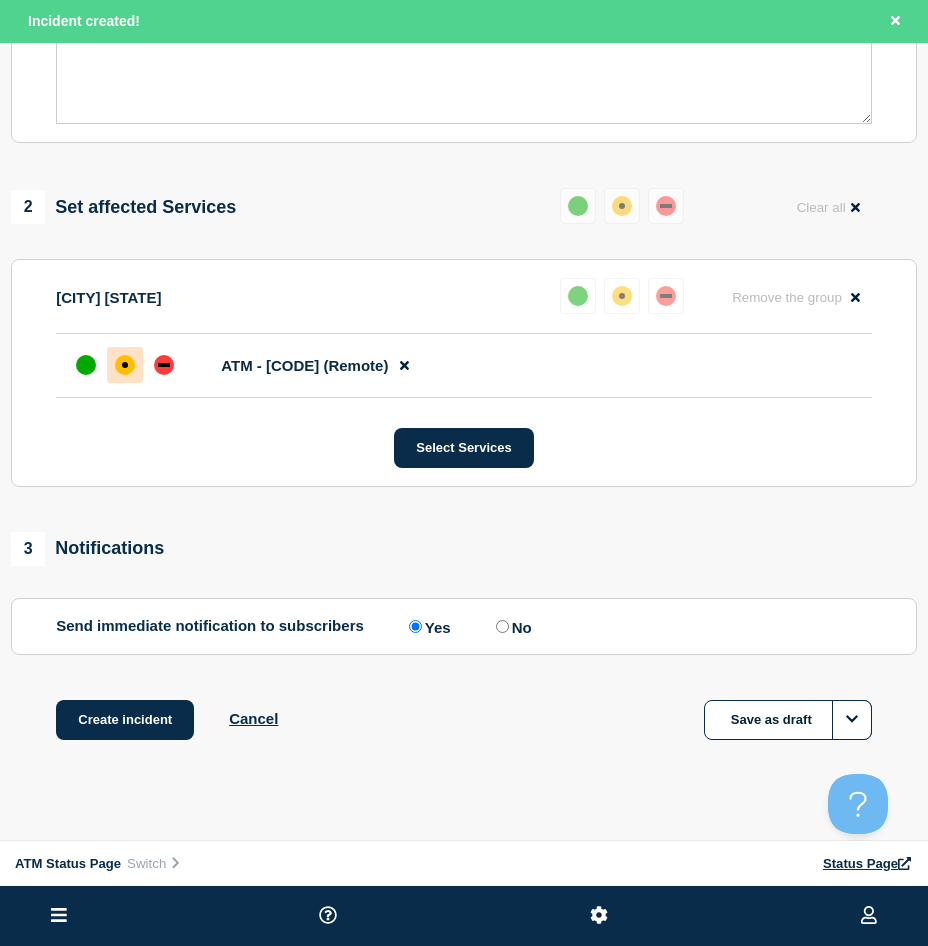 click on "Create incident Cancel Save as draft" 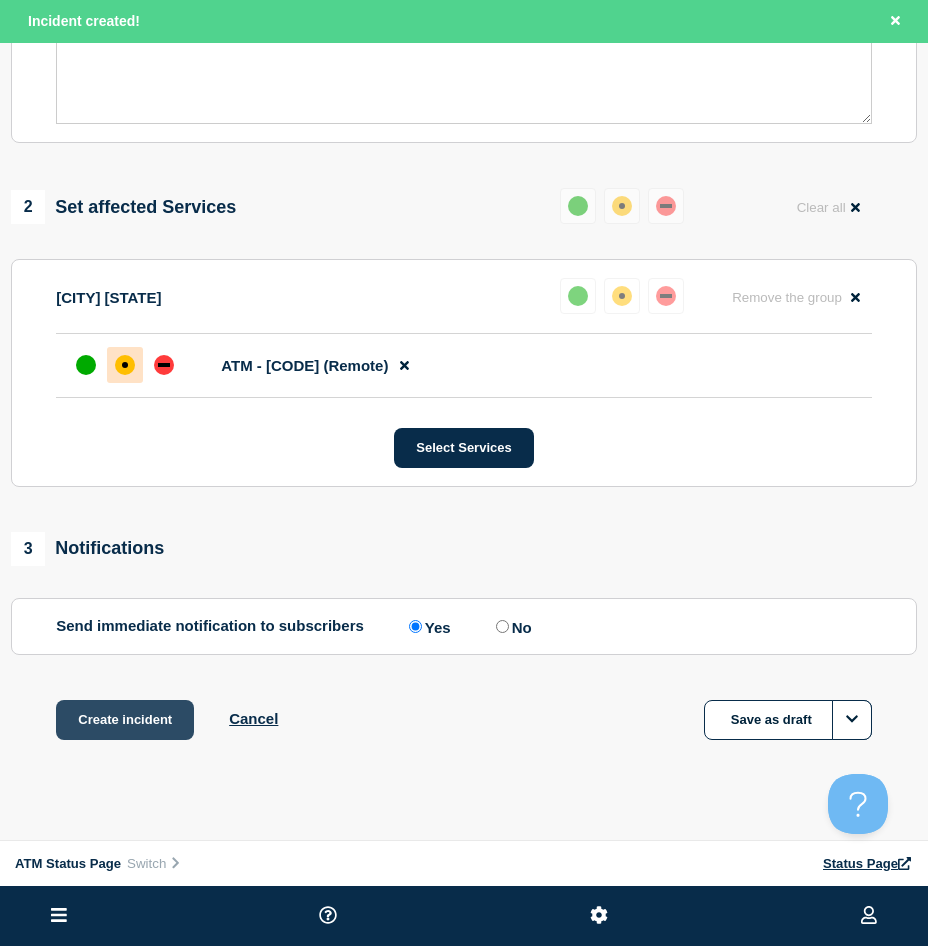 click on "Create incident" at bounding box center (125, 720) 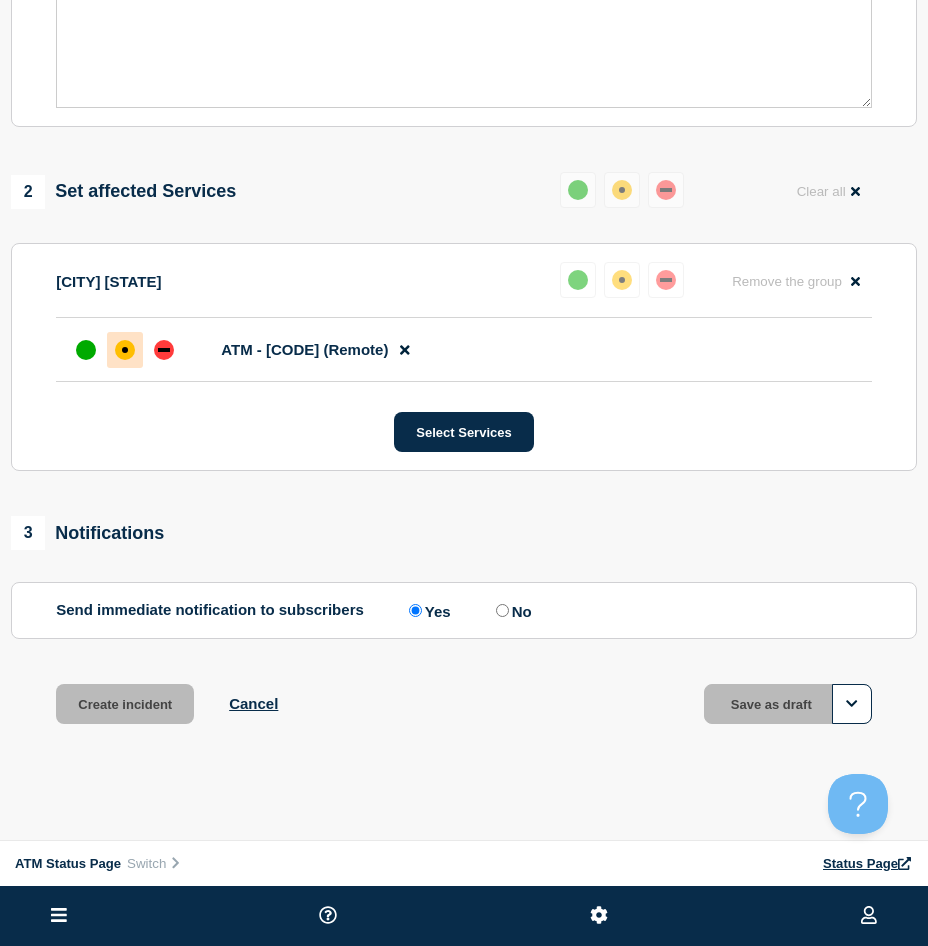 scroll, scrollTop: 557, scrollLeft: 0, axis: vertical 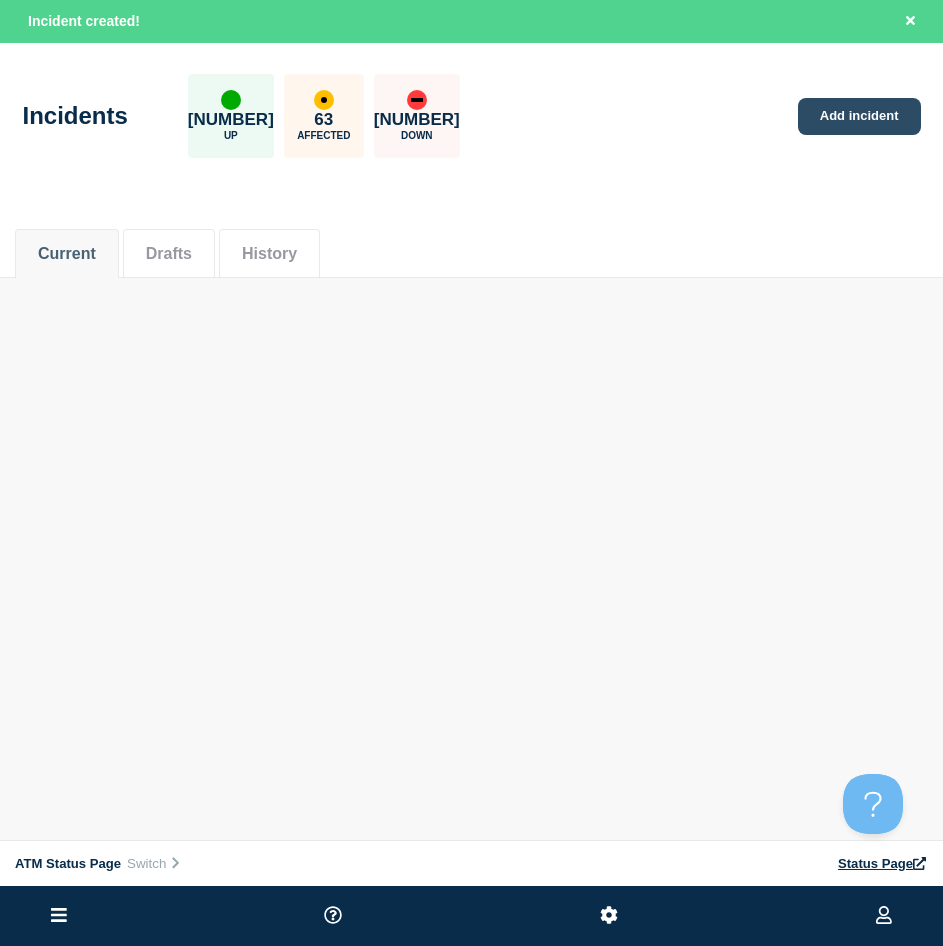 click on "Add incident" 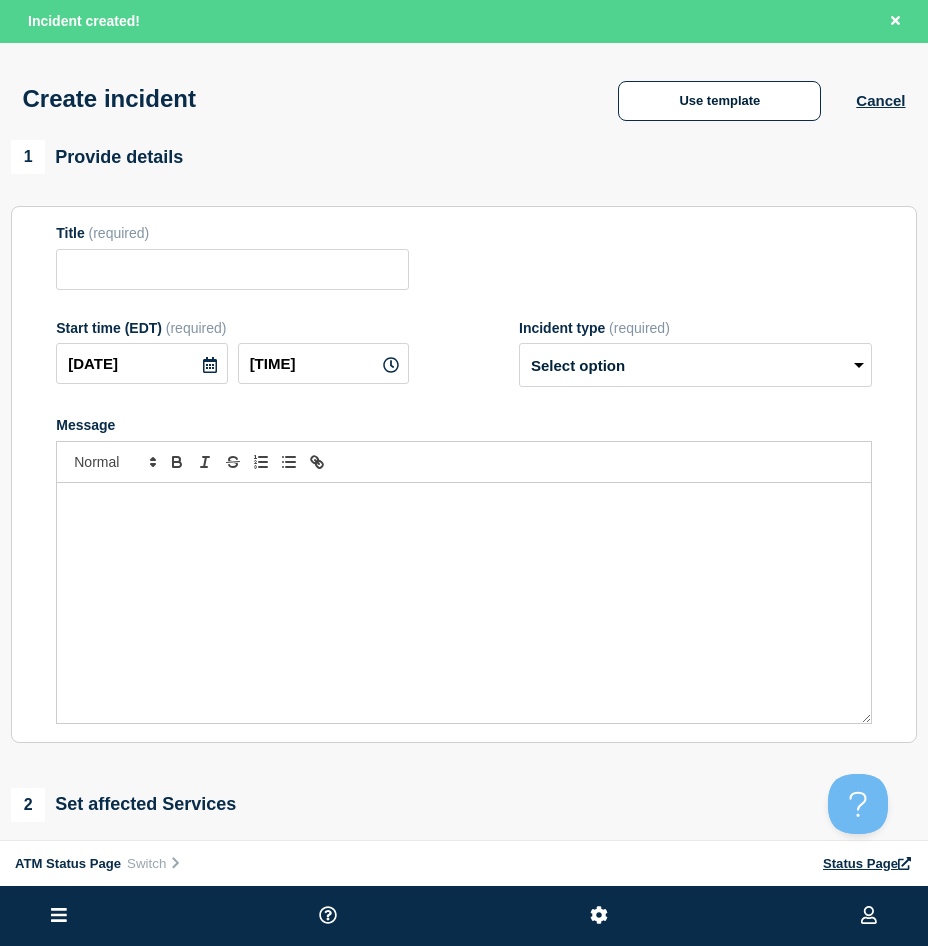 click on "Create incident Use template Cancel" at bounding box center (464, 92) 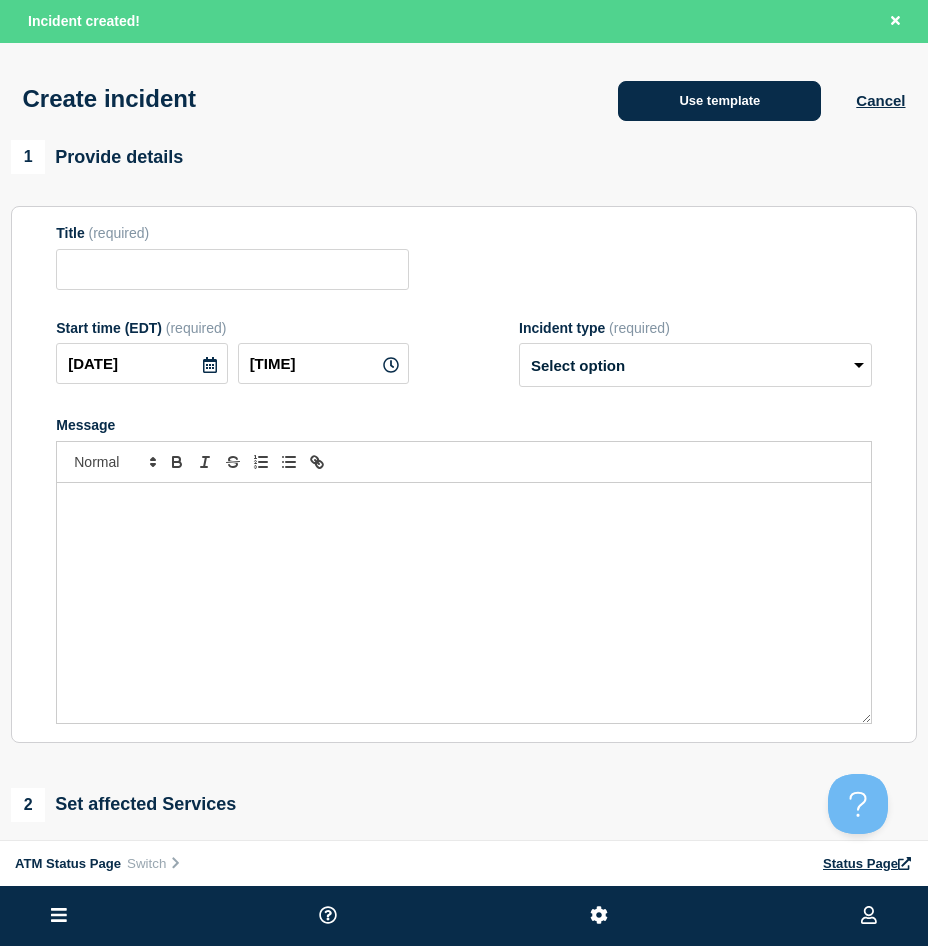 click on "Use template" at bounding box center [719, 101] 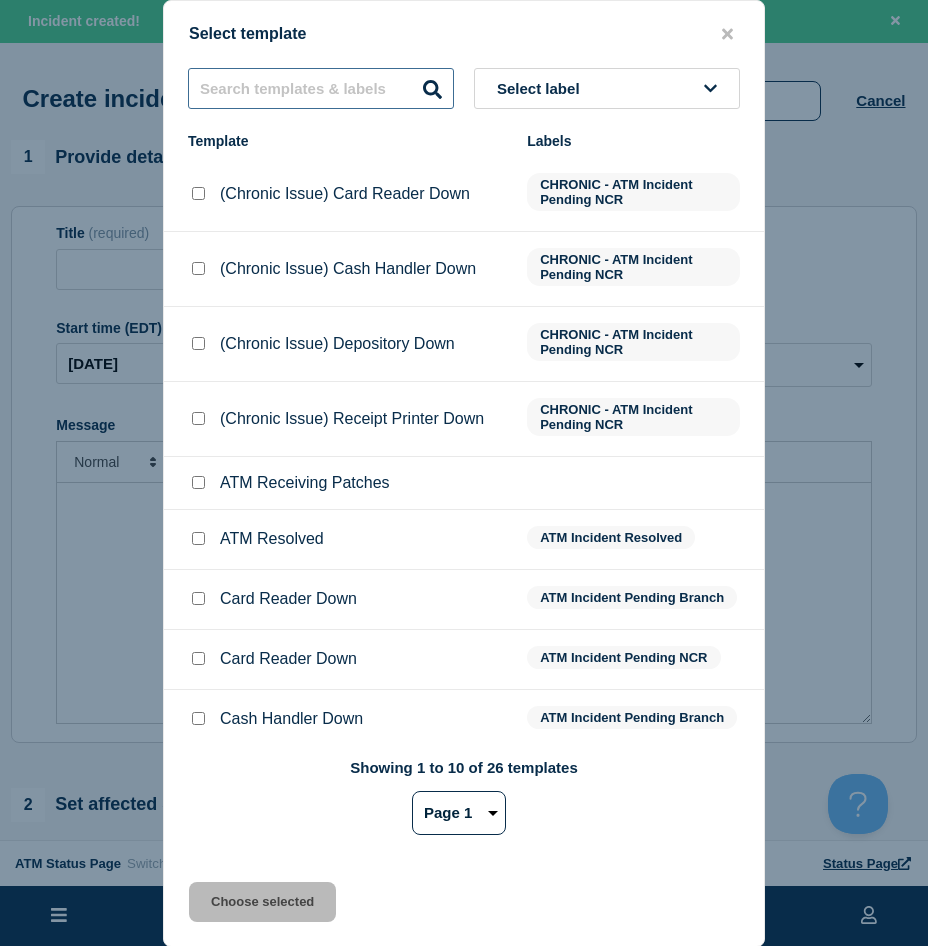 click at bounding box center (321, 88) 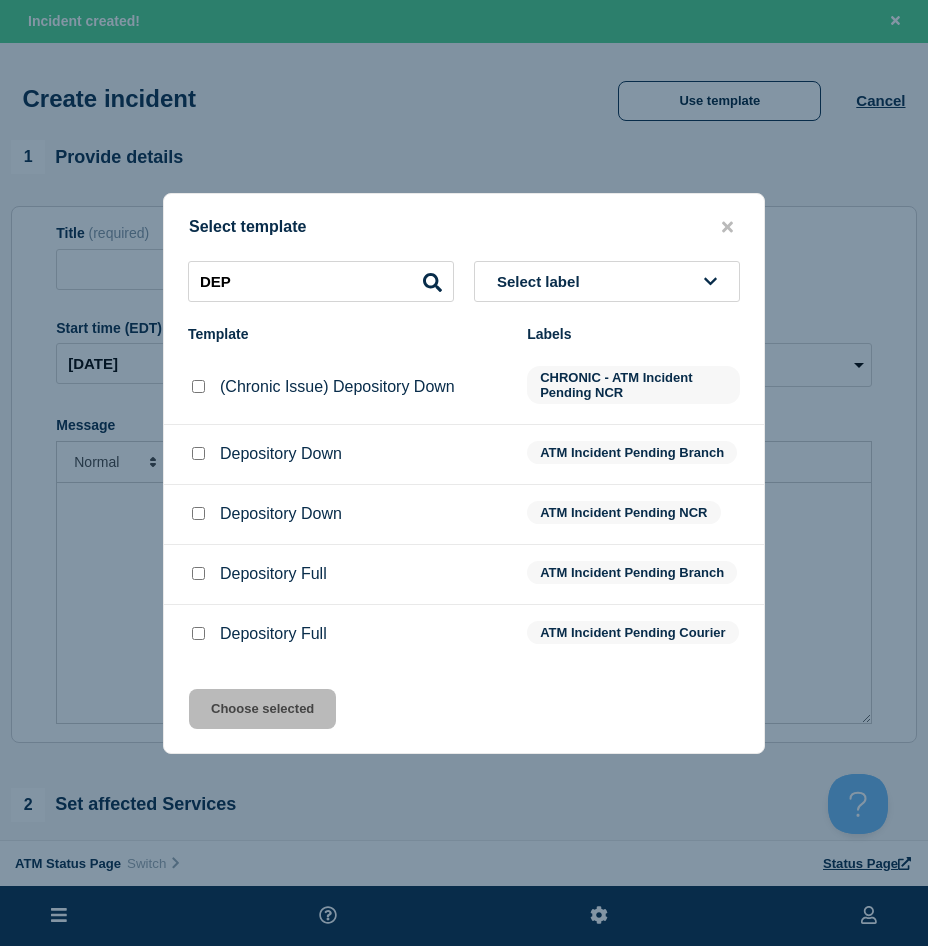 click at bounding box center [198, 634] 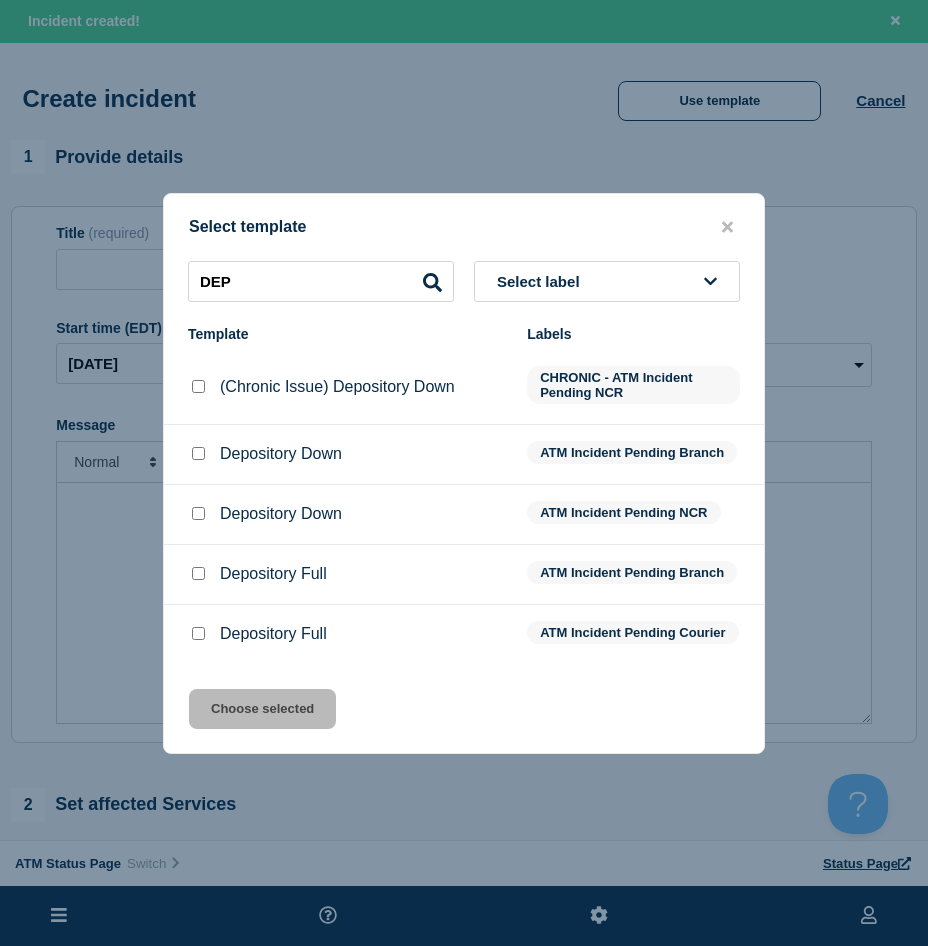 click at bounding box center [198, 633] 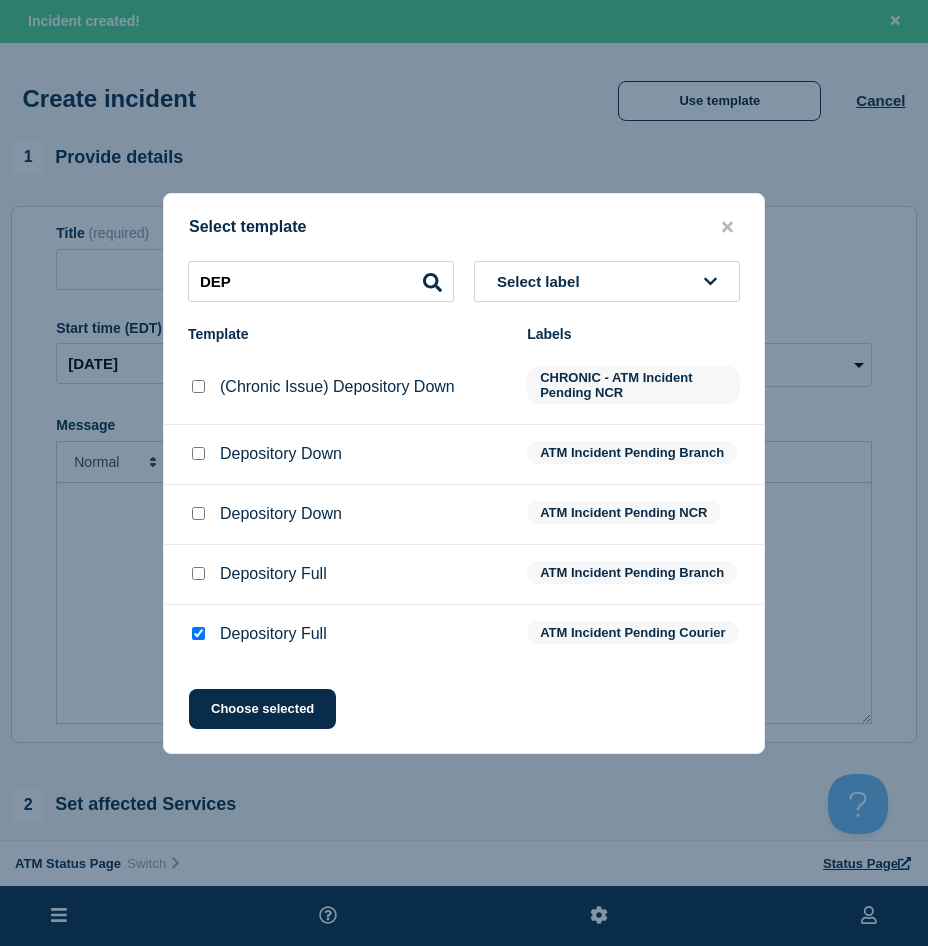 click on "Select template DEP Select label  Template Labels (Chronic Issue) Depository Down CHRONIC - ATM Incident Pending NCR Depository Down ATM Incident Pending Branch Depository Down ATM Incident Pending NCR Depository Full ATM Incident Pending Branch Depository Full ATM Incident Pending Courier Choose selected" at bounding box center (464, 473) 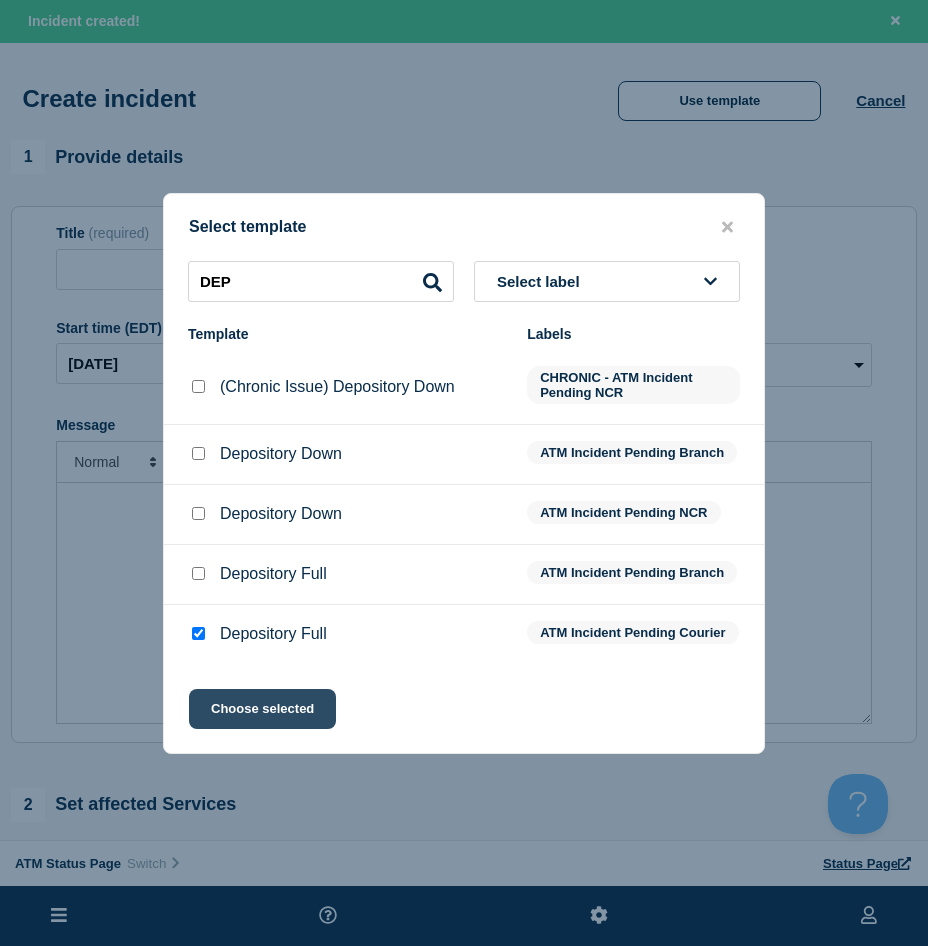 click on "Choose selected" 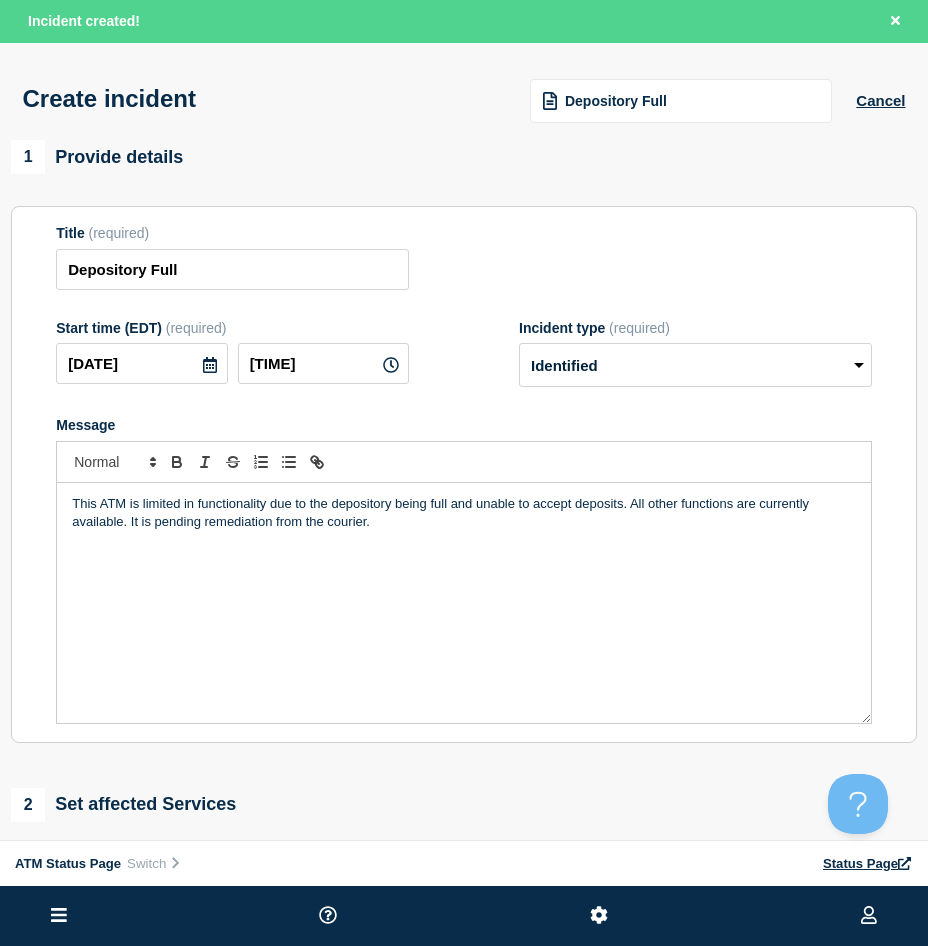 scroll, scrollTop: 200, scrollLeft: 0, axis: vertical 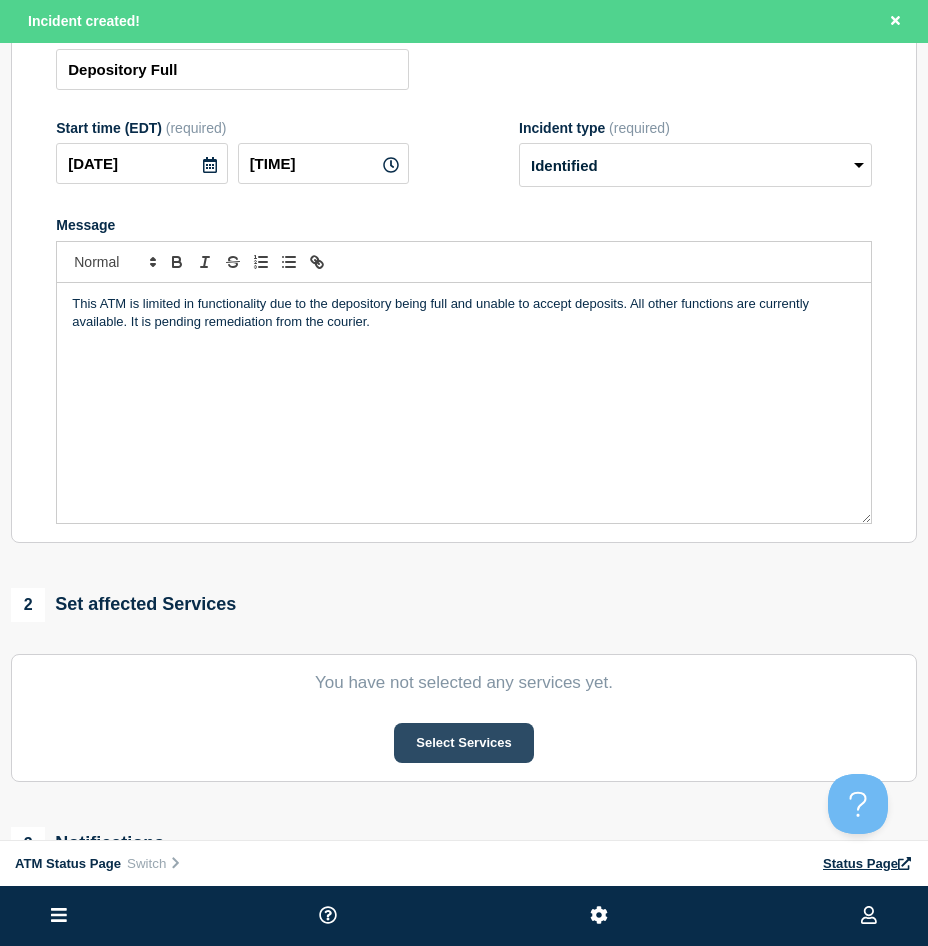 click on "Select Services" at bounding box center (463, 743) 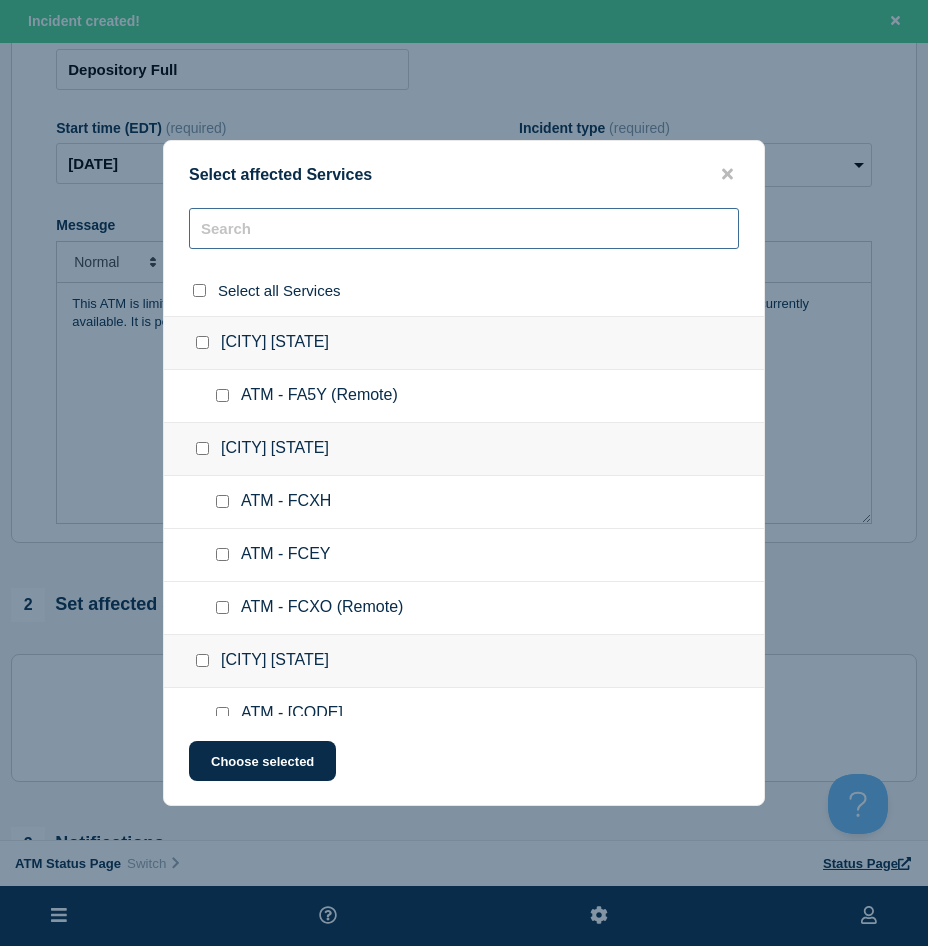 click at bounding box center (464, 228) 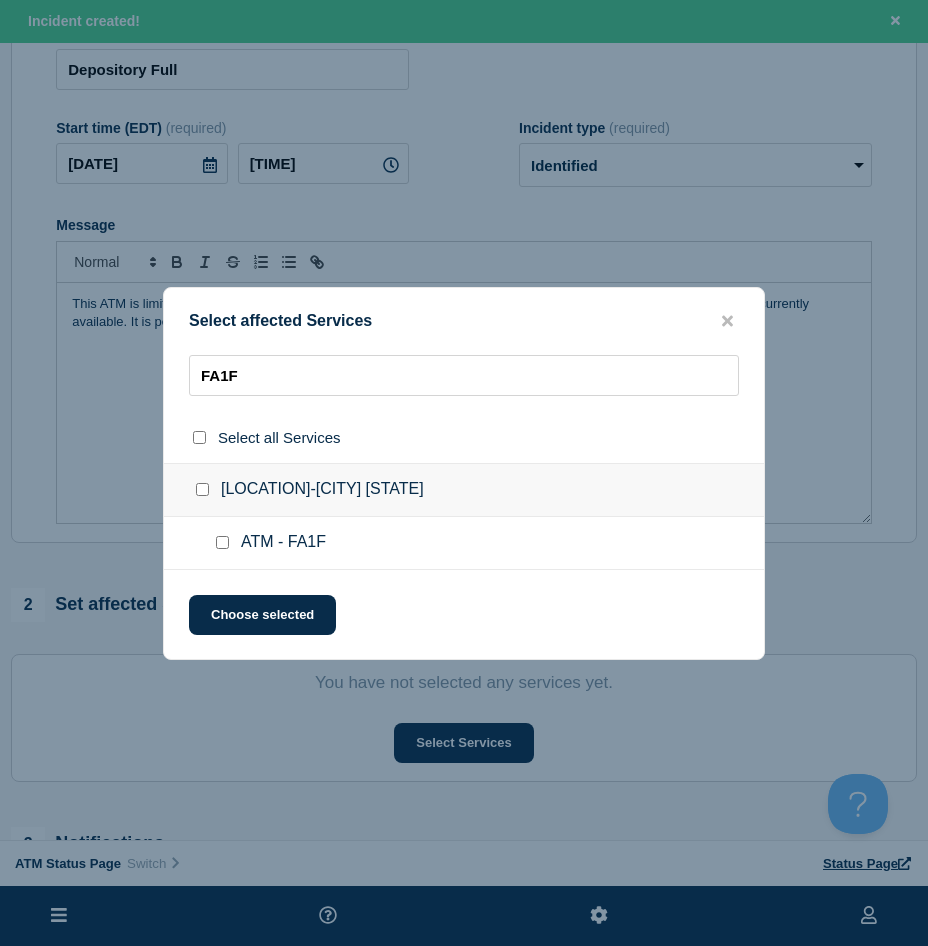 click at bounding box center (226, 543) 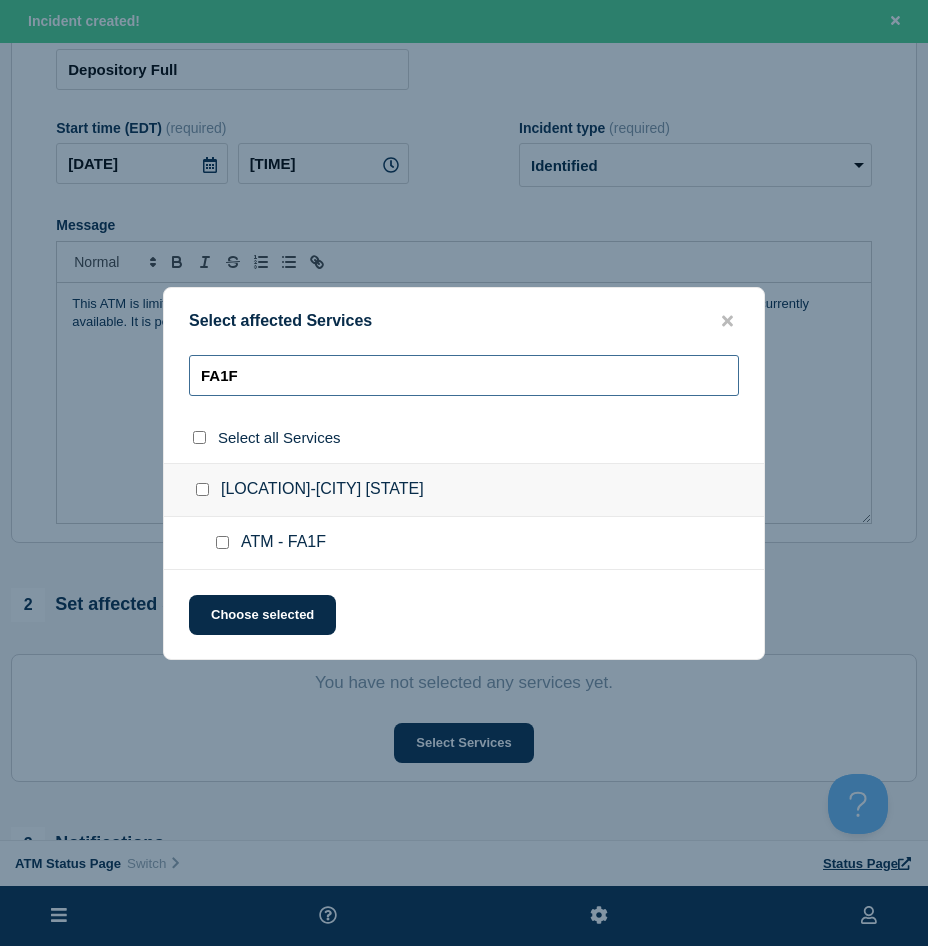 drag, startPoint x: 228, startPoint y: 542, endPoint x: 261, endPoint y: 391, distance: 154.5639 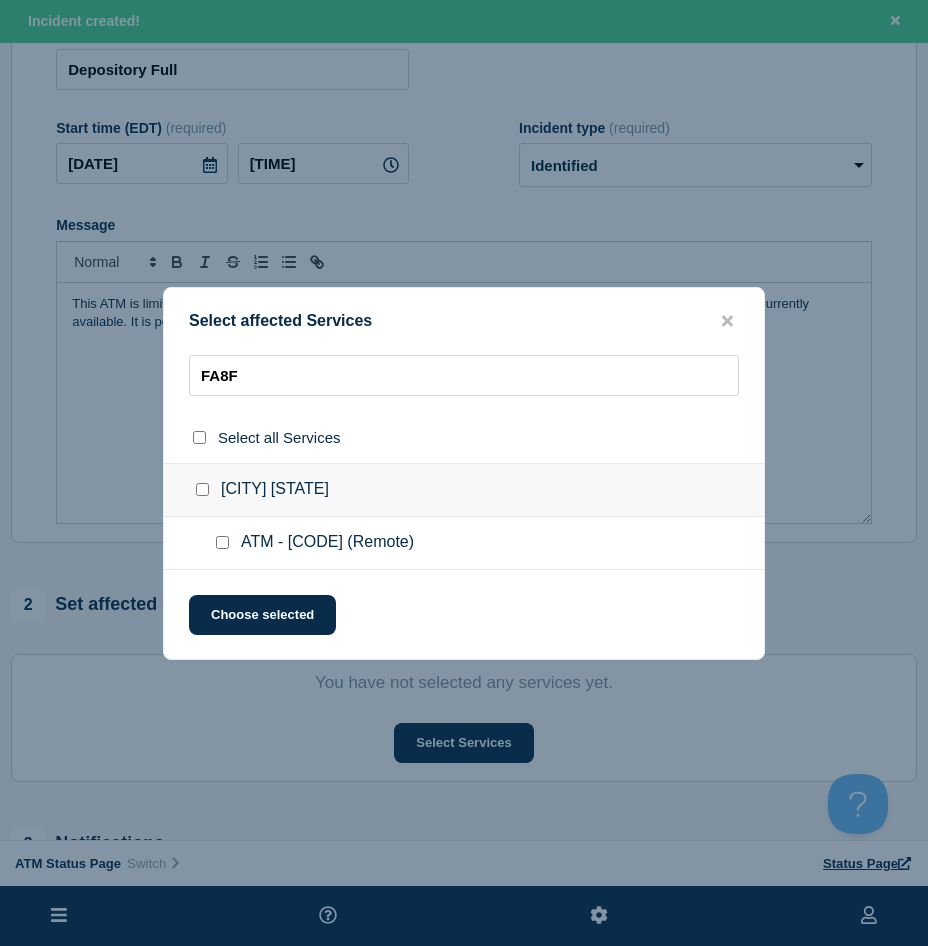 click at bounding box center [222, 542] 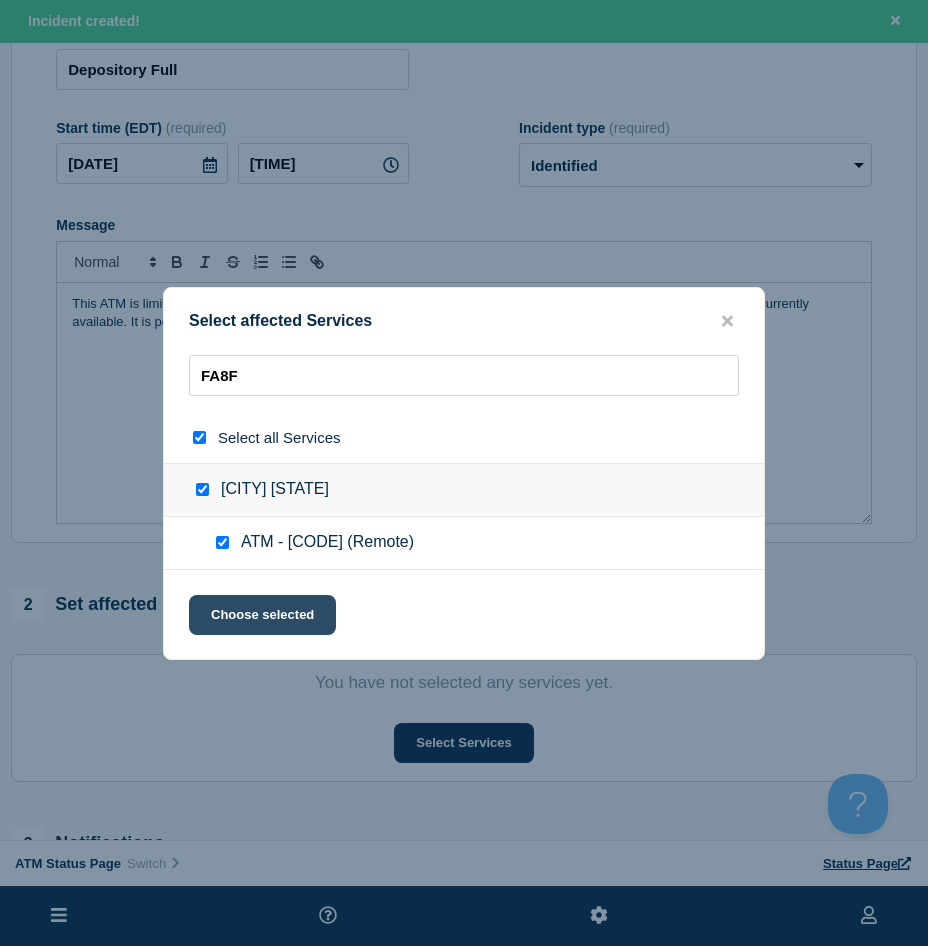 click on "Choose selected" 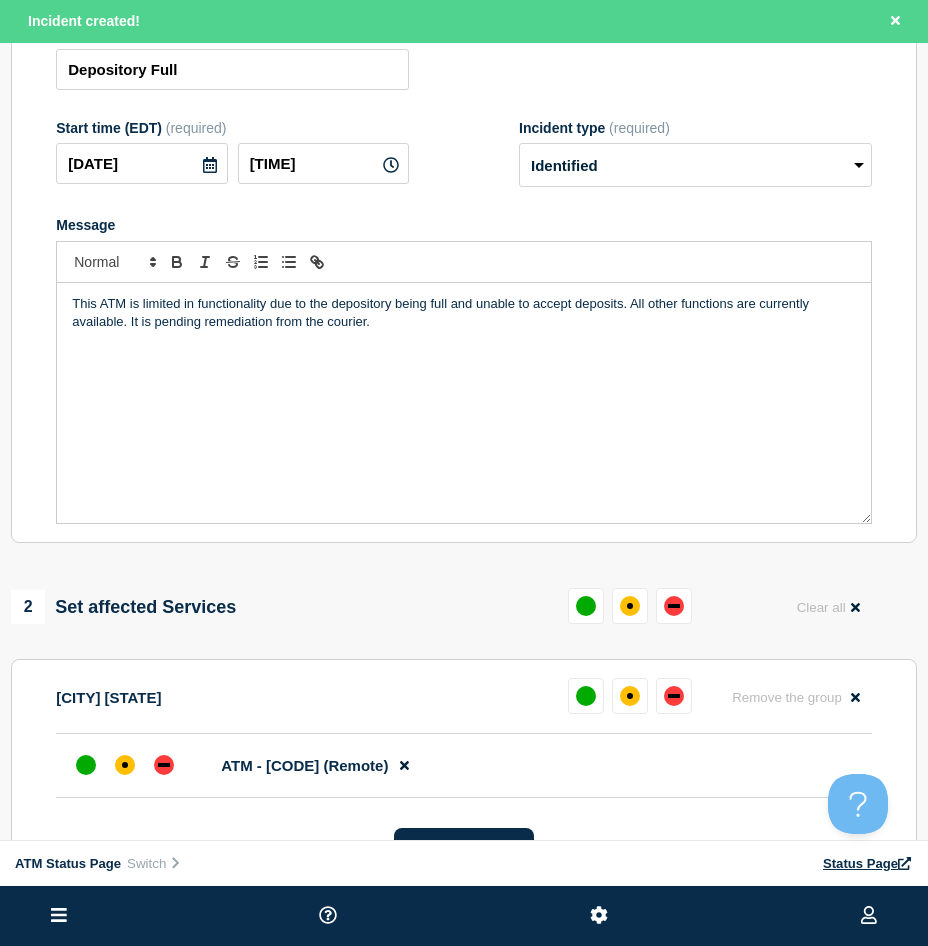 scroll, scrollTop: 300, scrollLeft: 0, axis: vertical 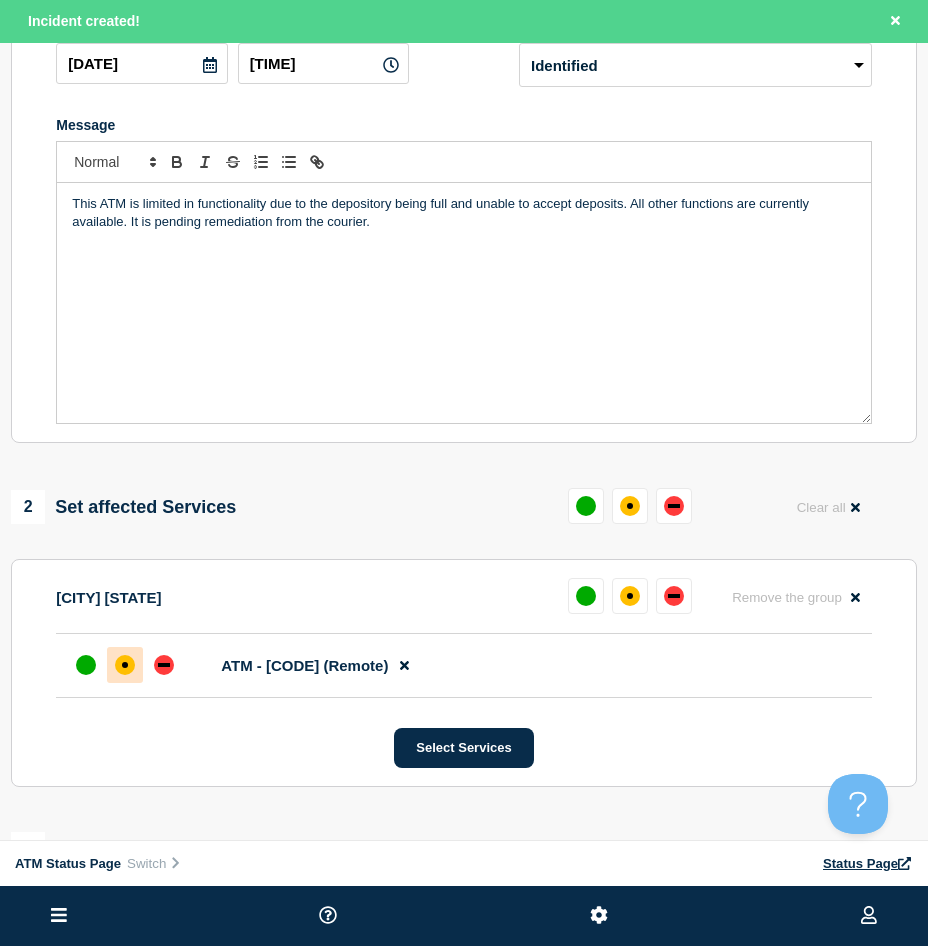 click at bounding box center (125, 665) 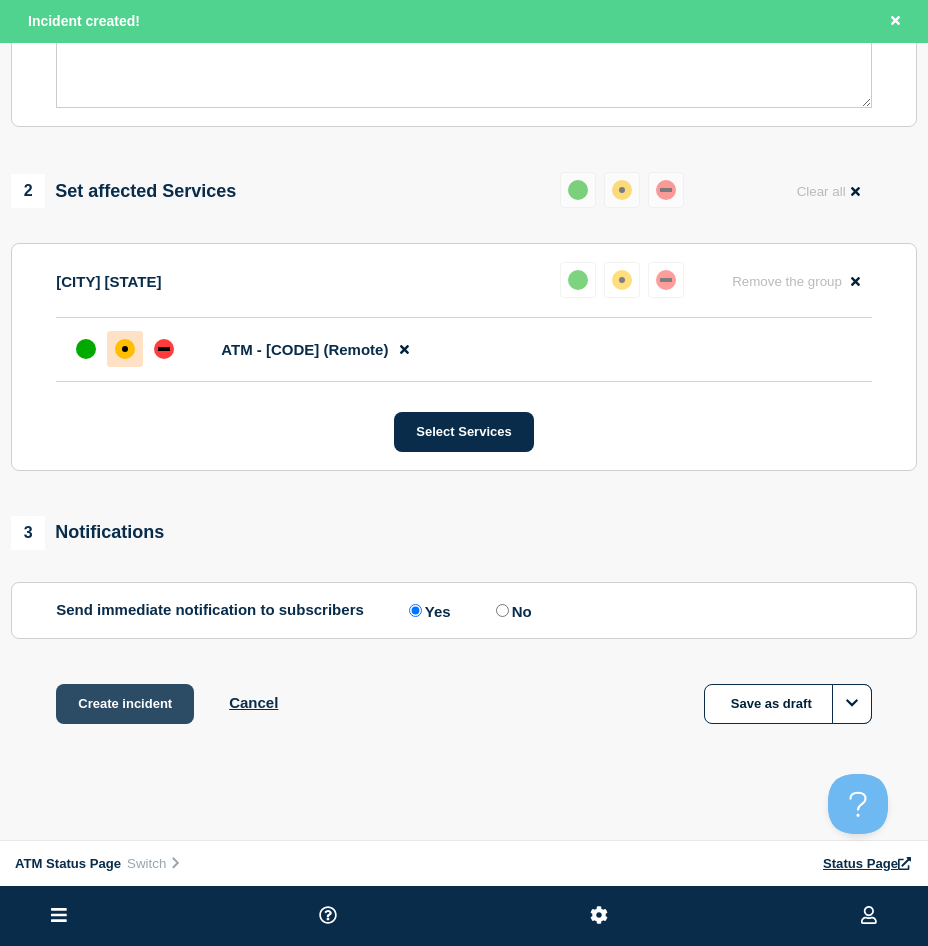 click on "Create incident" at bounding box center (125, 704) 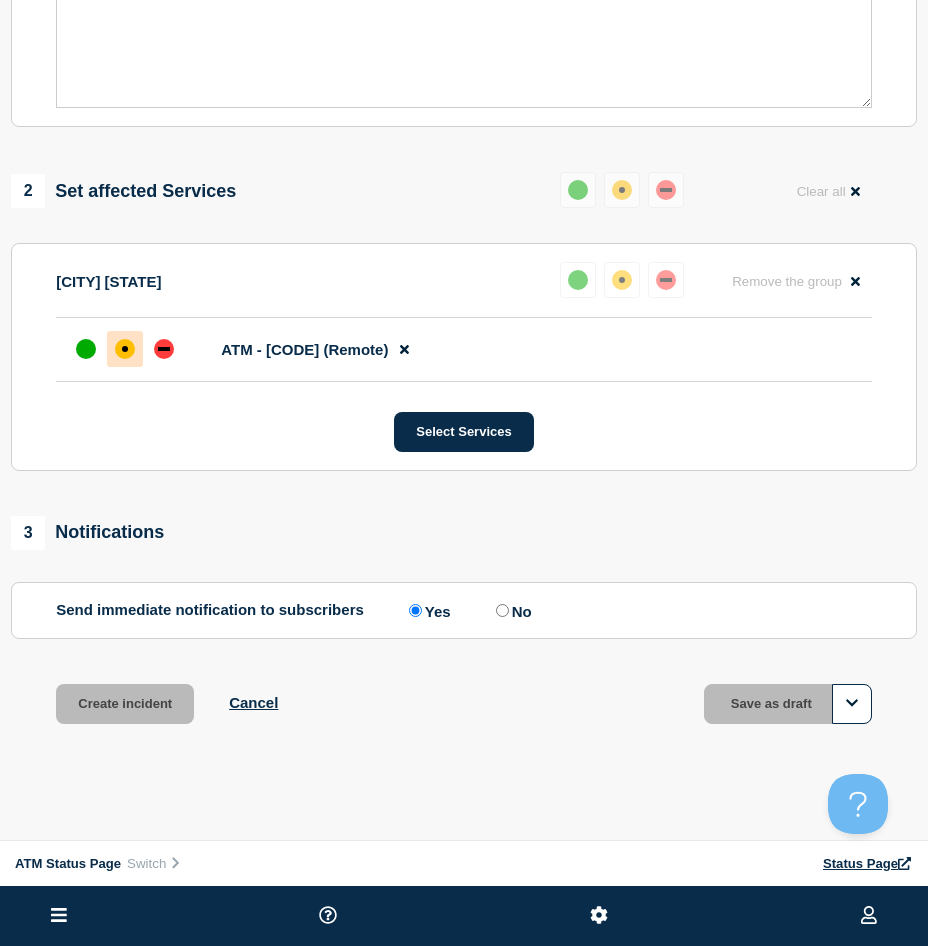 scroll, scrollTop: 578, scrollLeft: 0, axis: vertical 